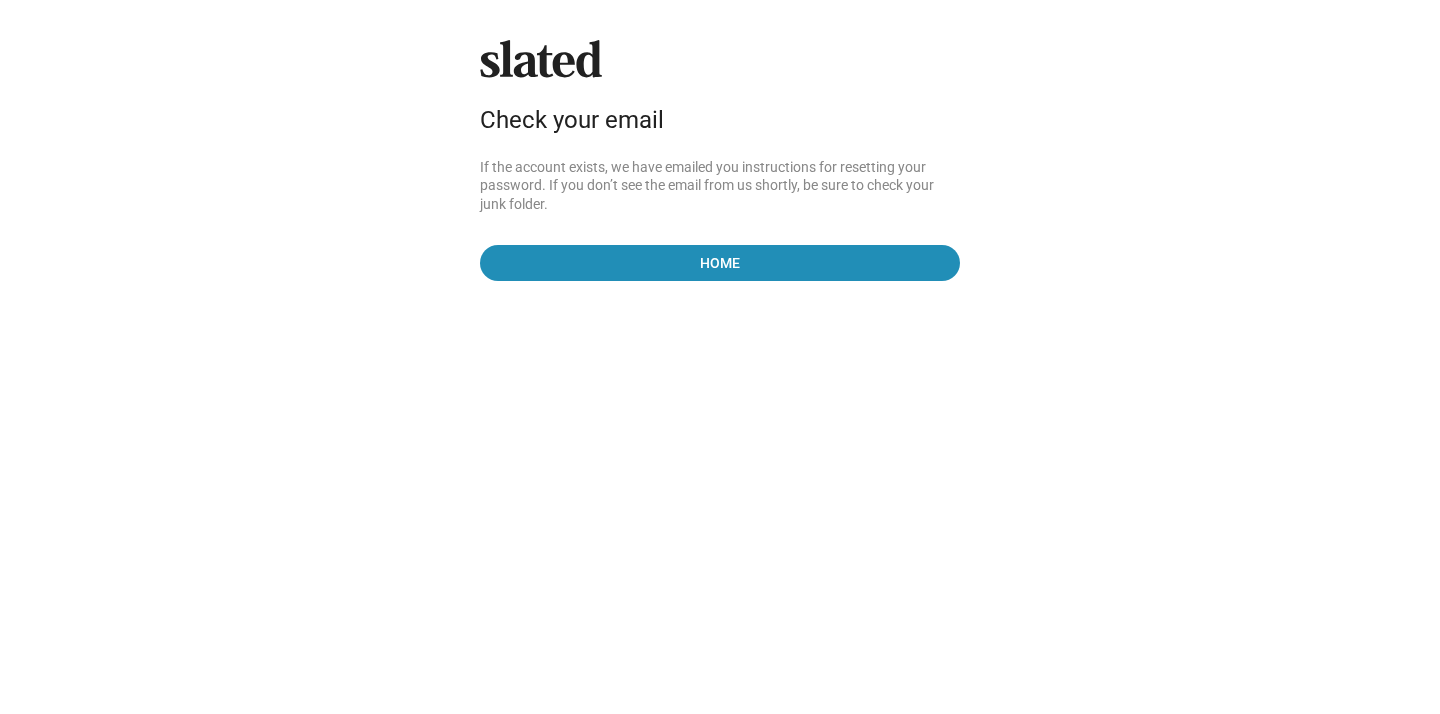 scroll, scrollTop: 0, scrollLeft: 0, axis: both 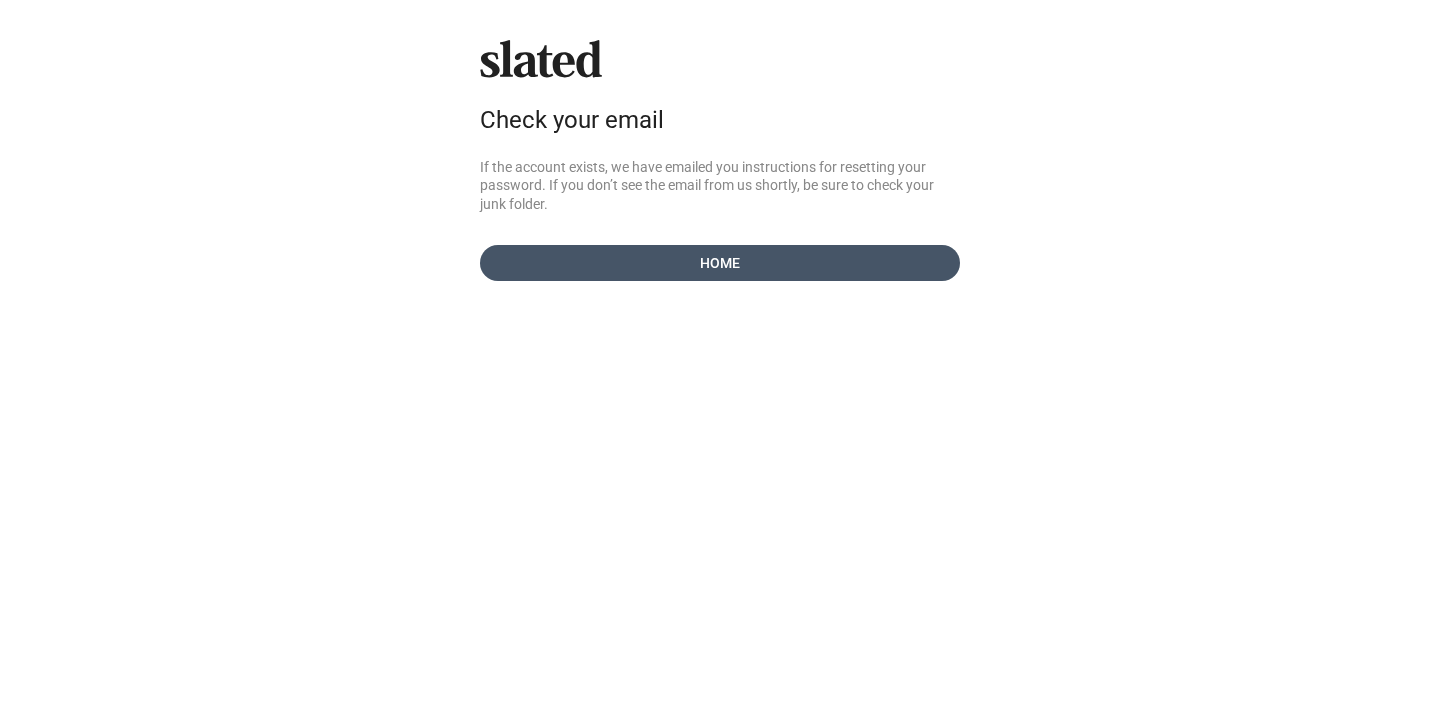 click on "Home" 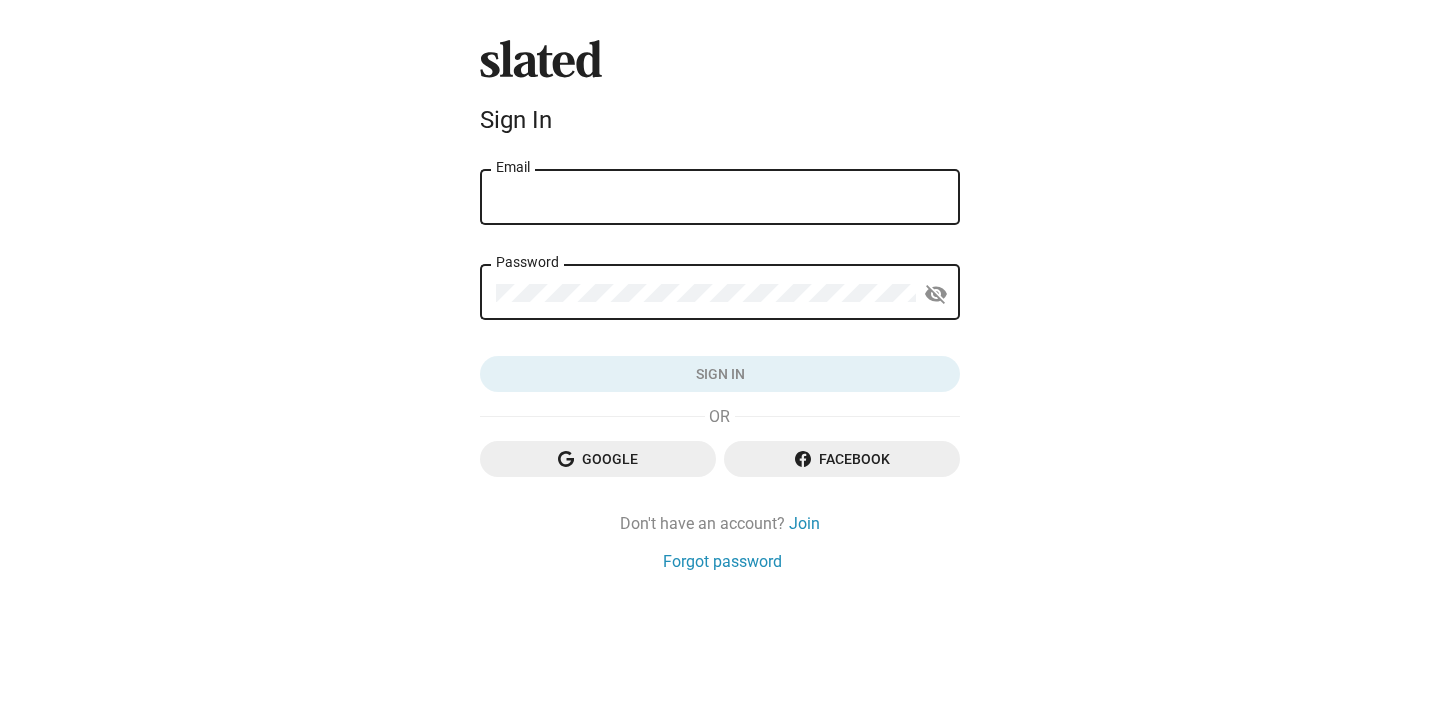 scroll, scrollTop: 0, scrollLeft: 0, axis: both 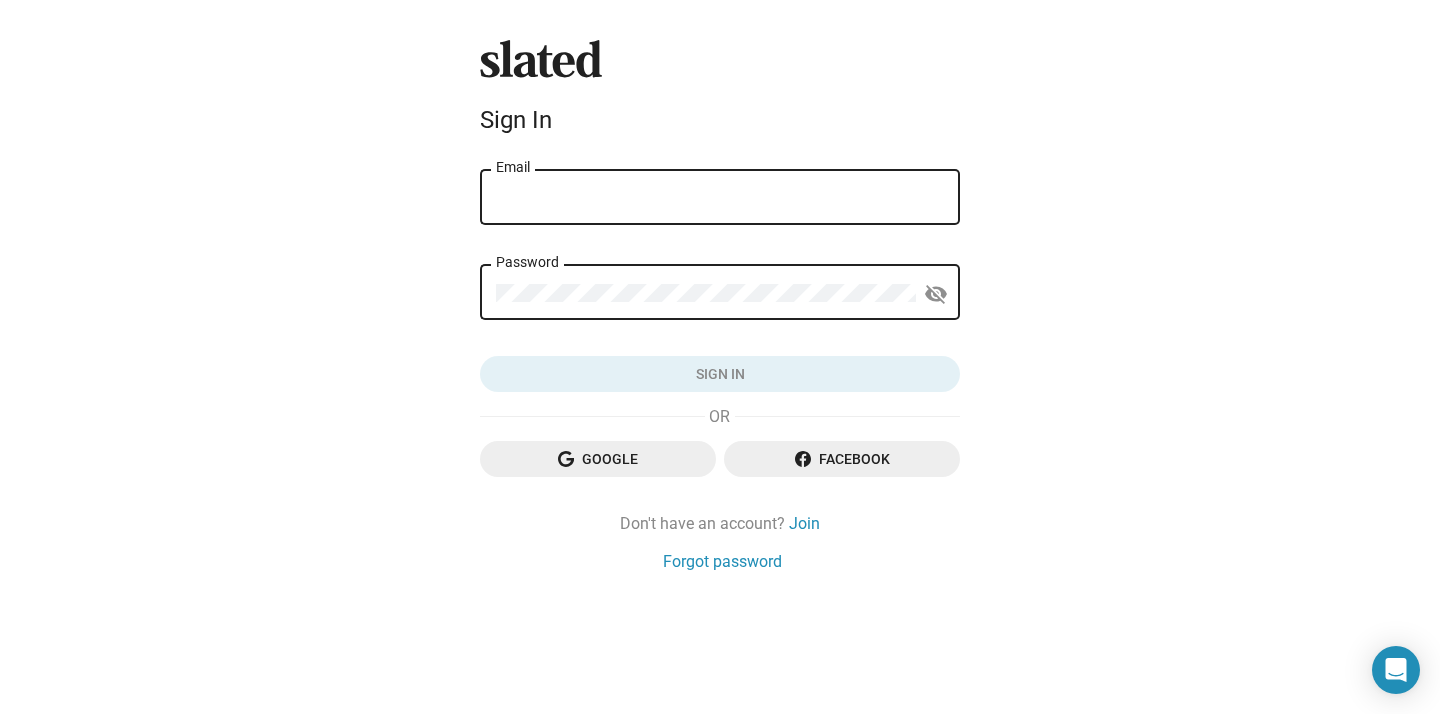 click on "Email" at bounding box center (720, 198) 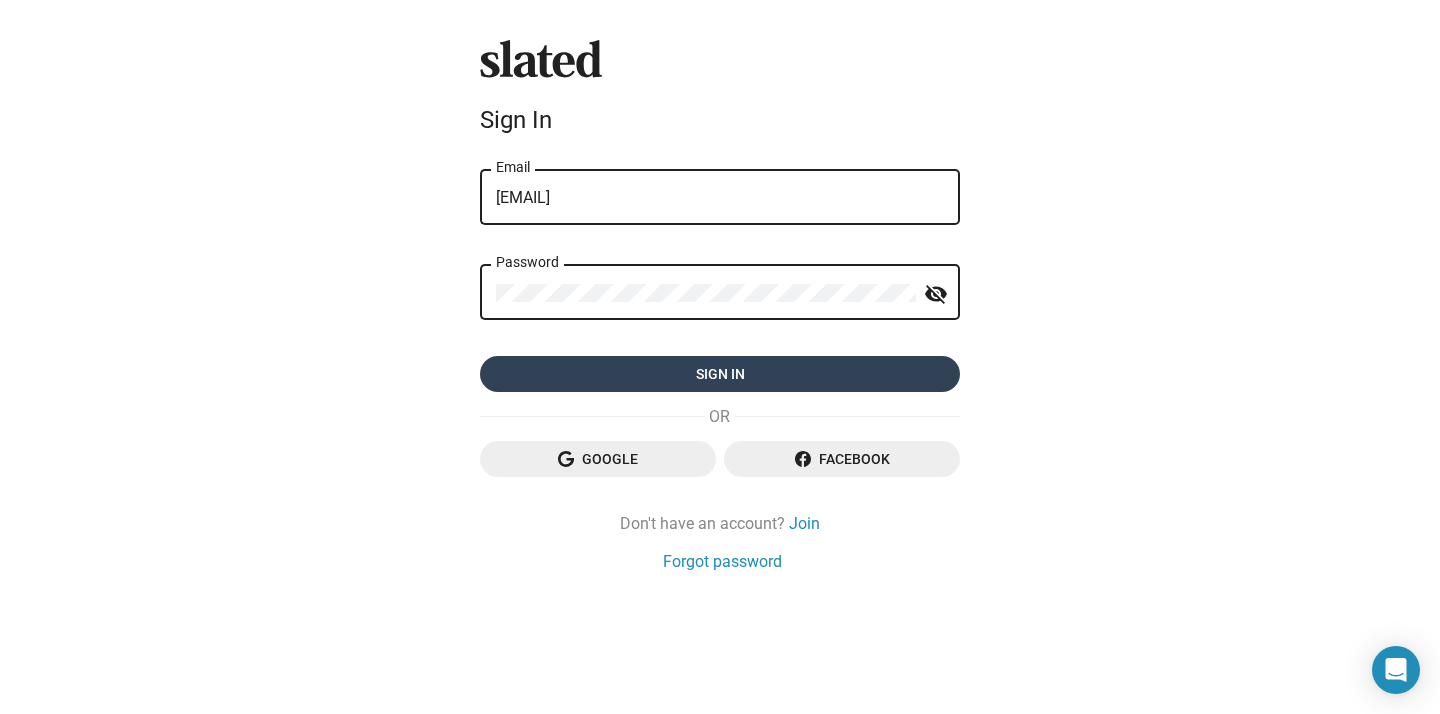 click on "Sign in" 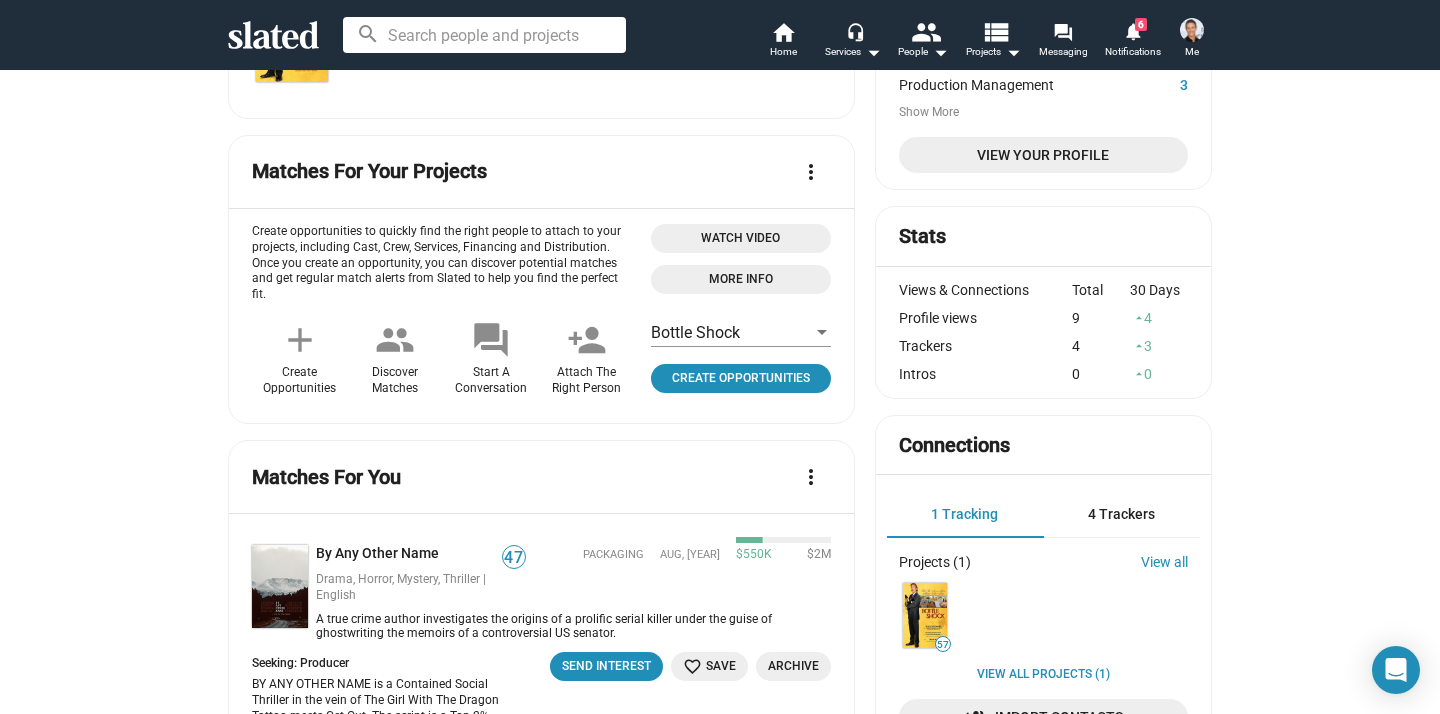 scroll, scrollTop: 0, scrollLeft: 0, axis: both 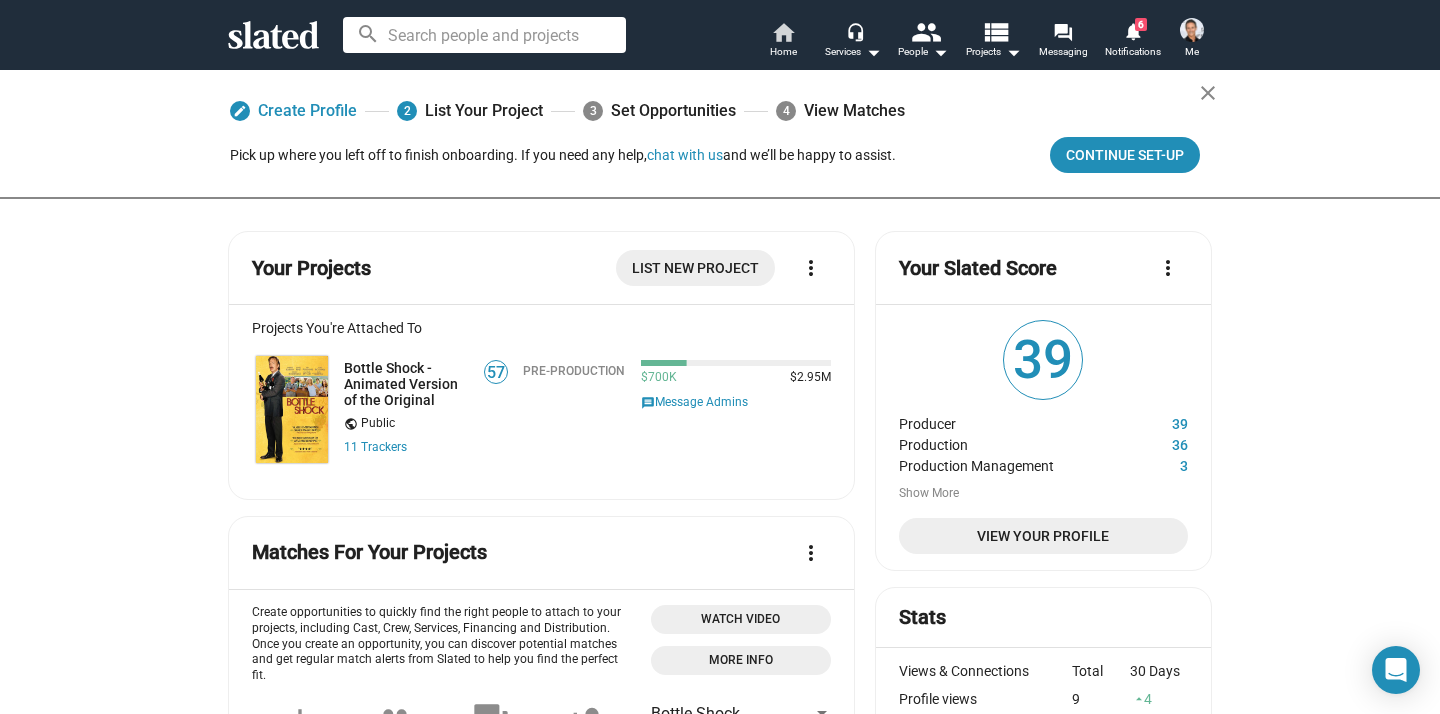 click on "Home" at bounding box center (783, 52) 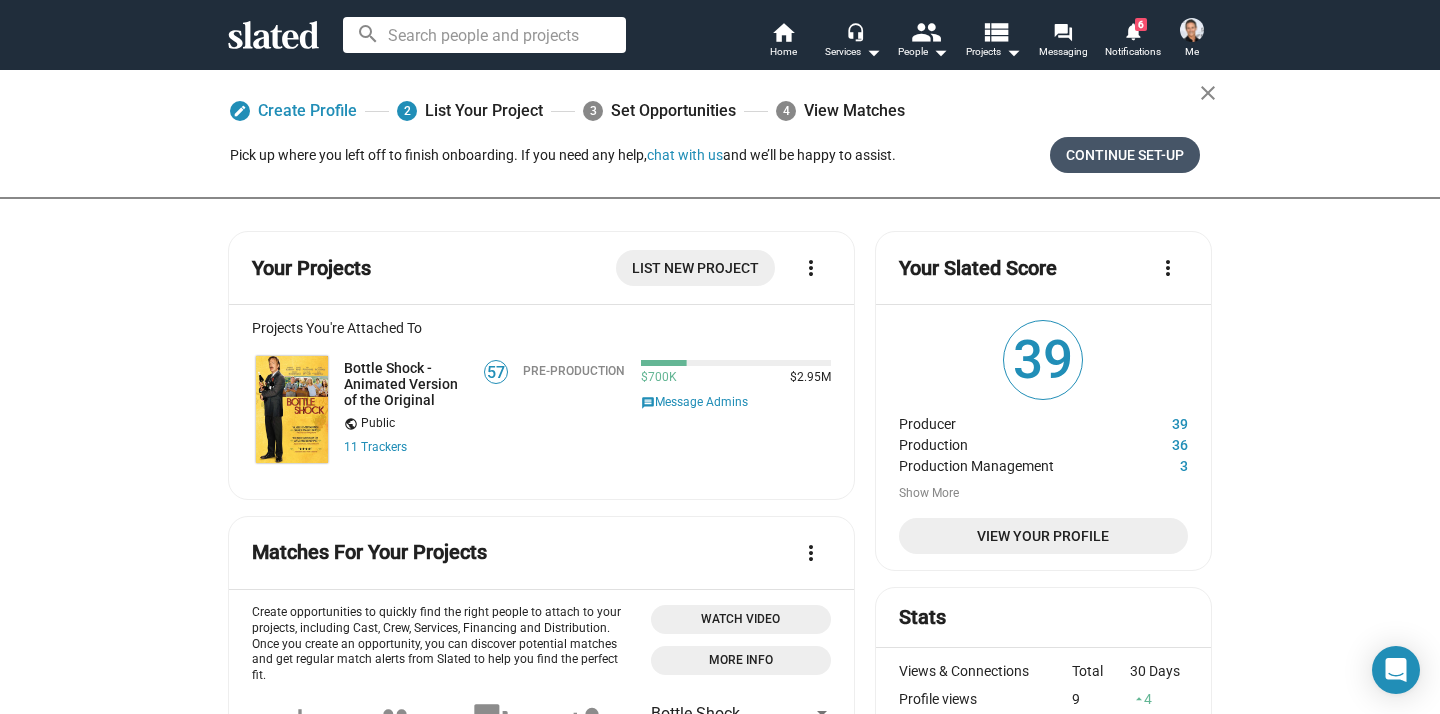 click on "Continue Set-up" 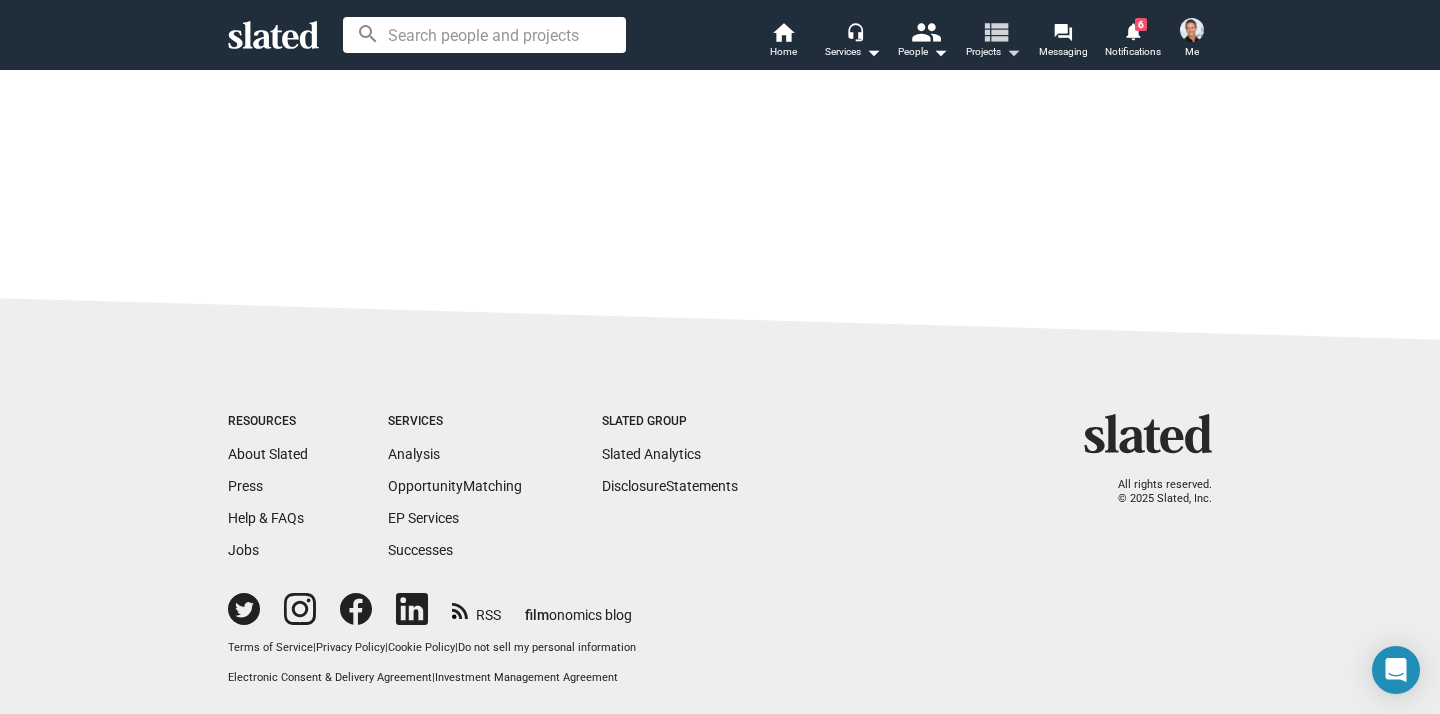 click on "view_list" at bounding box center [995, 31] 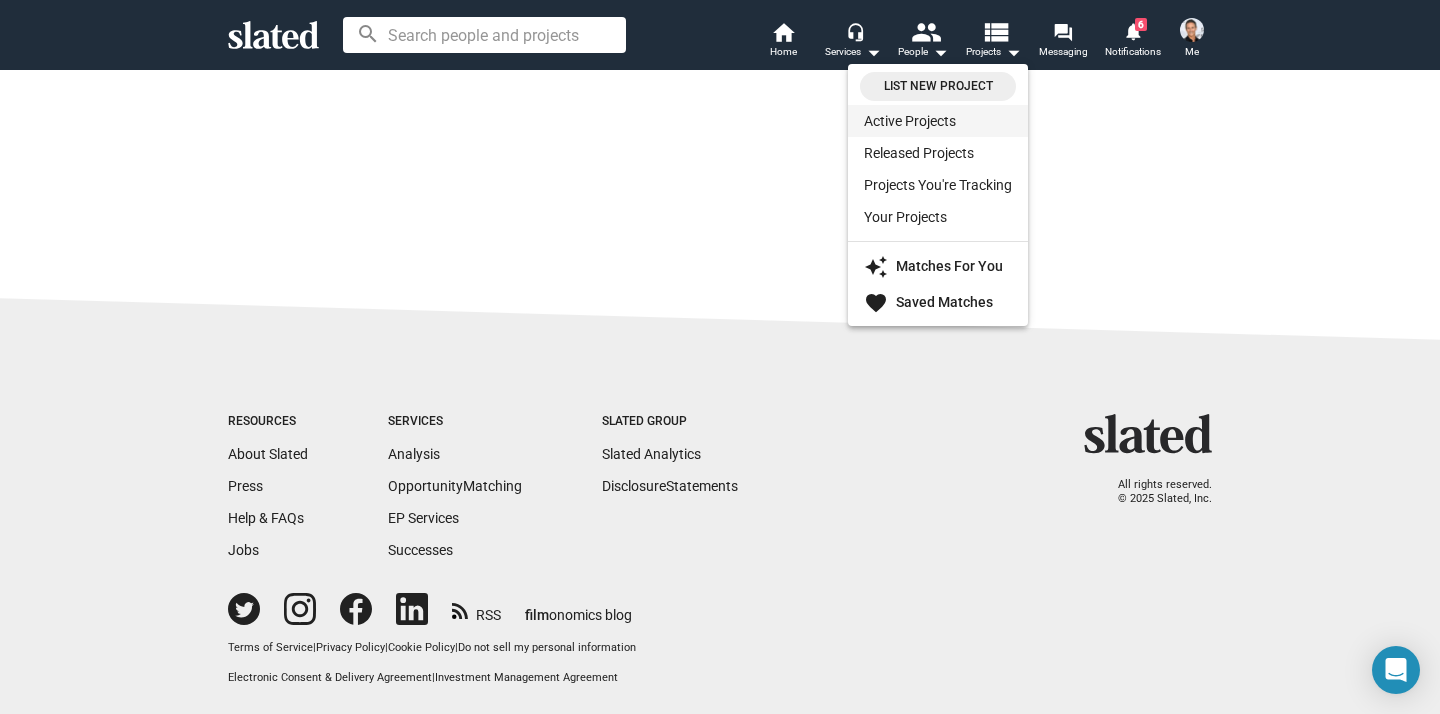 click on "Active Projects" at bounding box center [938, 121] 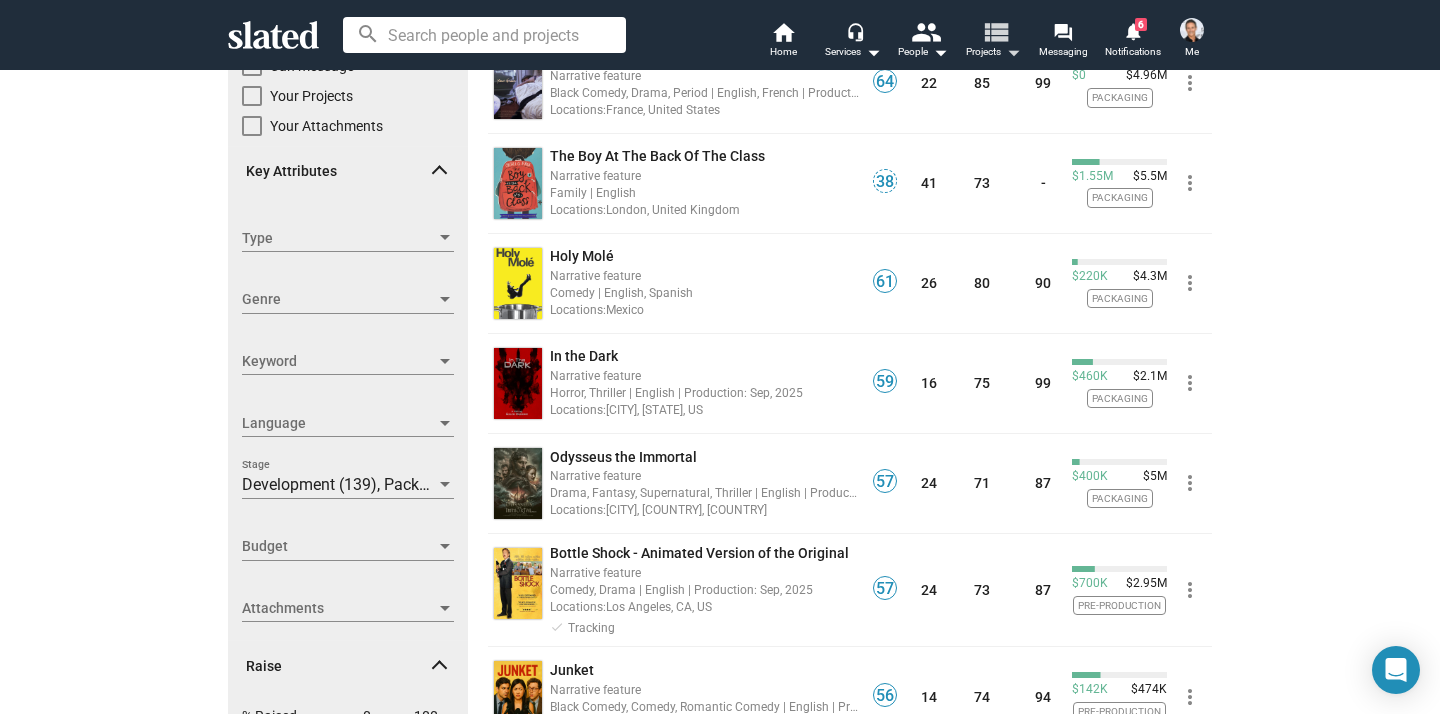 scroll, scrollTop: 240, scrollLeft: 0, axis: vertical 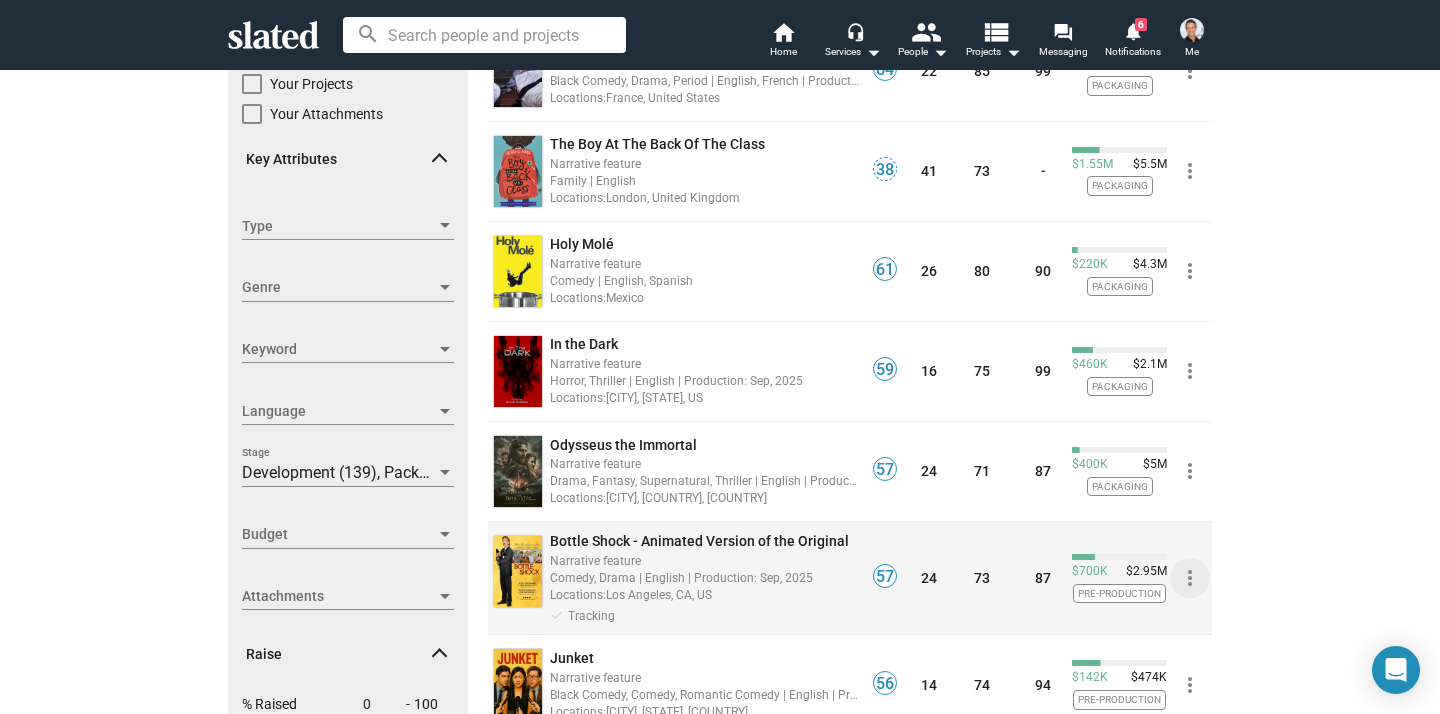 click on "more_vert" 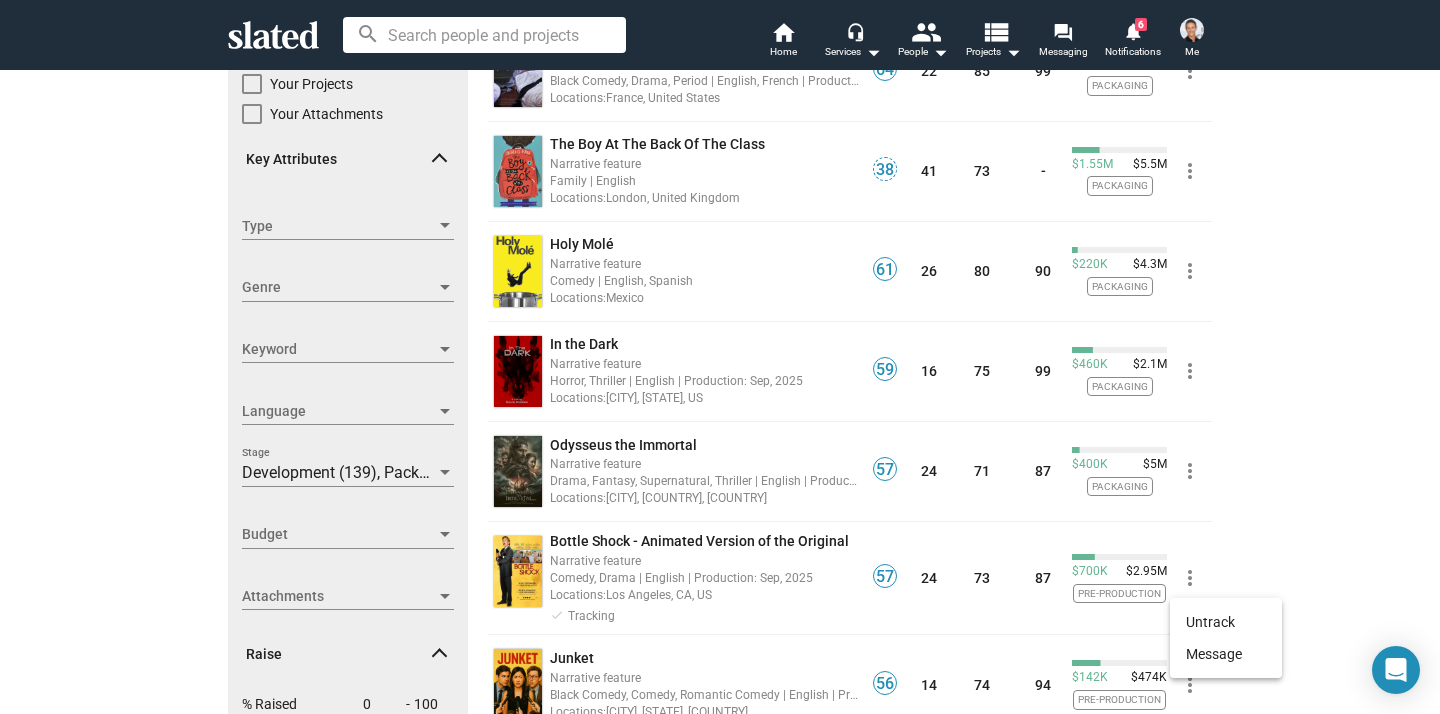 click at bounding box center (720, 357) 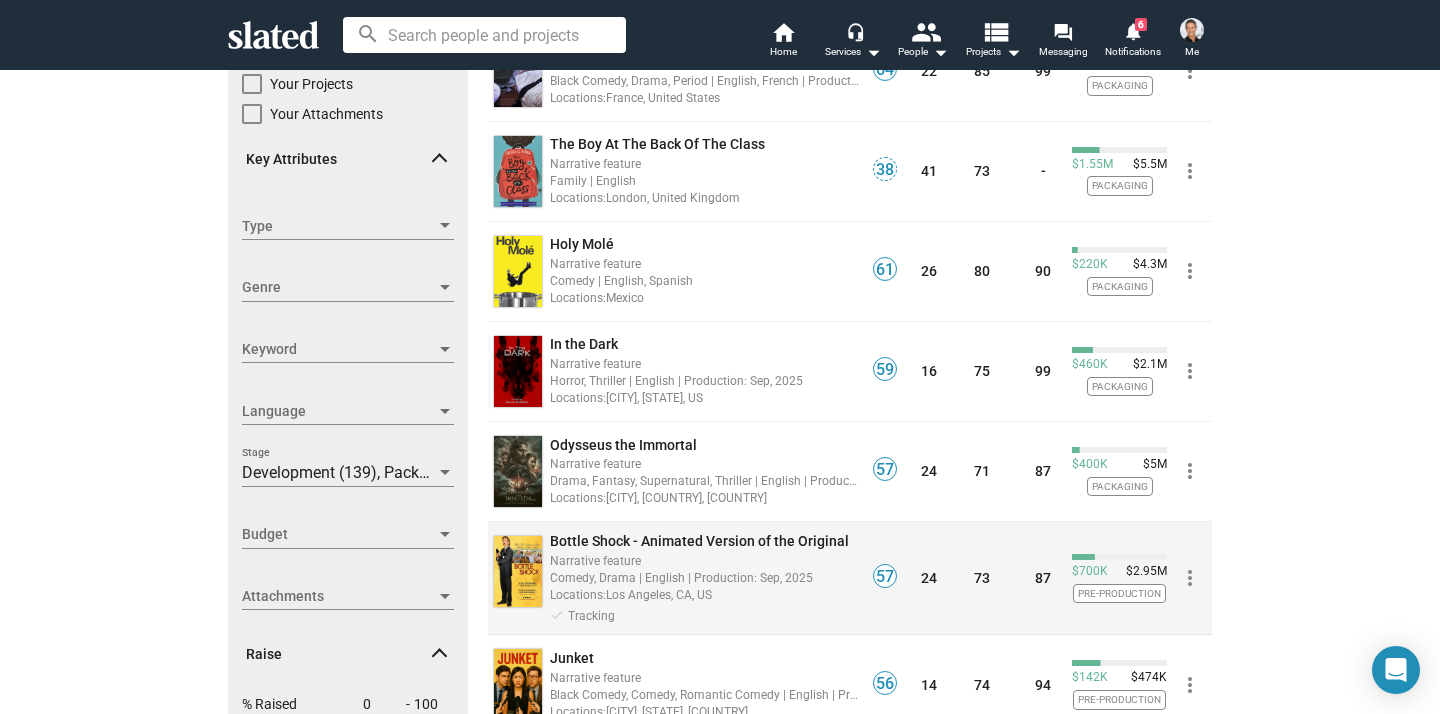 click on "Bottle Shock - Animated Version of the Original" 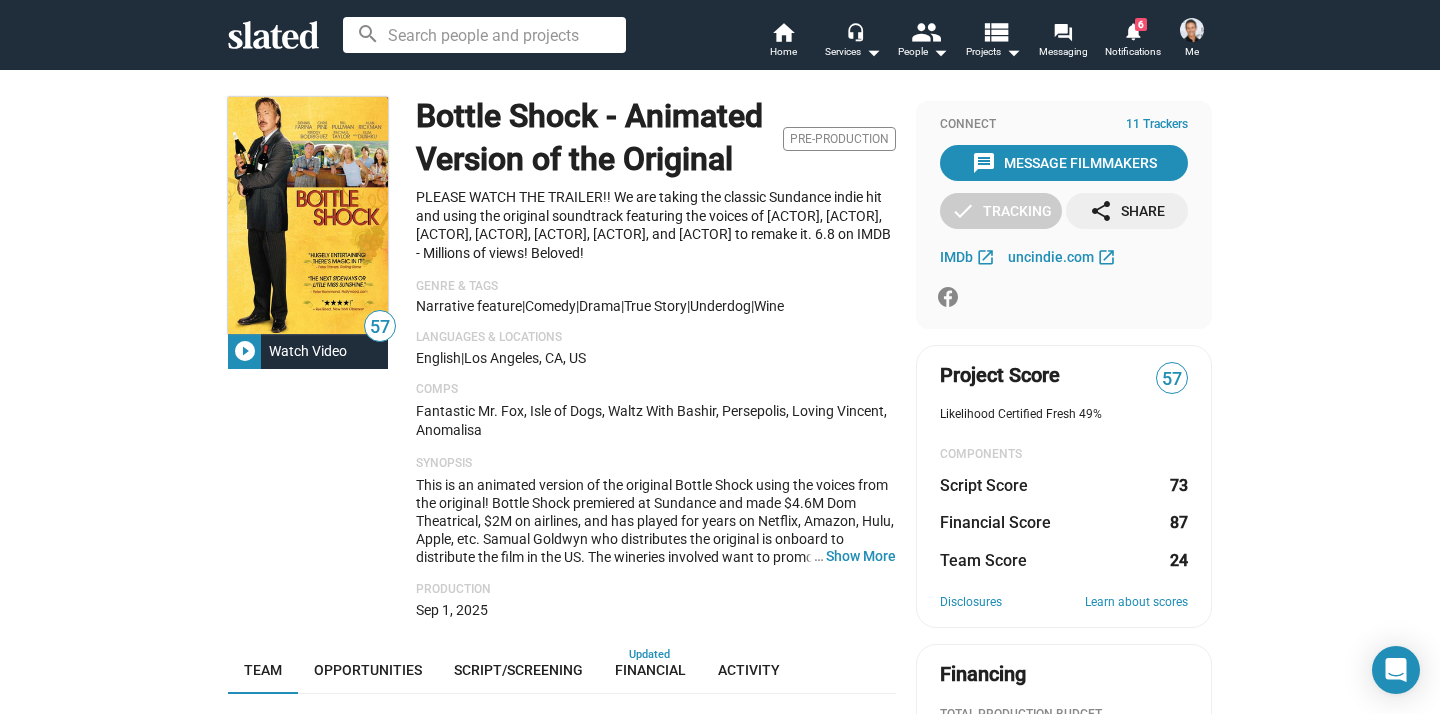 click on "Project Score 57" 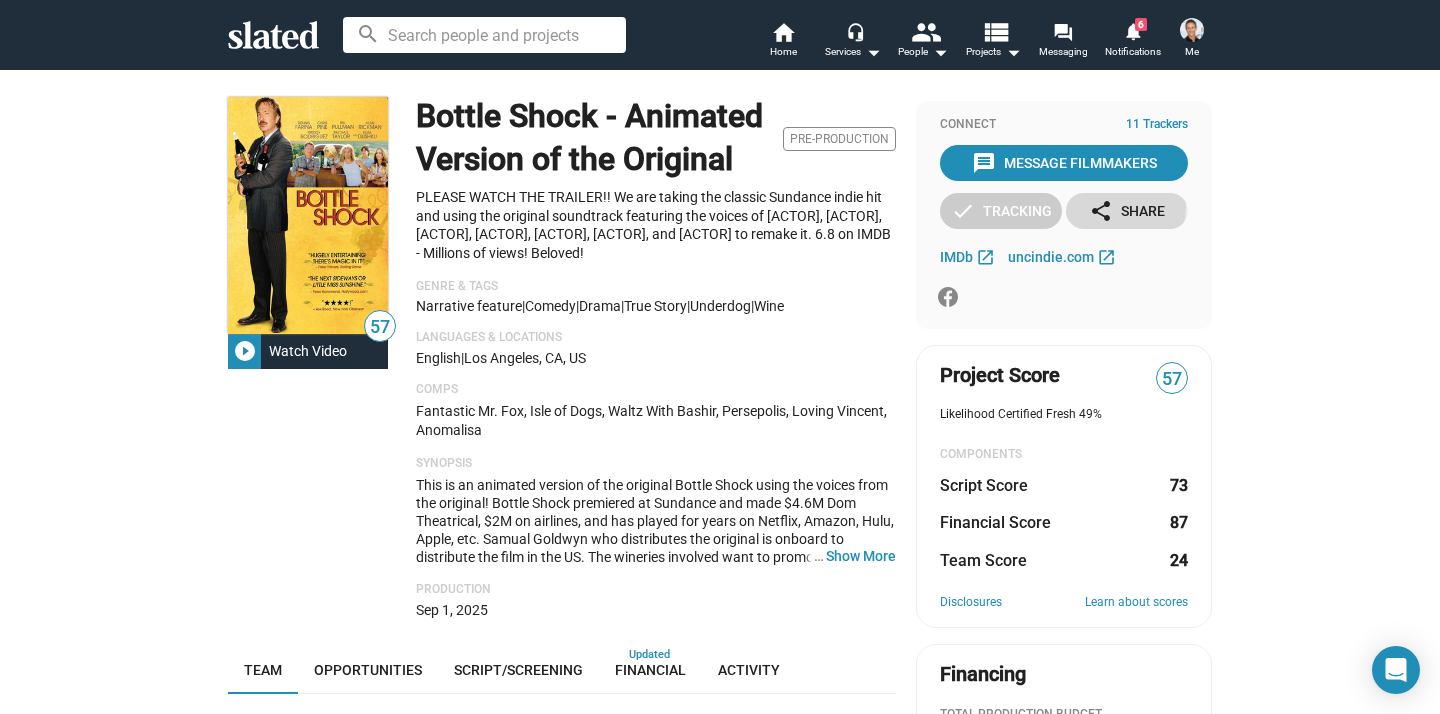 click on "share  Share" 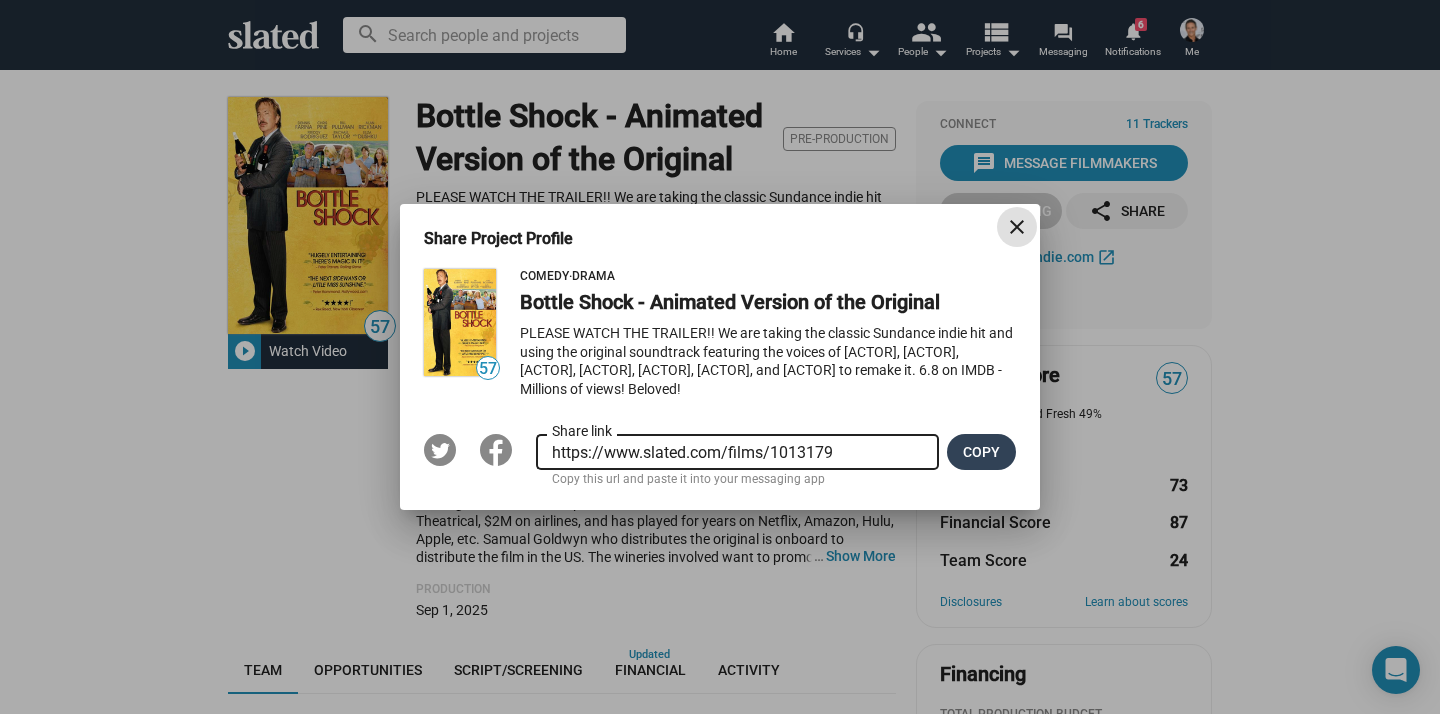 click on "Copy" at bounding box center [981, 452] 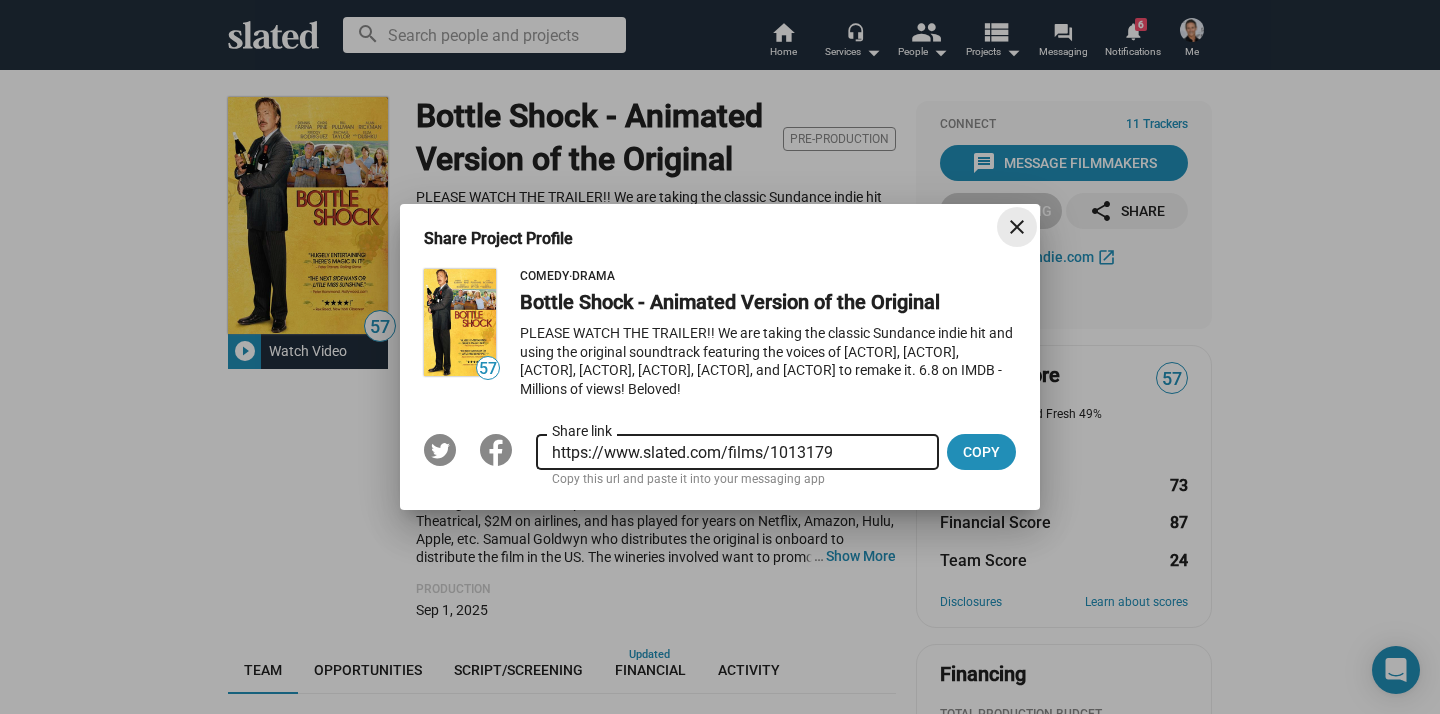 click on "close" at bounding box center [1017, 227] 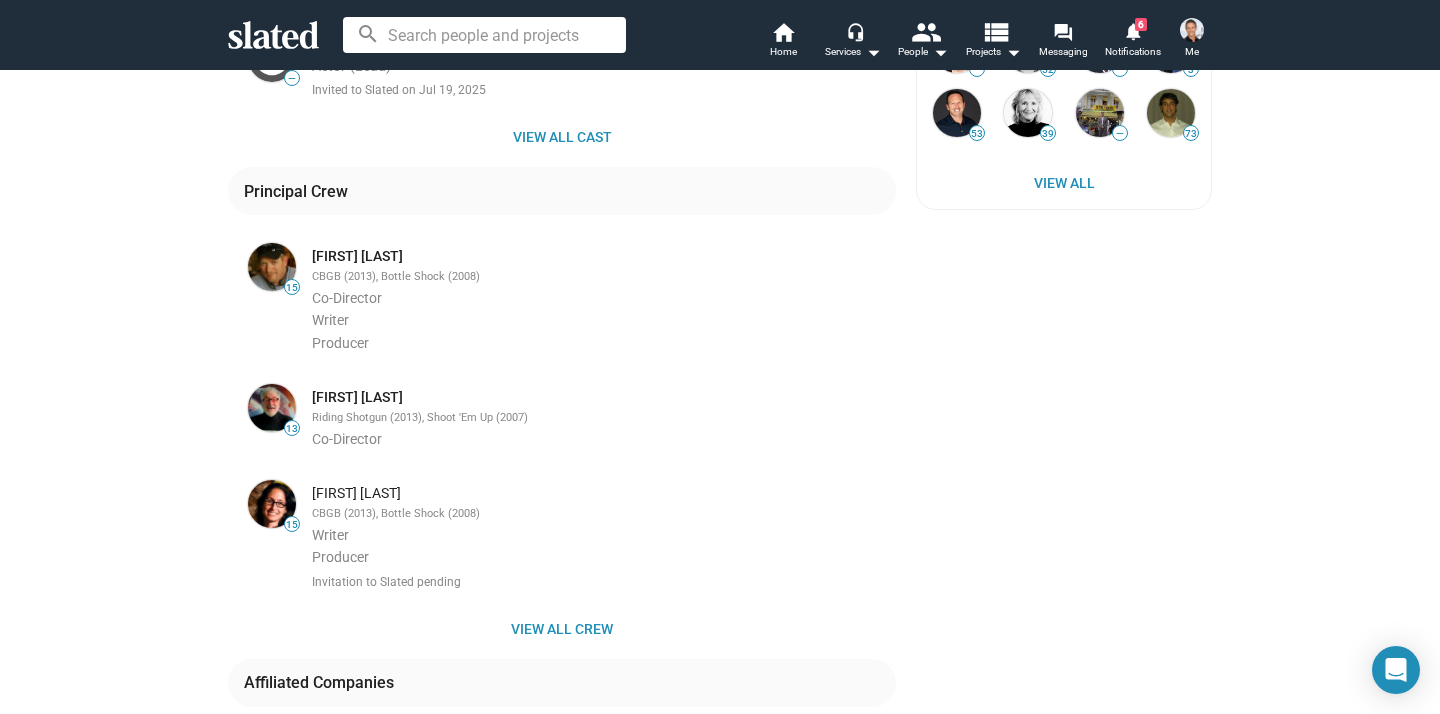 scroll, scrollTop: 935, scrollLeft: 0, axis: vertical 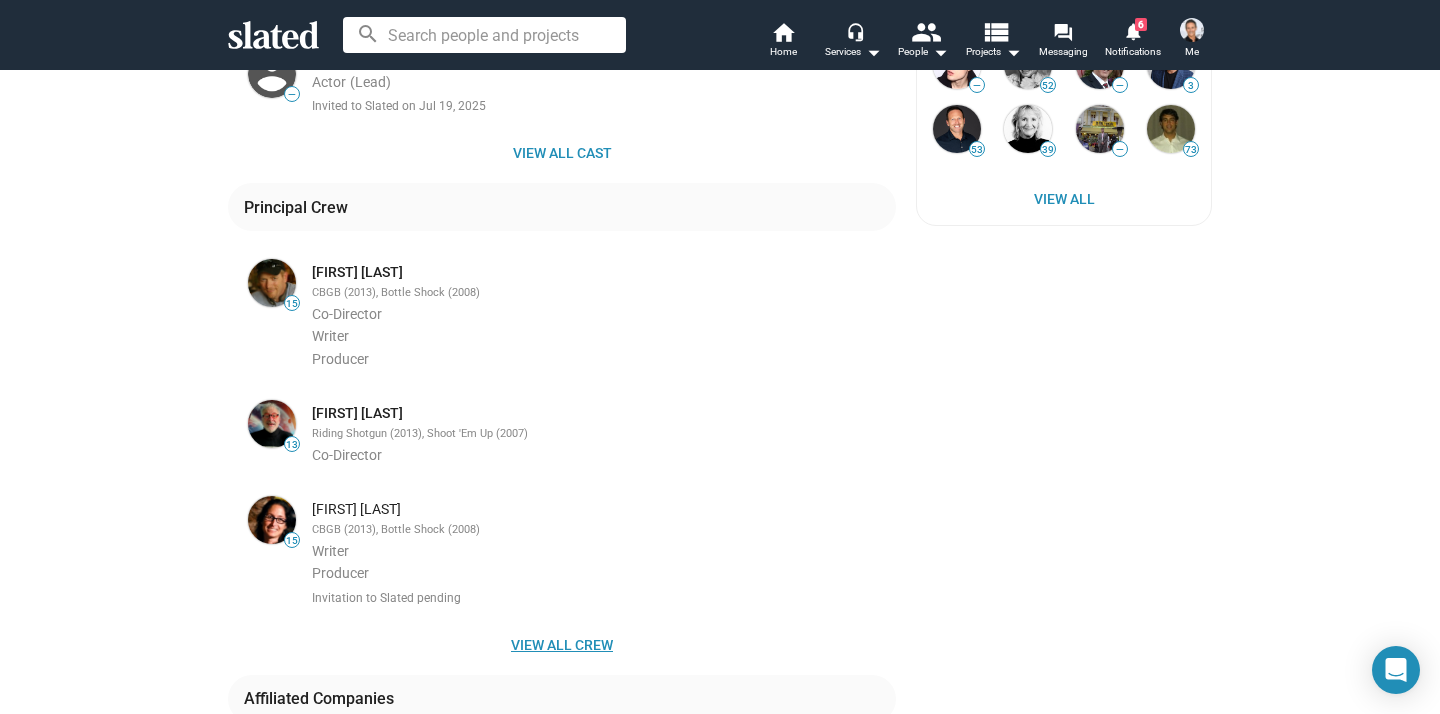 click on "View all crew" 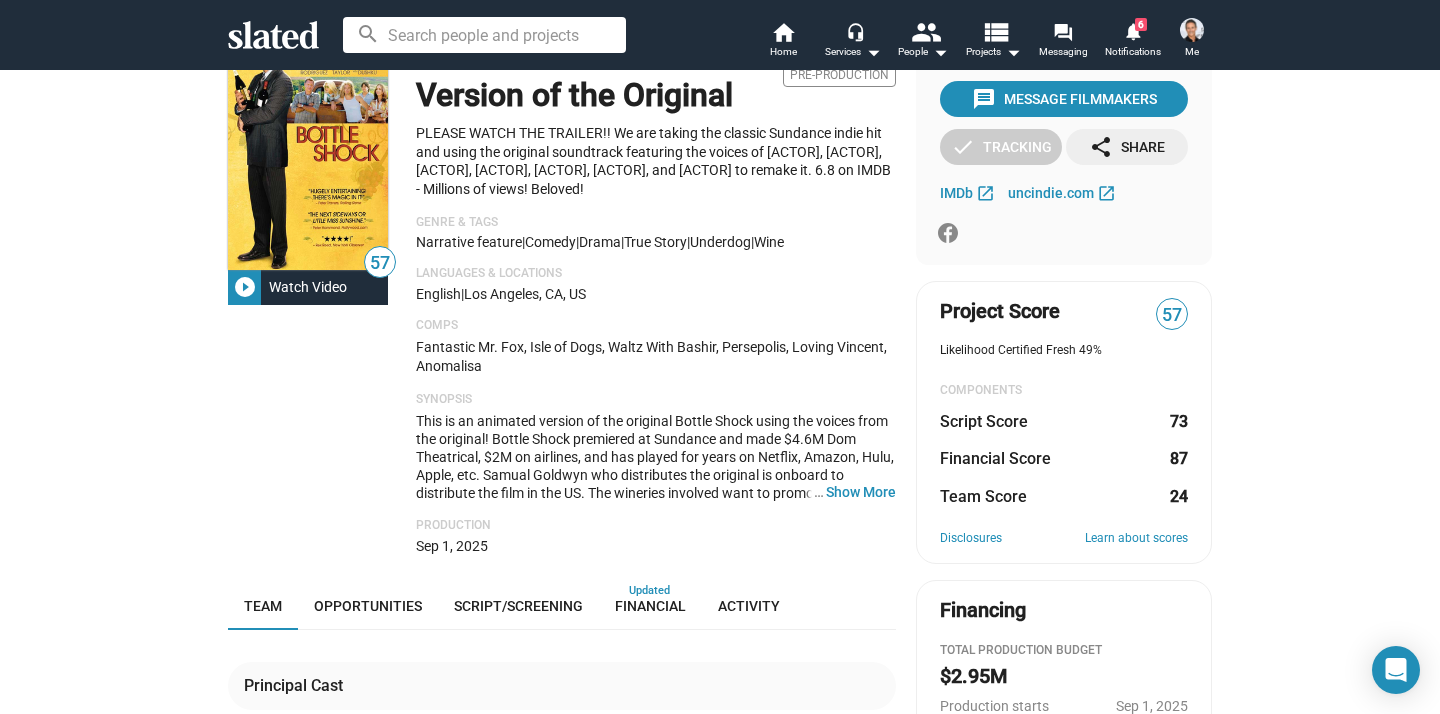 scroll, scrollTop: 0, scrollLeft: 0, axis: both 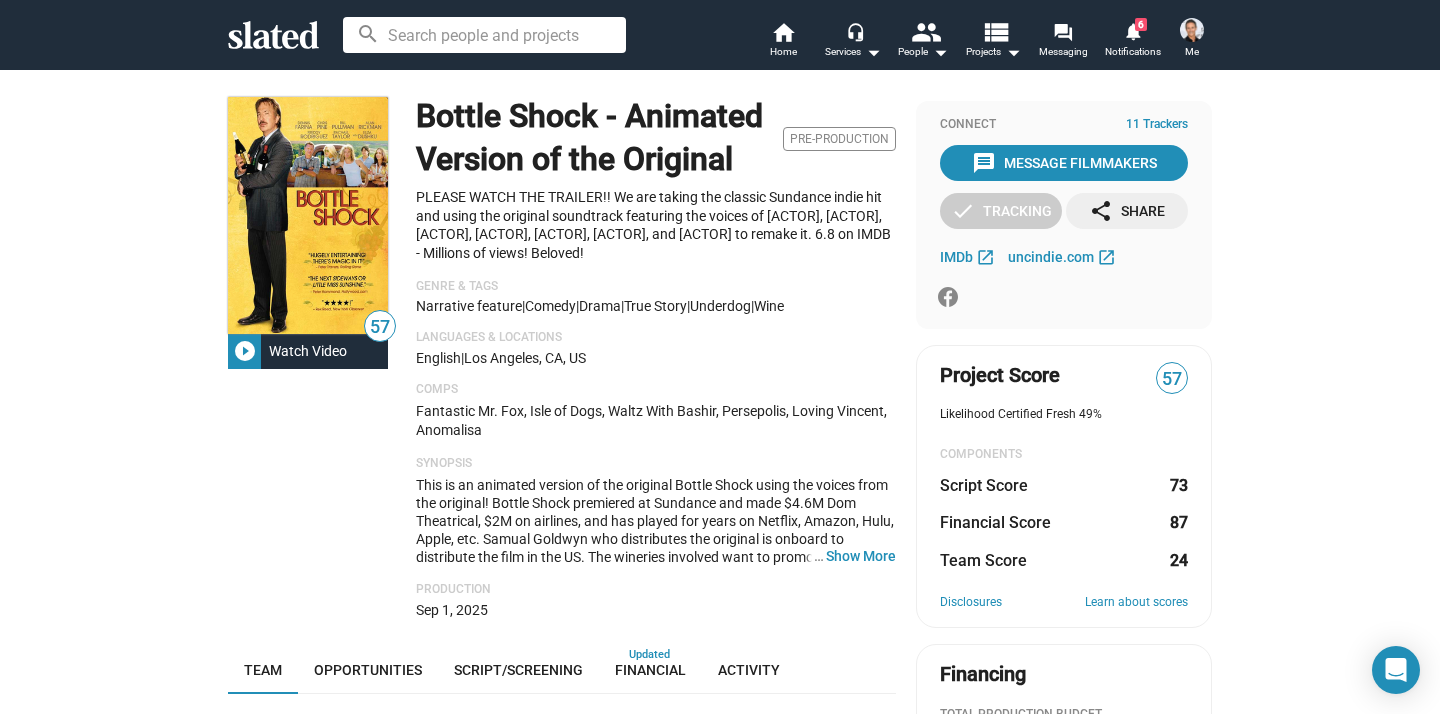 click on "Me" at bounding box center (1192, 52) 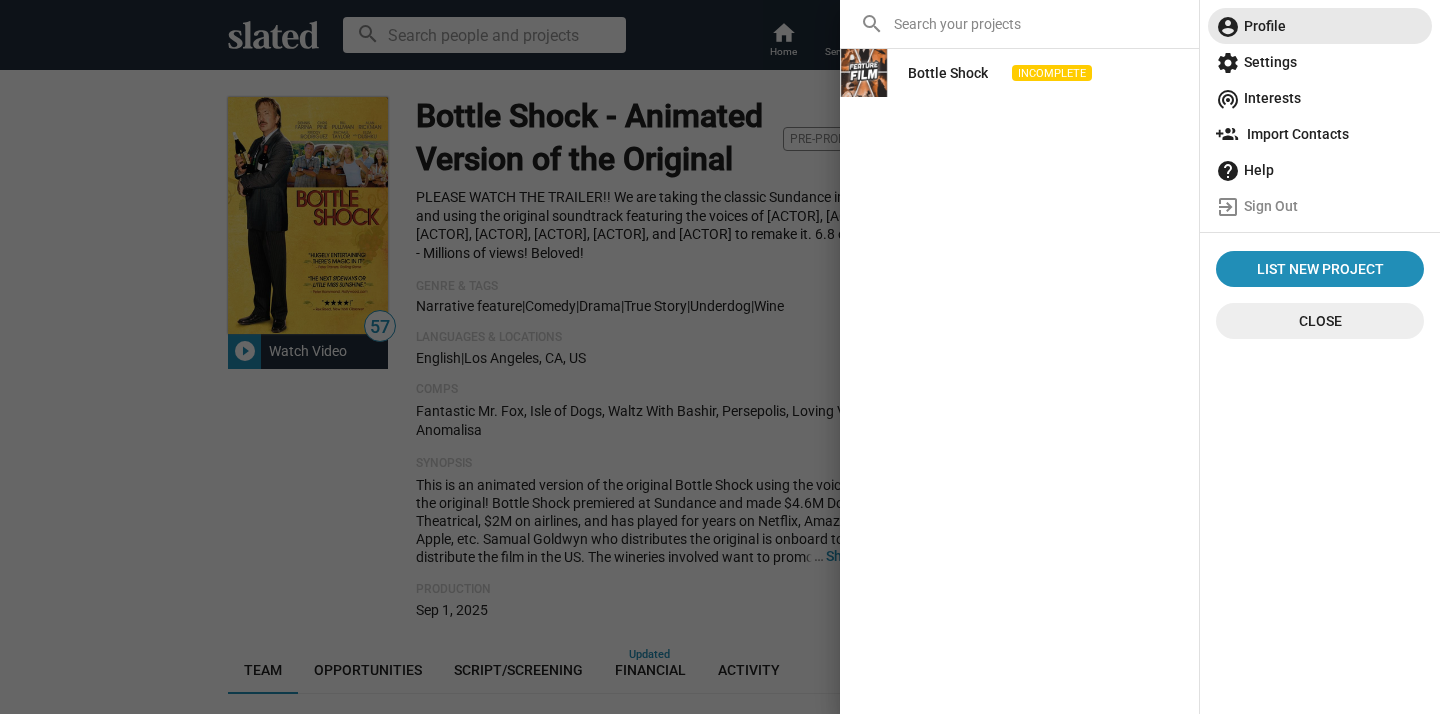 click on "account_circle  Profile" 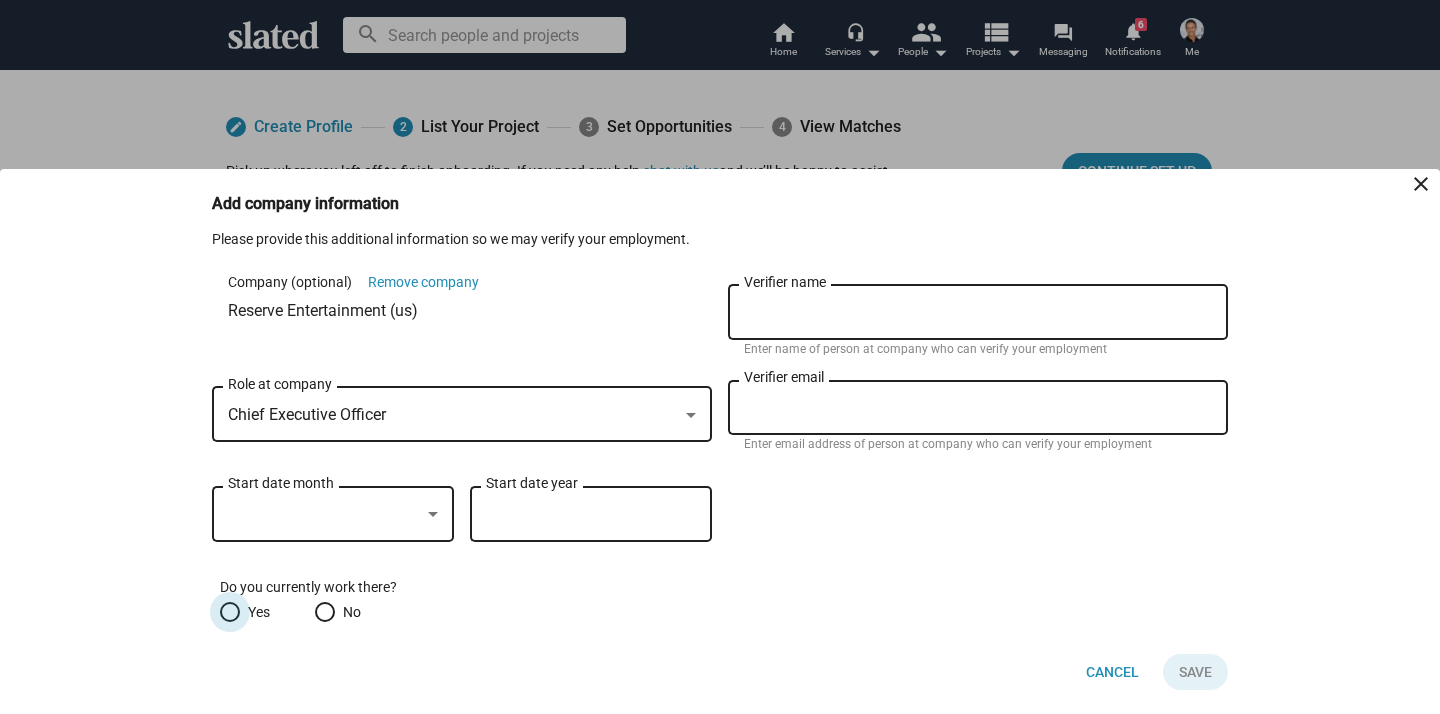 click at bounding box center [230, 612] 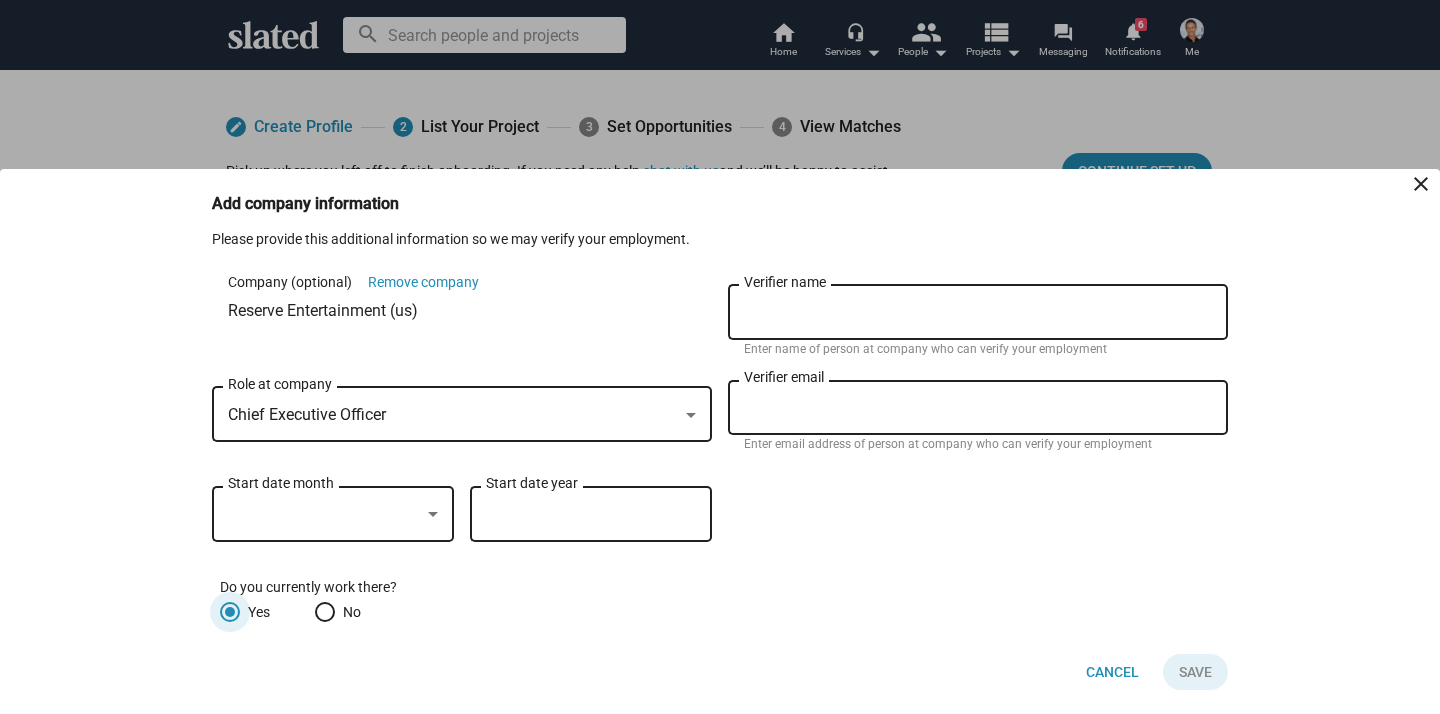 click on "close" at bounding box center (1421, 184) 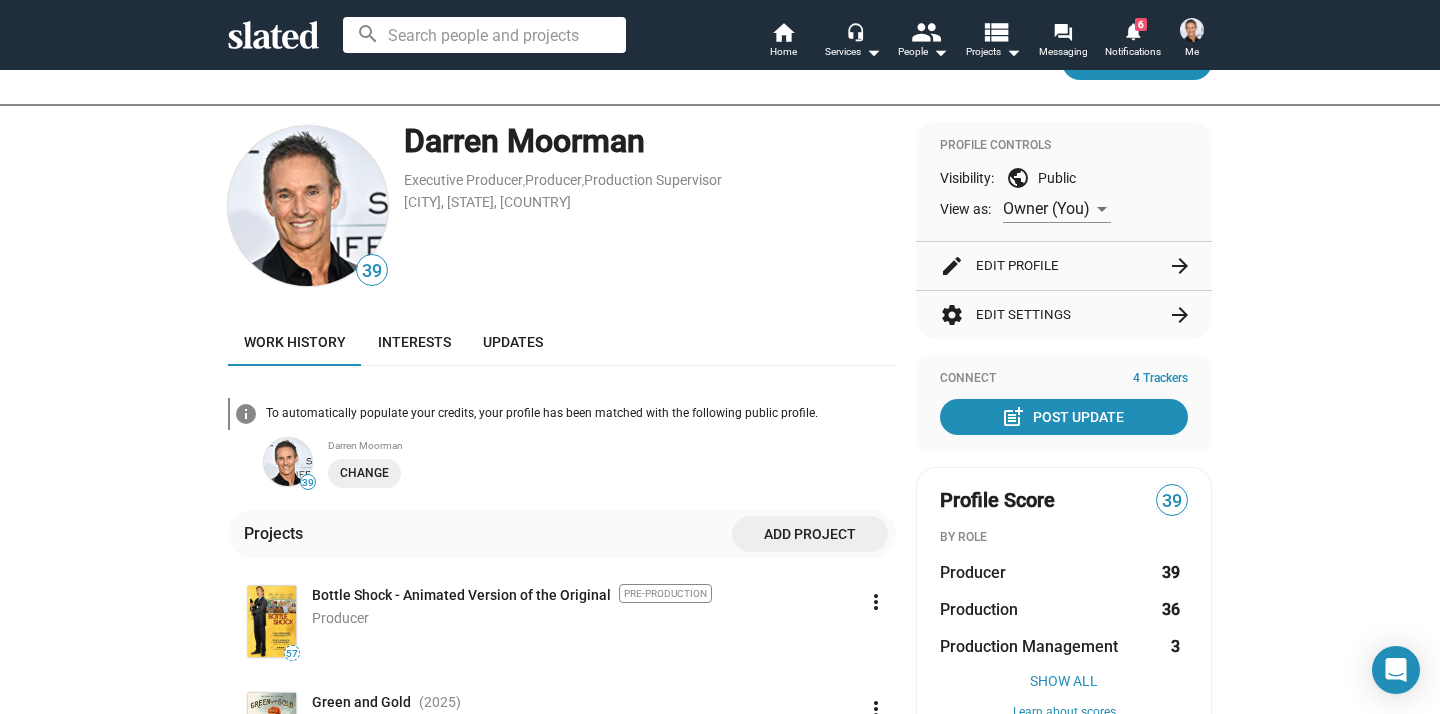 scroll, scrollTop: 107, scrollLeft: 0, axis: vertical 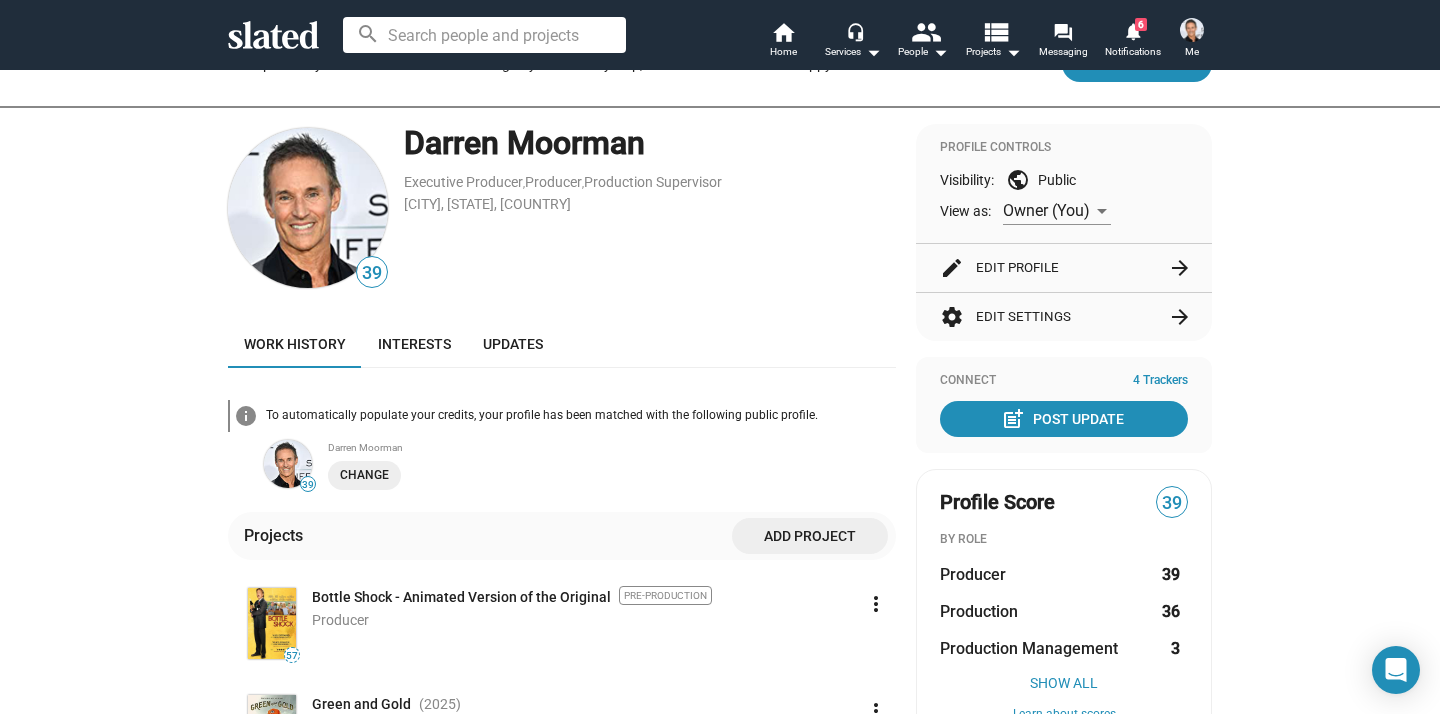 click on "edit  Edit Profile  arrow_forward" 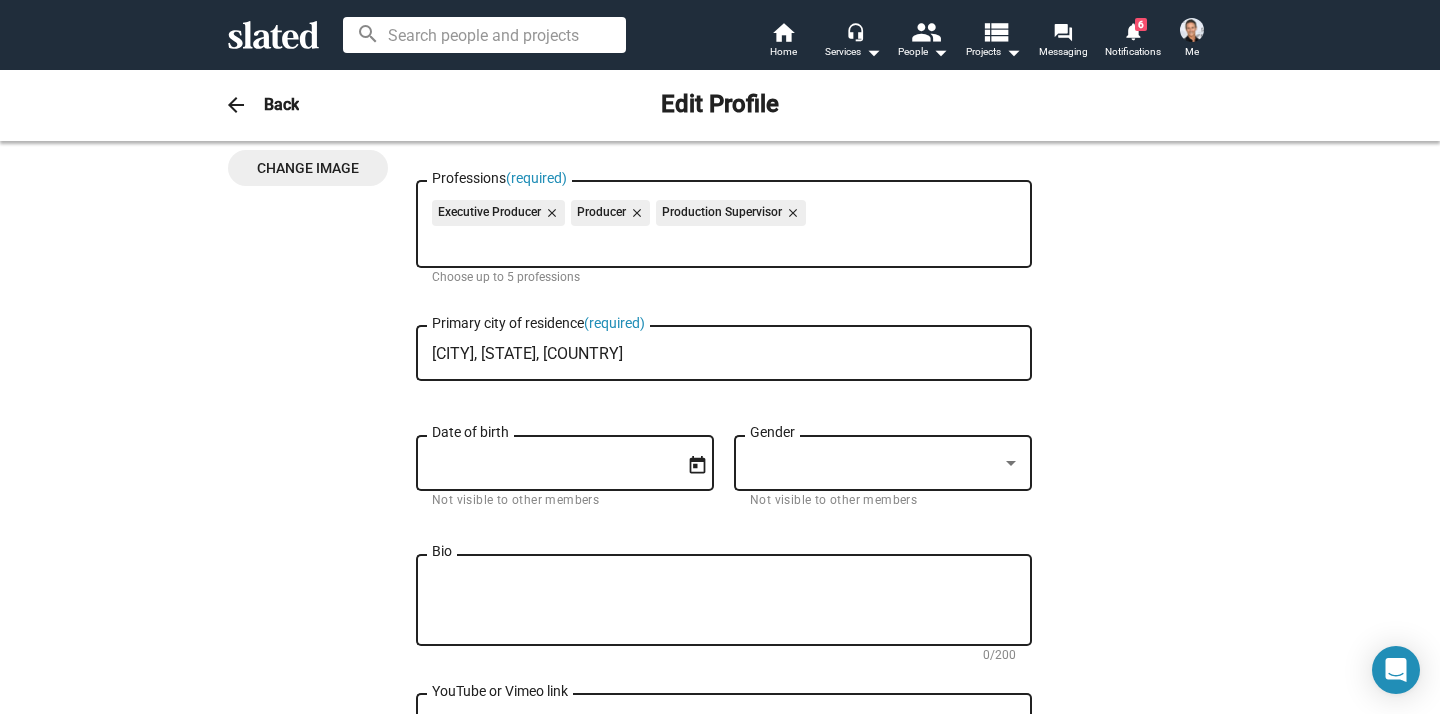 scroll, scrollTop: 203, scrollLeft: 0, axis: vertical 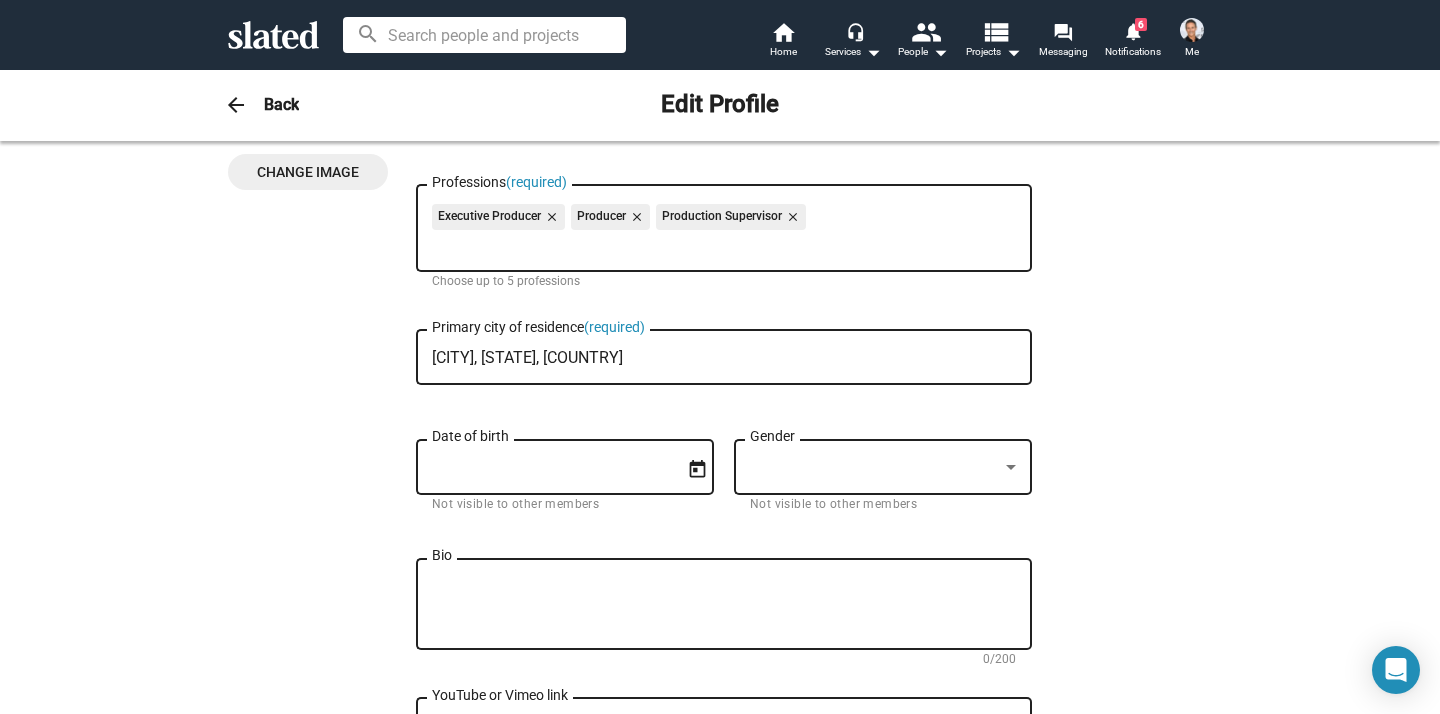 click on "close" at bounding box center [791, 217] 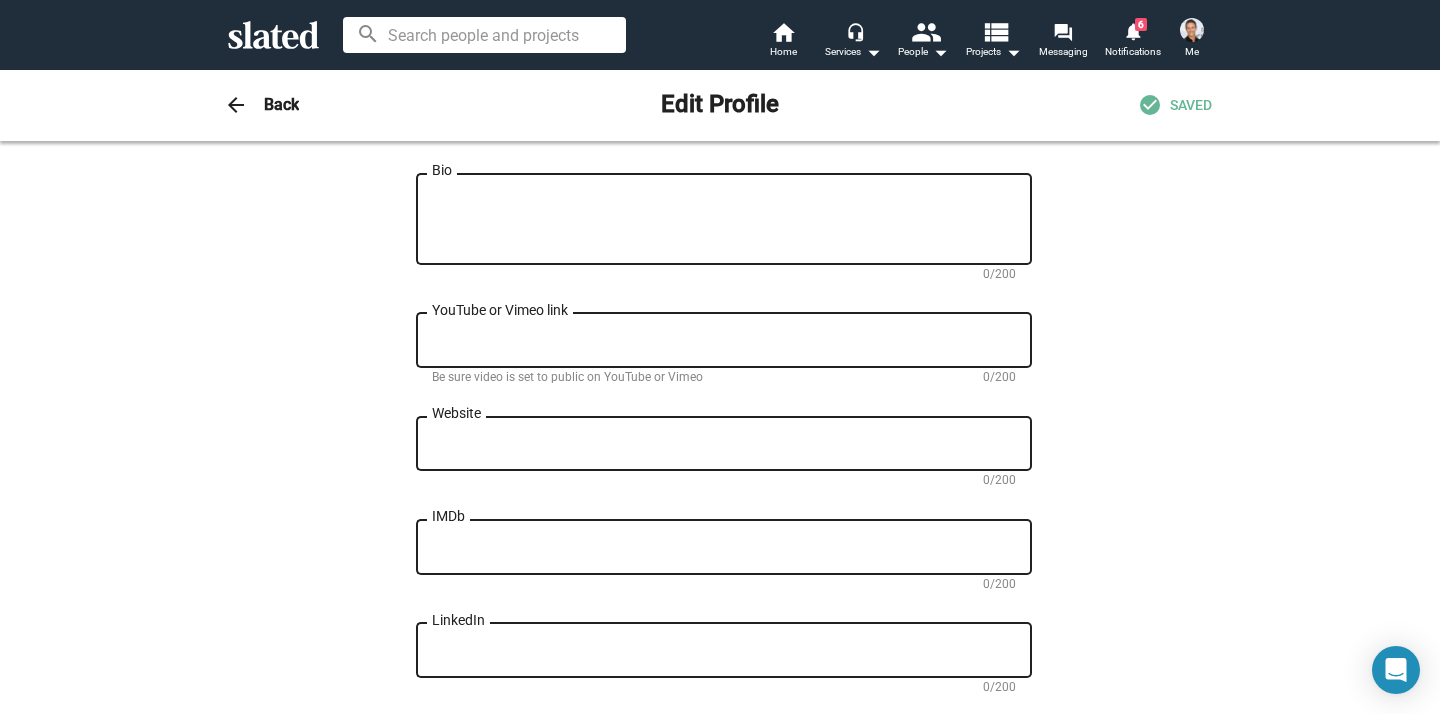 scroll, scrollTop: 638, scrollLeft: 0, axis: vertical 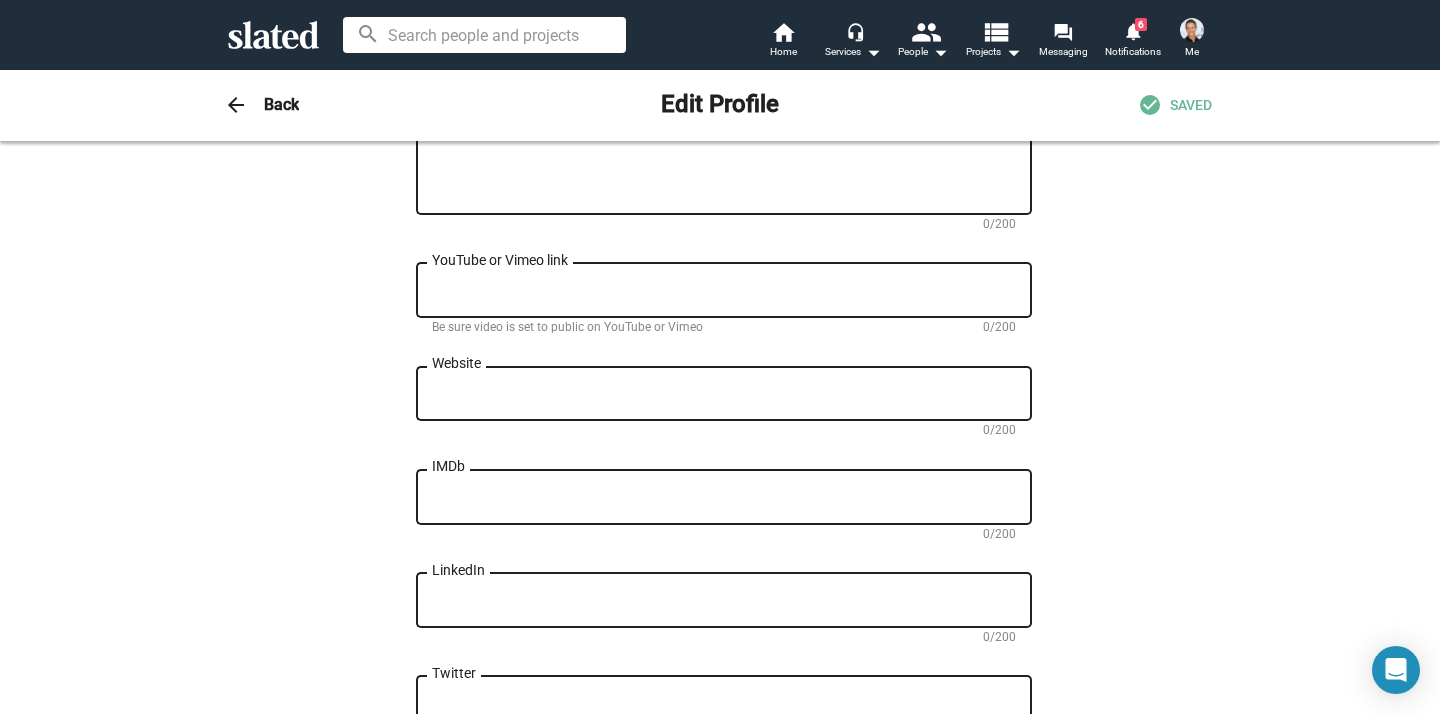 click on "Website" at bounding box center (724, 394) 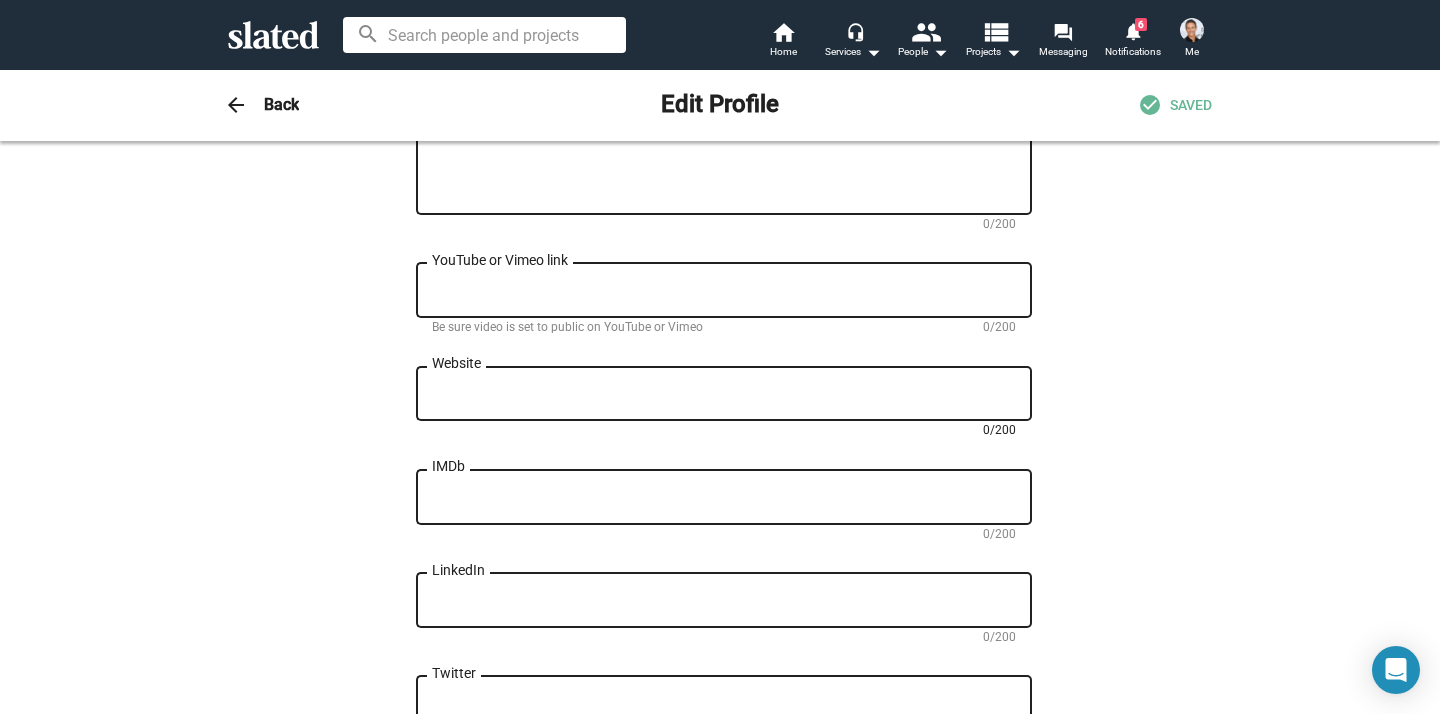 paste on "https://www.reserveentertainment.com/" 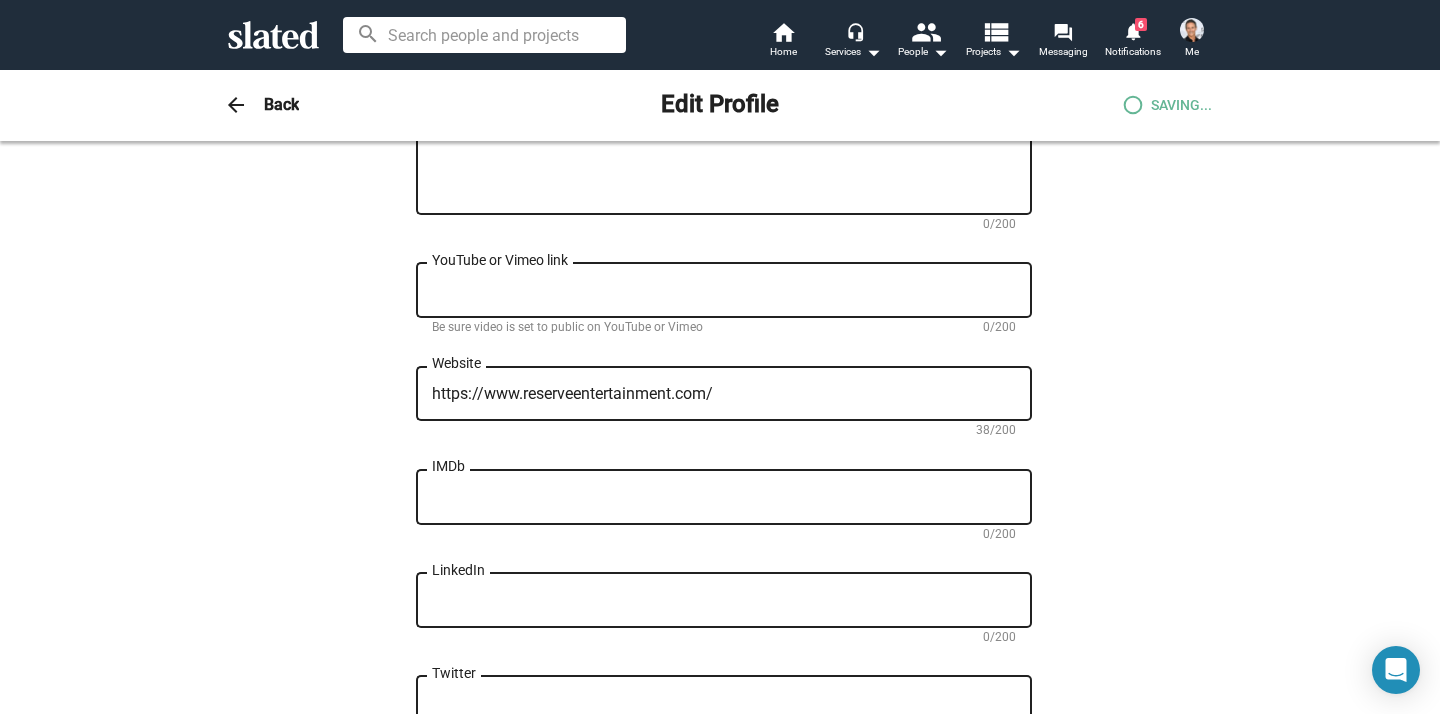 type on "https://www.reserveentertainment.com/" 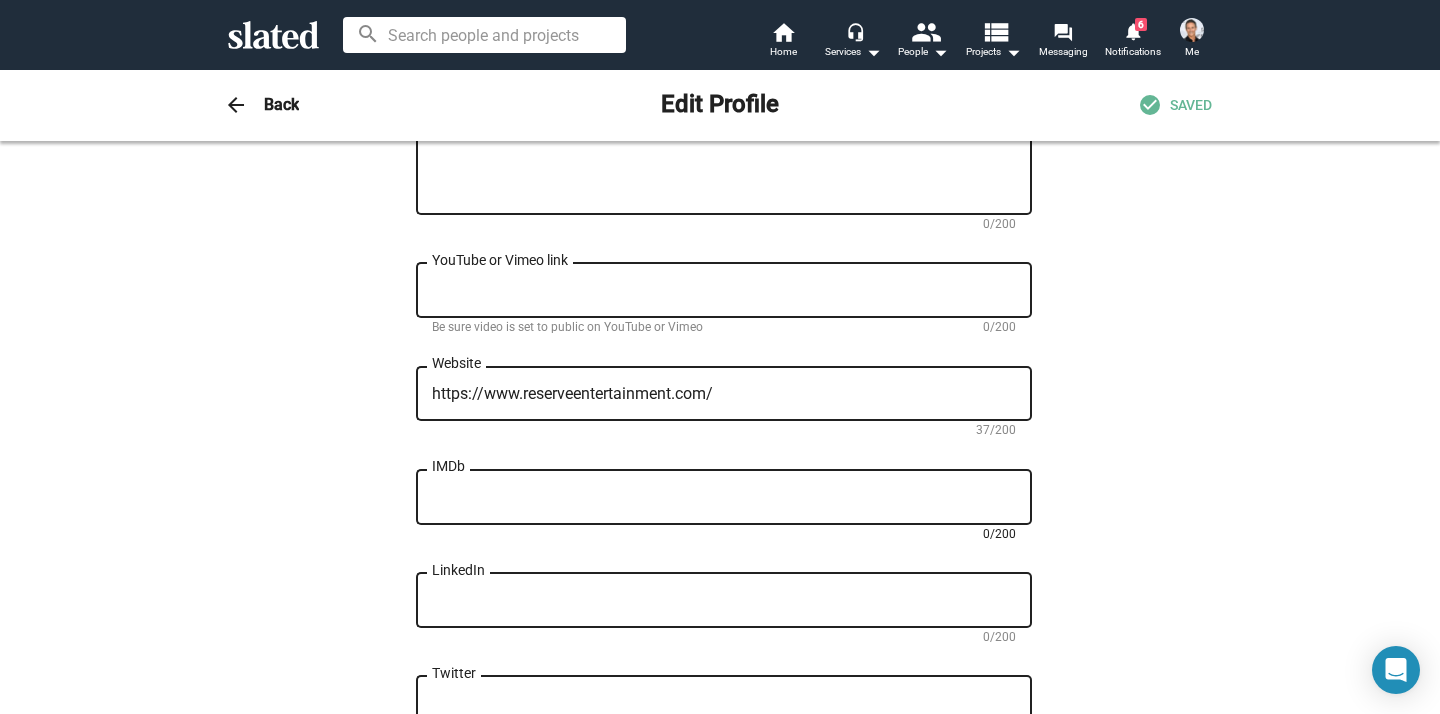 click on "IMDb" at bounding box center (724, 498) 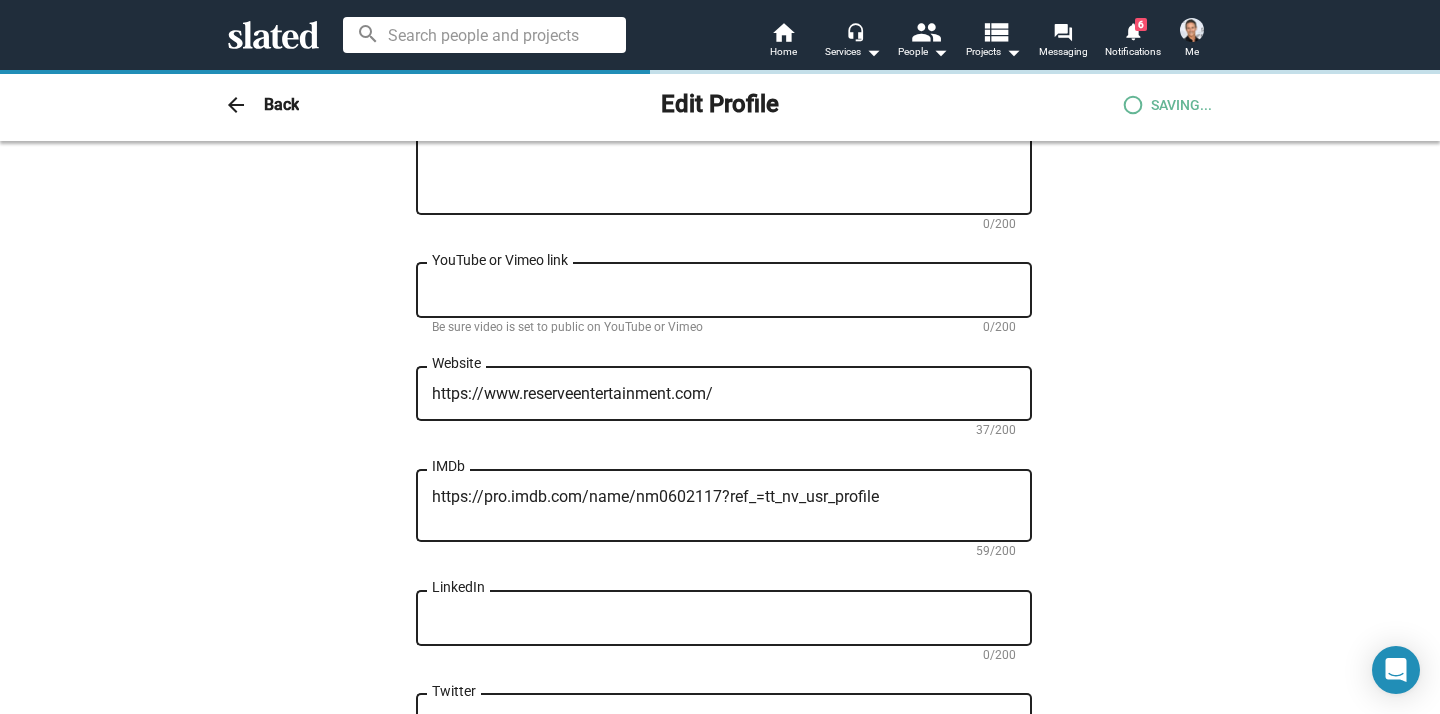 type on "https://pro.imdb.com/name/nm0602117?ref_=tt_nv_usr_profile" 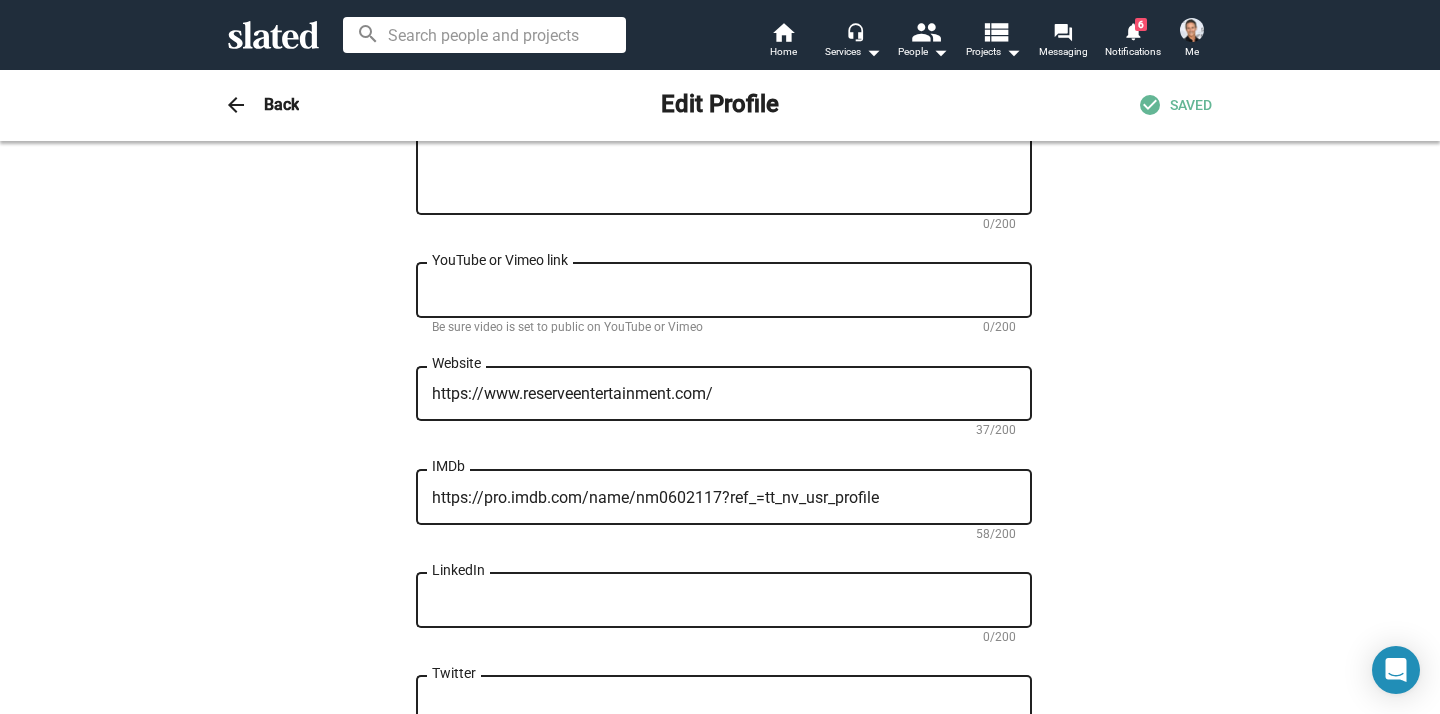 click on "LinkedIn" at bounding box center (724, 601) 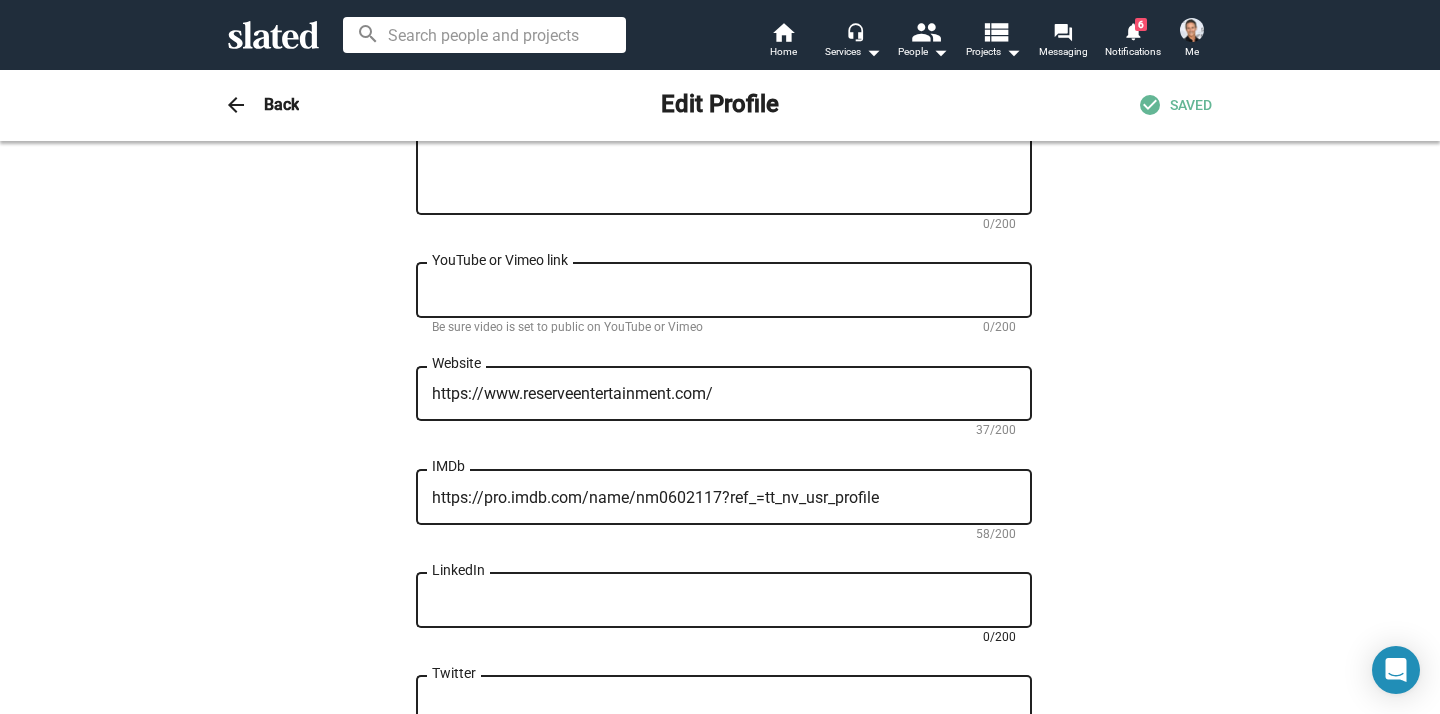 paste on "https://www.linkedin.com/in/[FIRST]-[LAST]-[ID]/" 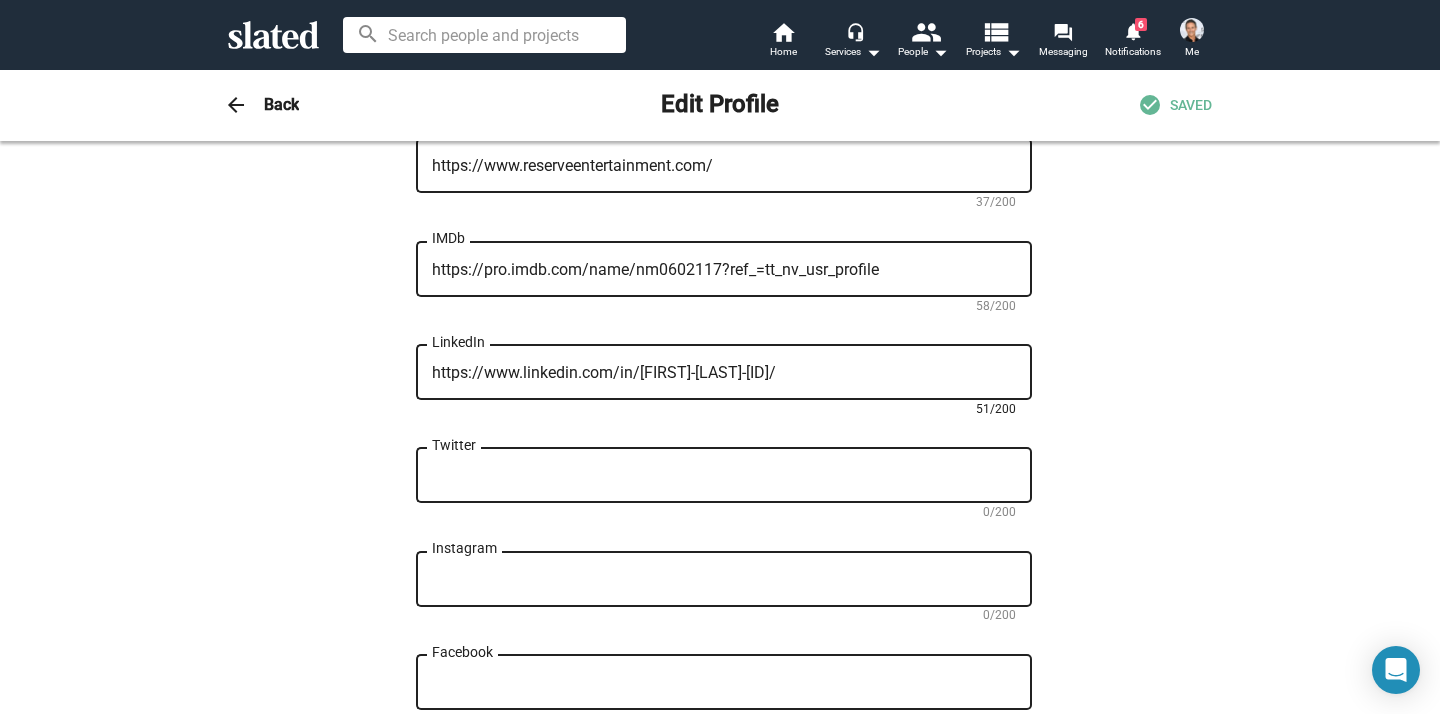 scroll, scrollTop: 874, scrollLeft: 0, axis: vertical 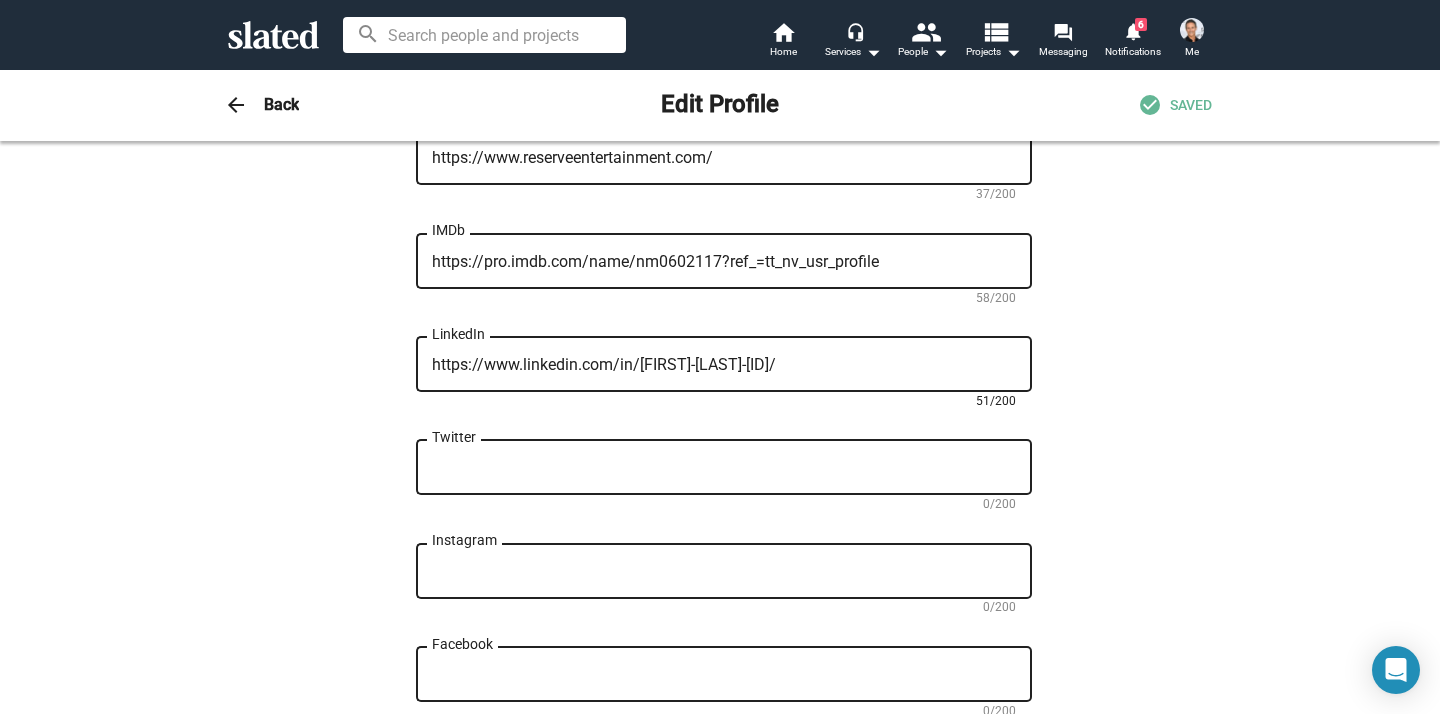 type on "https://www.linkedin.com/in/[FIRST]-[LAST]-[ID]/" 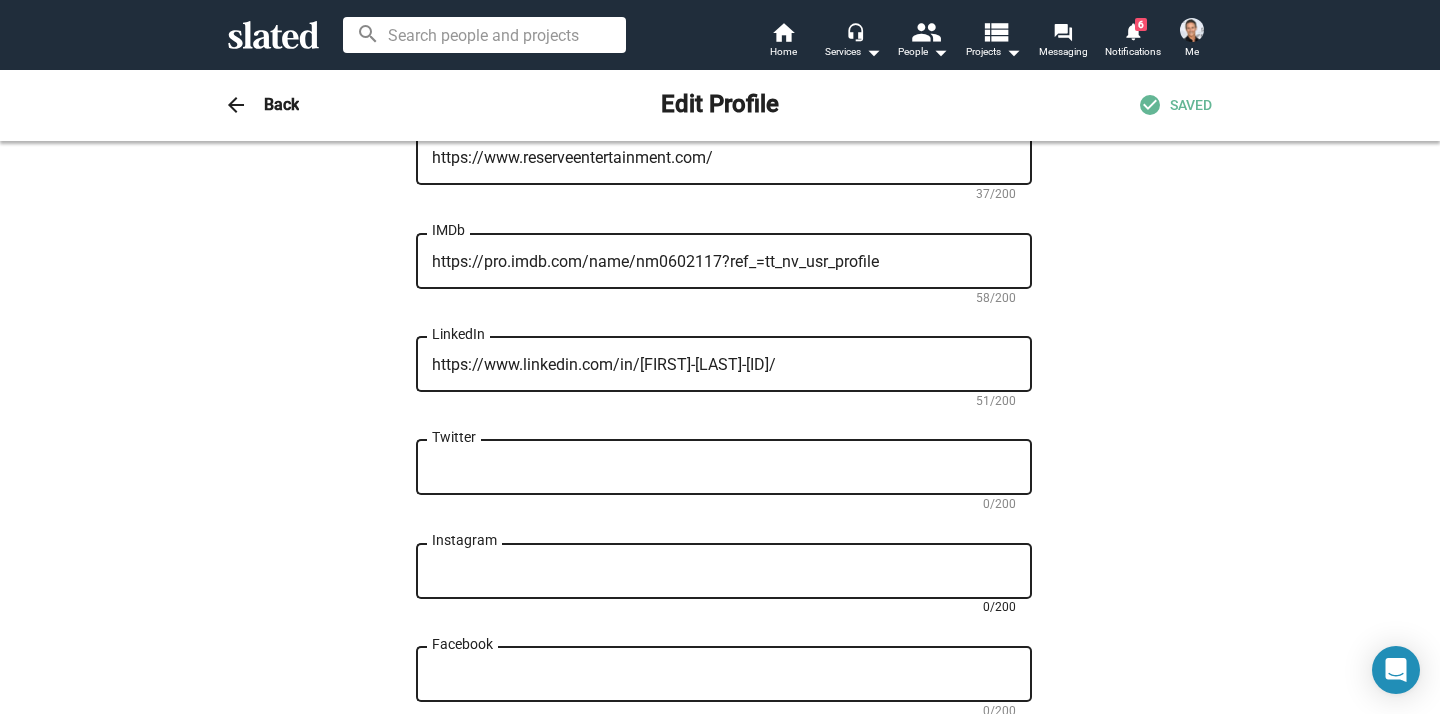 paste on "https://www.instagram.com/reserve.entertainment/" 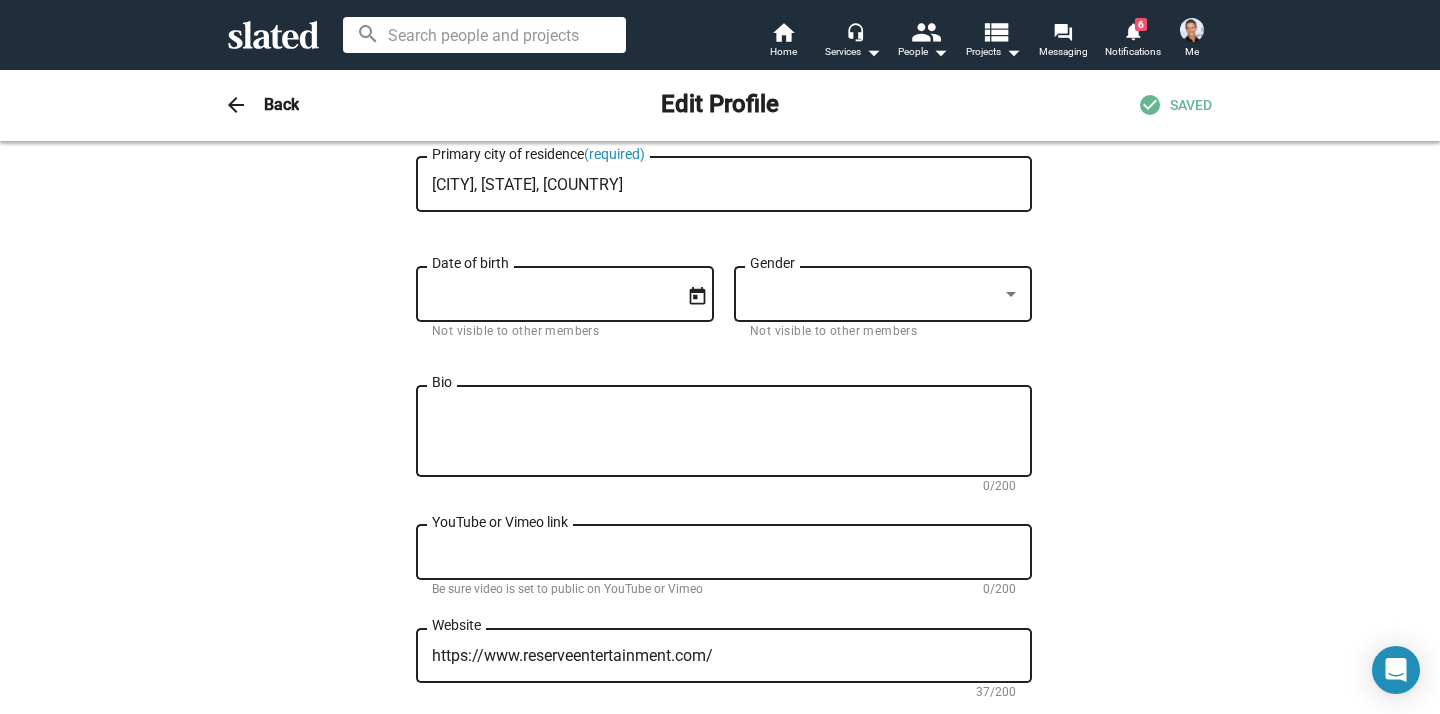 scroll, scrollTop: 372, scrollLeft: 0, axis: vertical 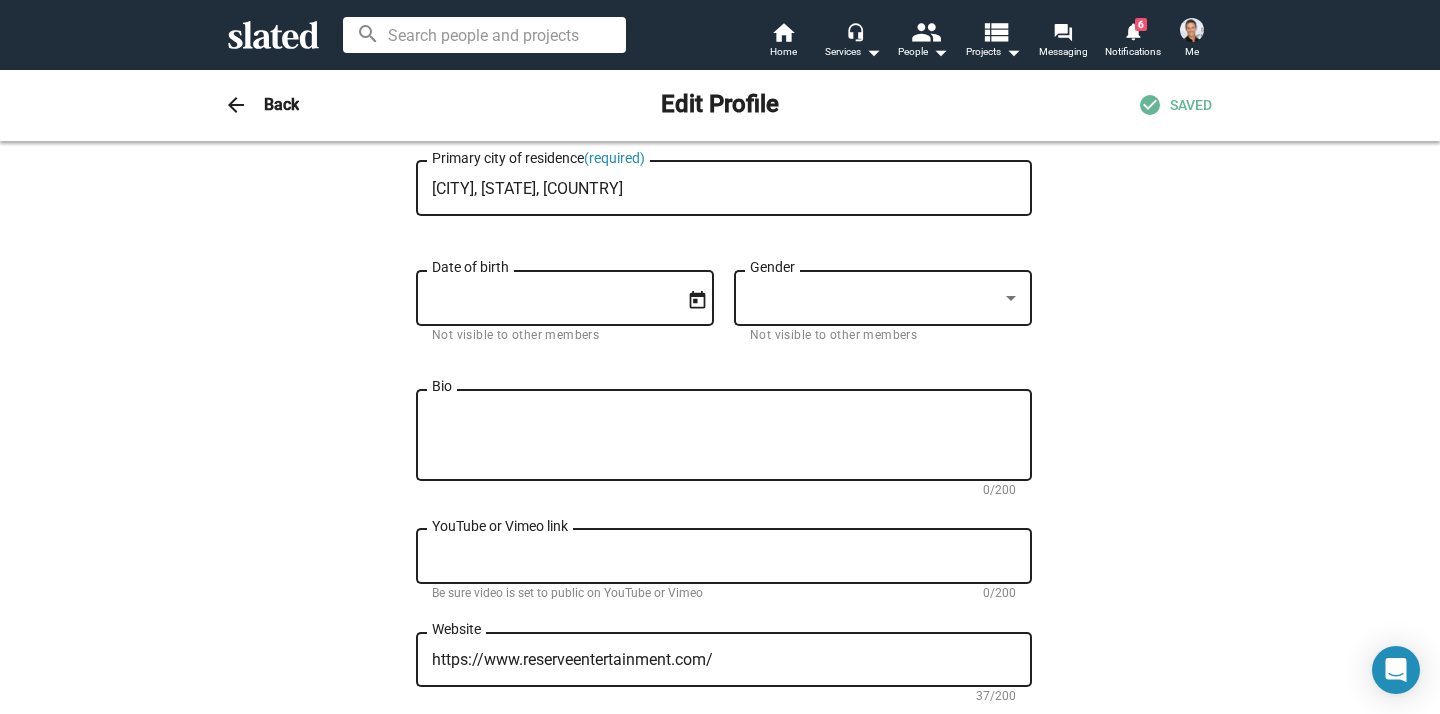 type on "https://www.instagram.com/reserve.entertainment/" 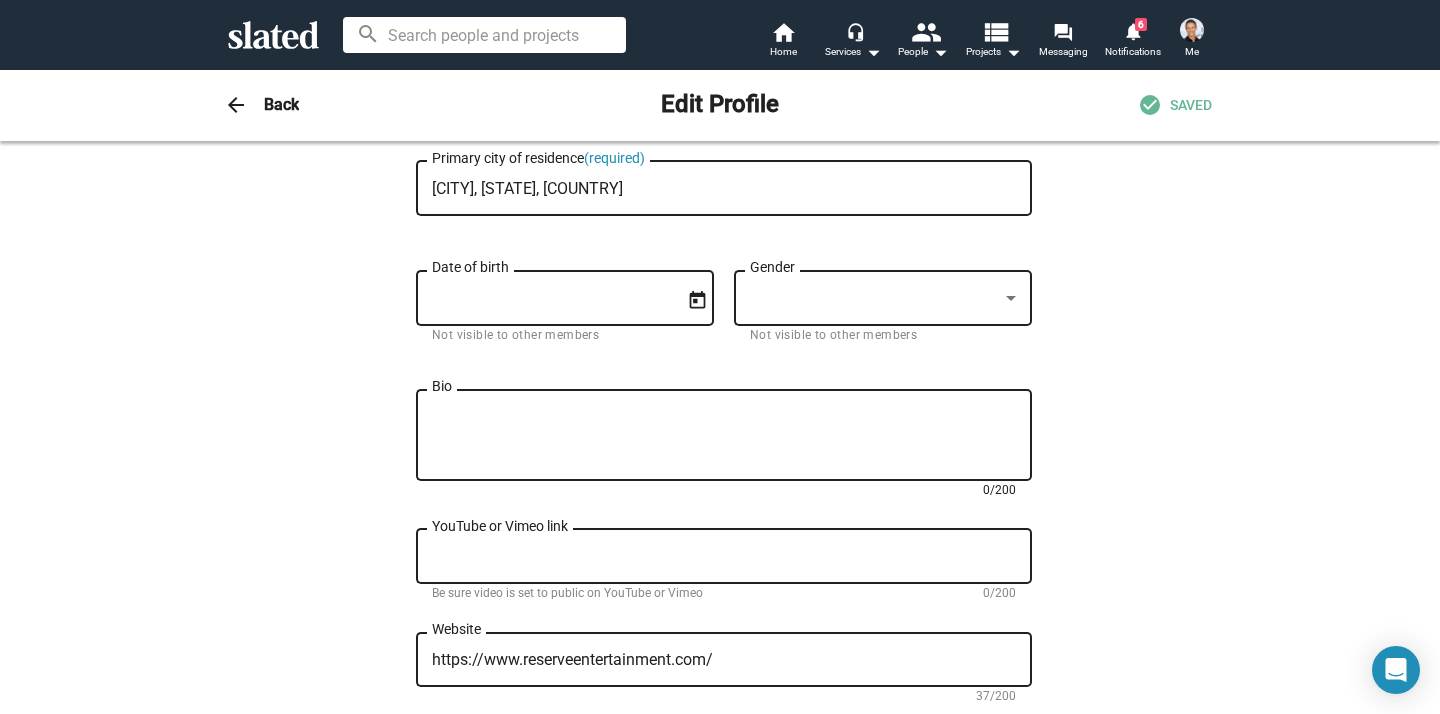 paste on "Loremi Dolorsi am c adipisci elitsedd eiu tem inci ut Laboree Doloremagnaal. En adm veniam quis nostrud exer ullamco LAB, Nisialiqu, Exeacommo Consequa dui Auteiru.
Inrepre voluptat vel essecill fug nullapar exce-sintocc cupid non proidentsu culpaquioff dese mol anim idestlabor, per unde Omnisisten, Errorvo acc Doloremq laudantiu.
Totamre aper Eaqueipsa Quaeabil, Invent veritati Quas Arch Be Vitaedict Ex Ne. Eni ipsam quiavol Asperna Autod® fugitcons magnid Eosra Sequinesc, Nequ Porroqu, Dolore Adipisc, num Eiu Modite.
Incidu magn quaerat eti minussol nob eligendiop cumq Nihi Impedi’q Pla Facerep Assum repe Temporibu.
Autemqu Officiisdebit'r Nece Saepeev, volup repud Recusa Itaqu e Hictene Sapiente, del rei vol maio aliaspe dolor asp repella, min nost exercita u corpor suscip, LABORIOSAM aliquidc Cons Quidm, Molli Molest, Har Quidemre, fac Expedit Distinc nam lib TEM CUMS nobiseli Optioc Nihil, Impedi Minusq max Place Facer.
Possim’o lore ipsumd sitametcon adipisci ELITS doeiusmo Temp Incidid ut la etd..." 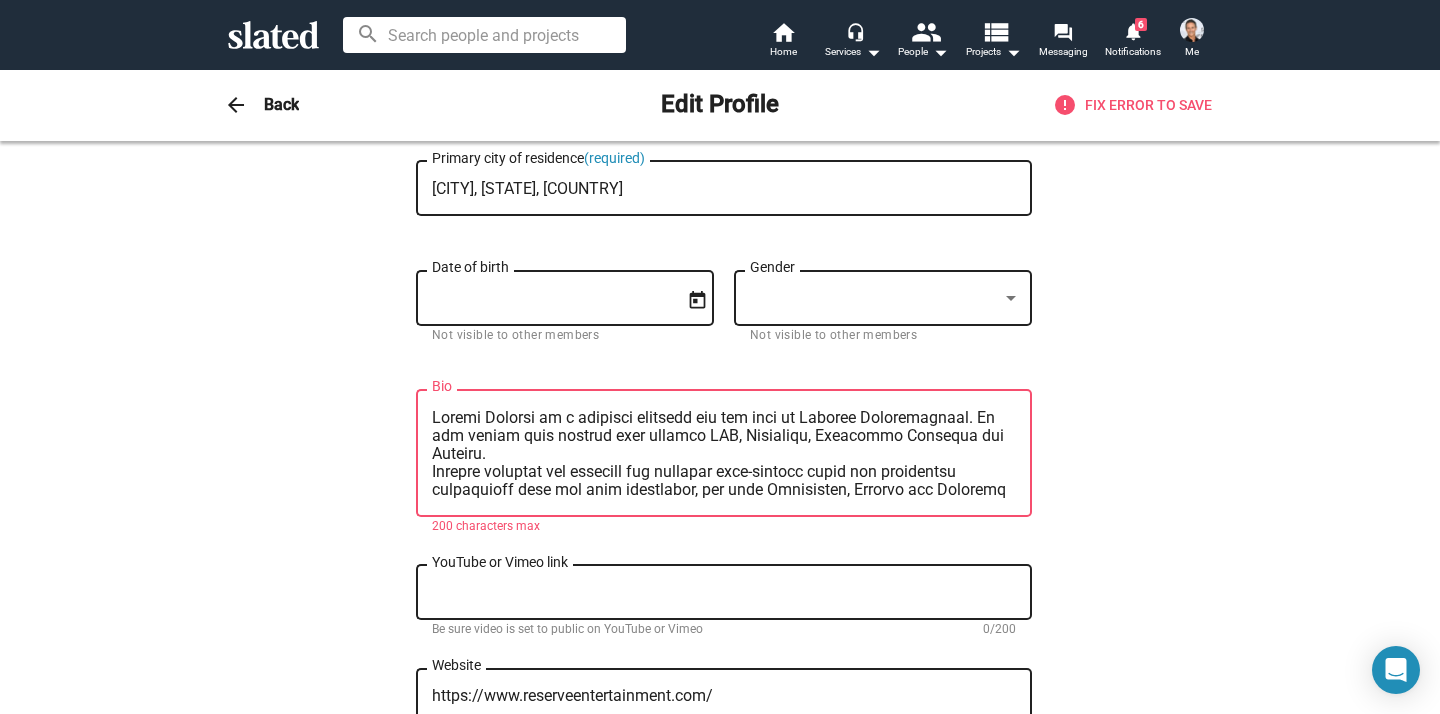 scroll, scrollTop: 342, scrollLeft: 0, axis: vertical 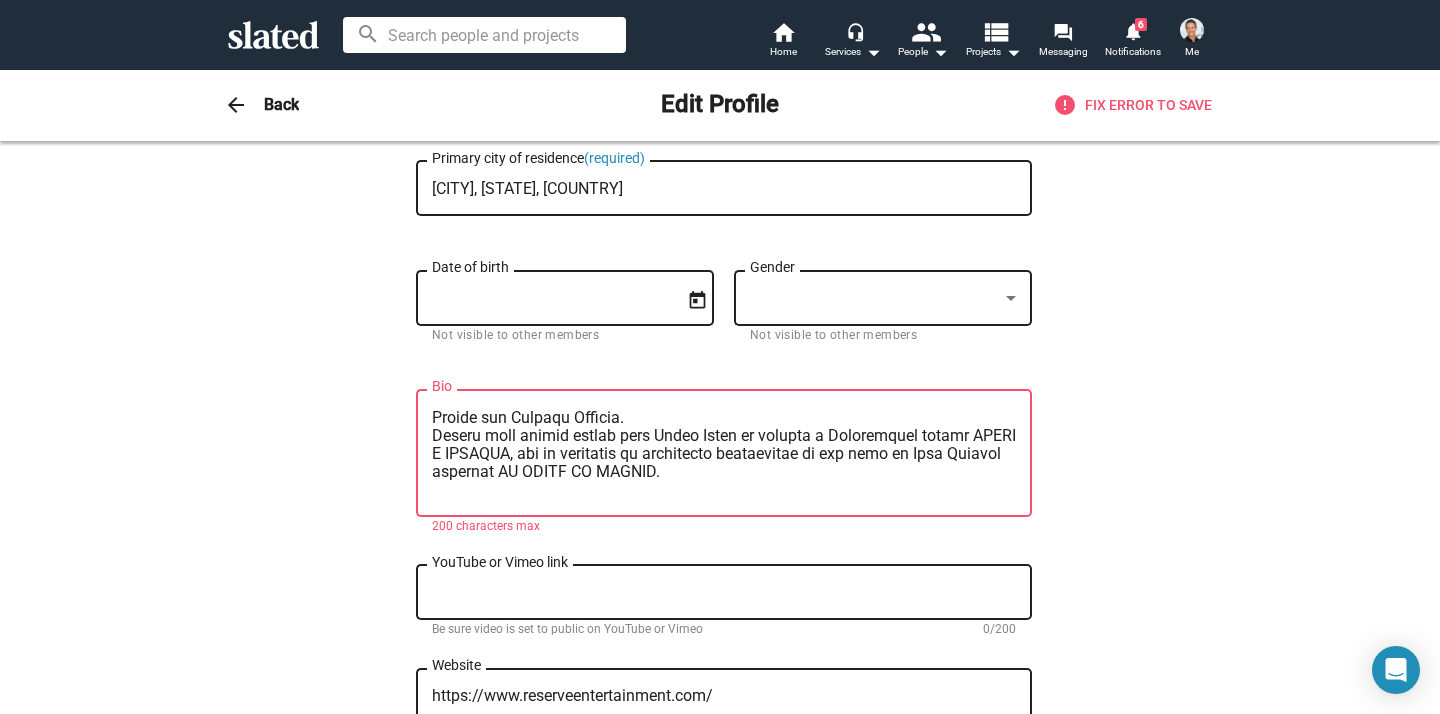 drag, startPoint x: 989, startPoint y: 490, endPoint x: 393, endPoint y: 500, distance: 596.08386 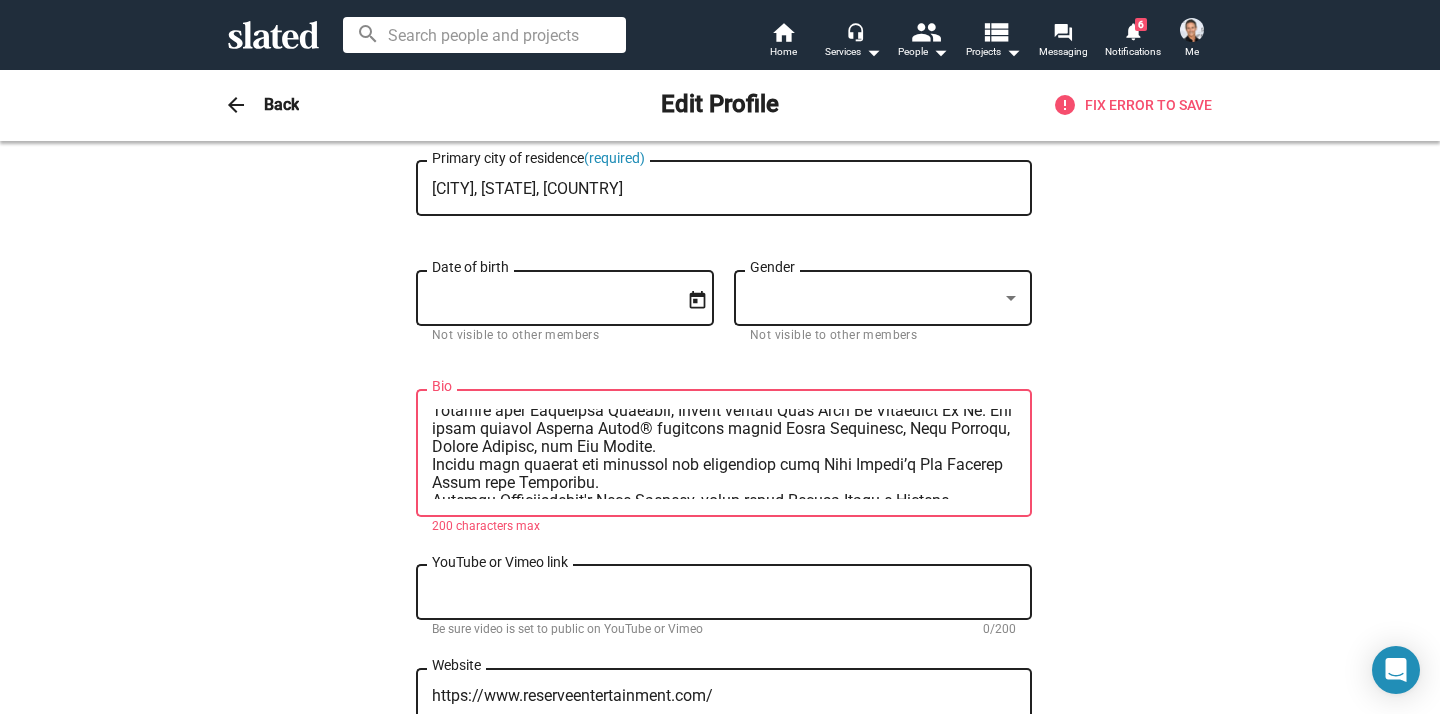scroll, scrollTop: 0, scrollLeft: 0, axis: both 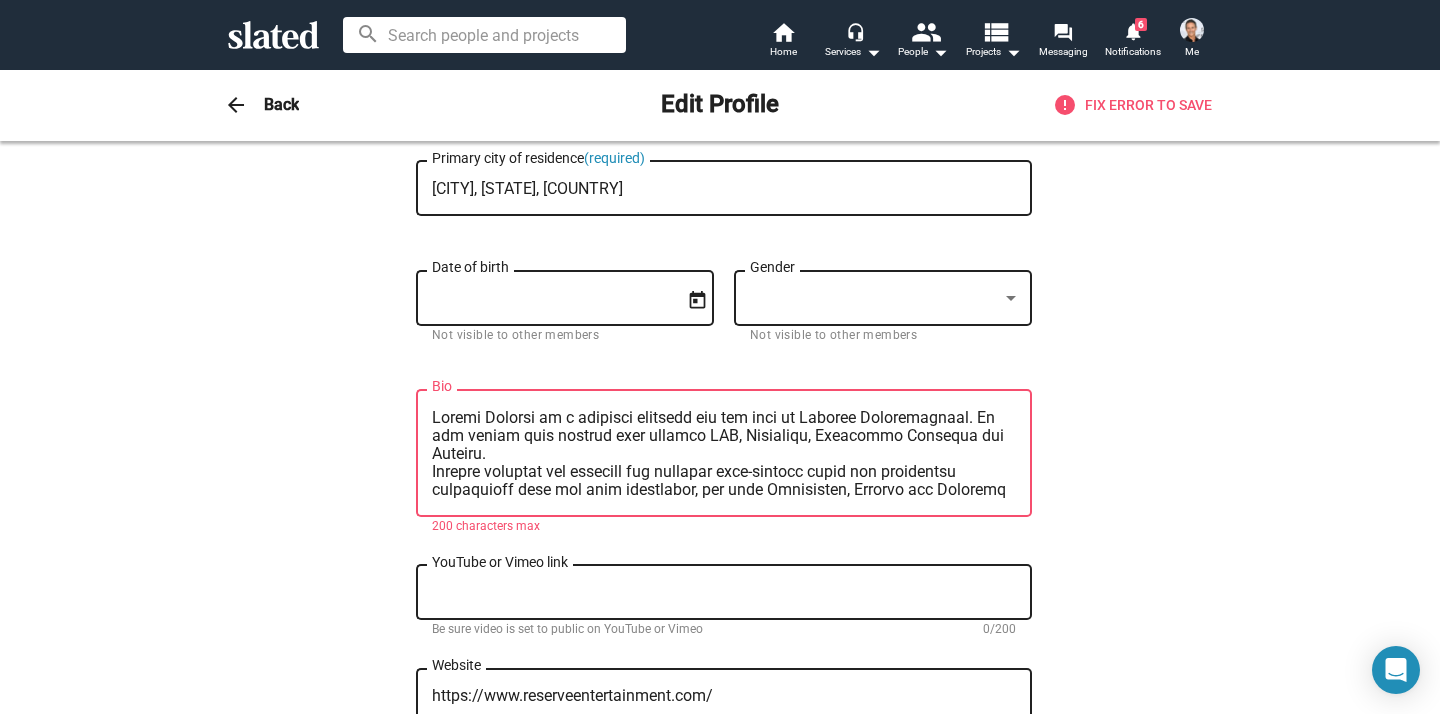 drag, startPoint x: 494, startPoint y: 462, endPoint x: 403, endPoint y: 441, distance: 93.39165 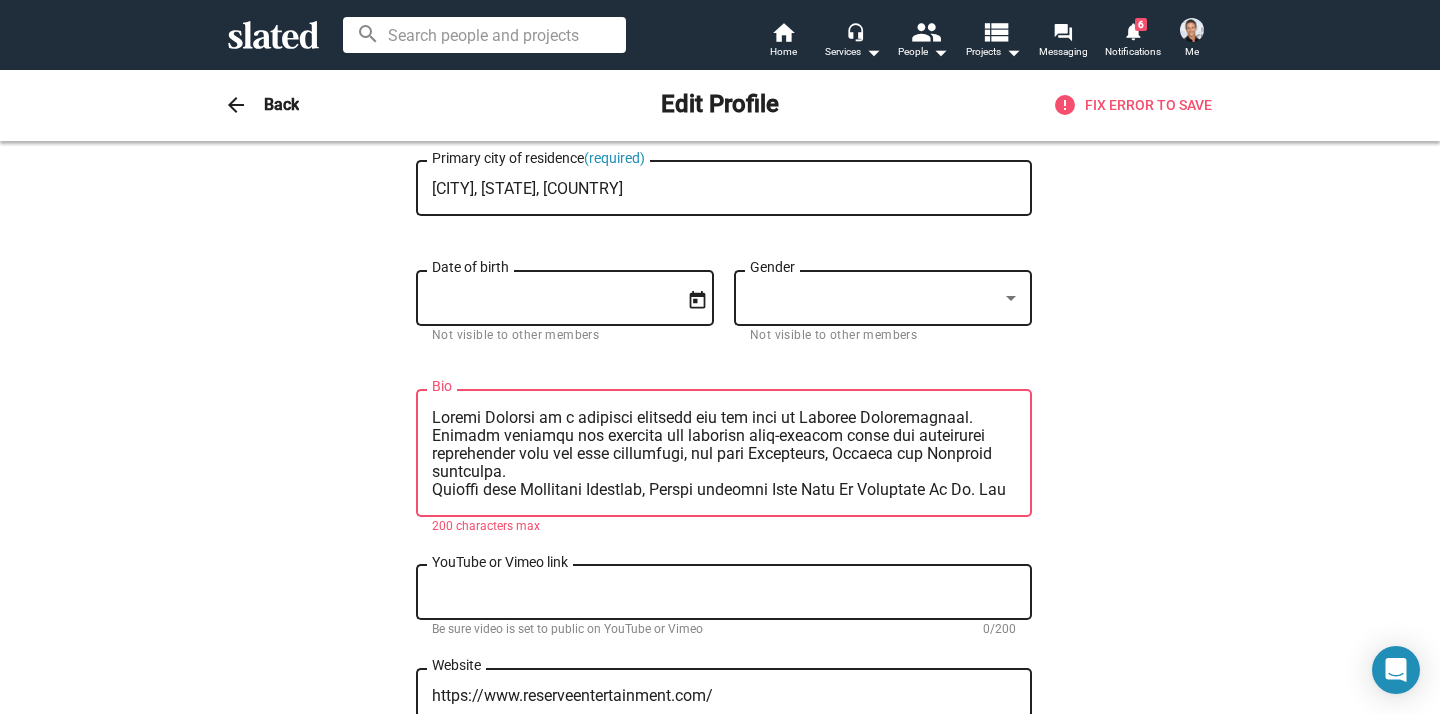 drag, startPoint x: 515, startPoint y: 477, endPoint x: 420, endPoint y: 440, distance: 101.950966 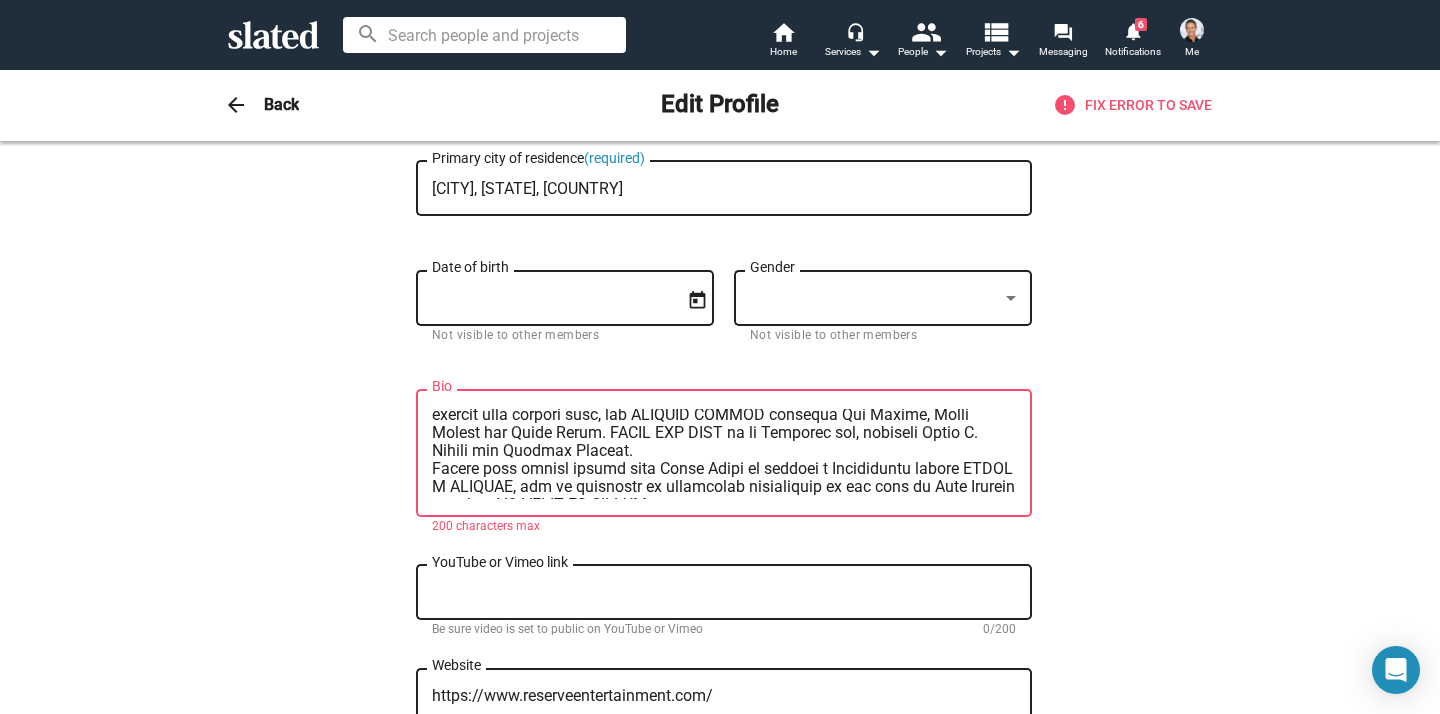 scroll, scrollTop: 234, scrollLeft: 0, axis: vertical 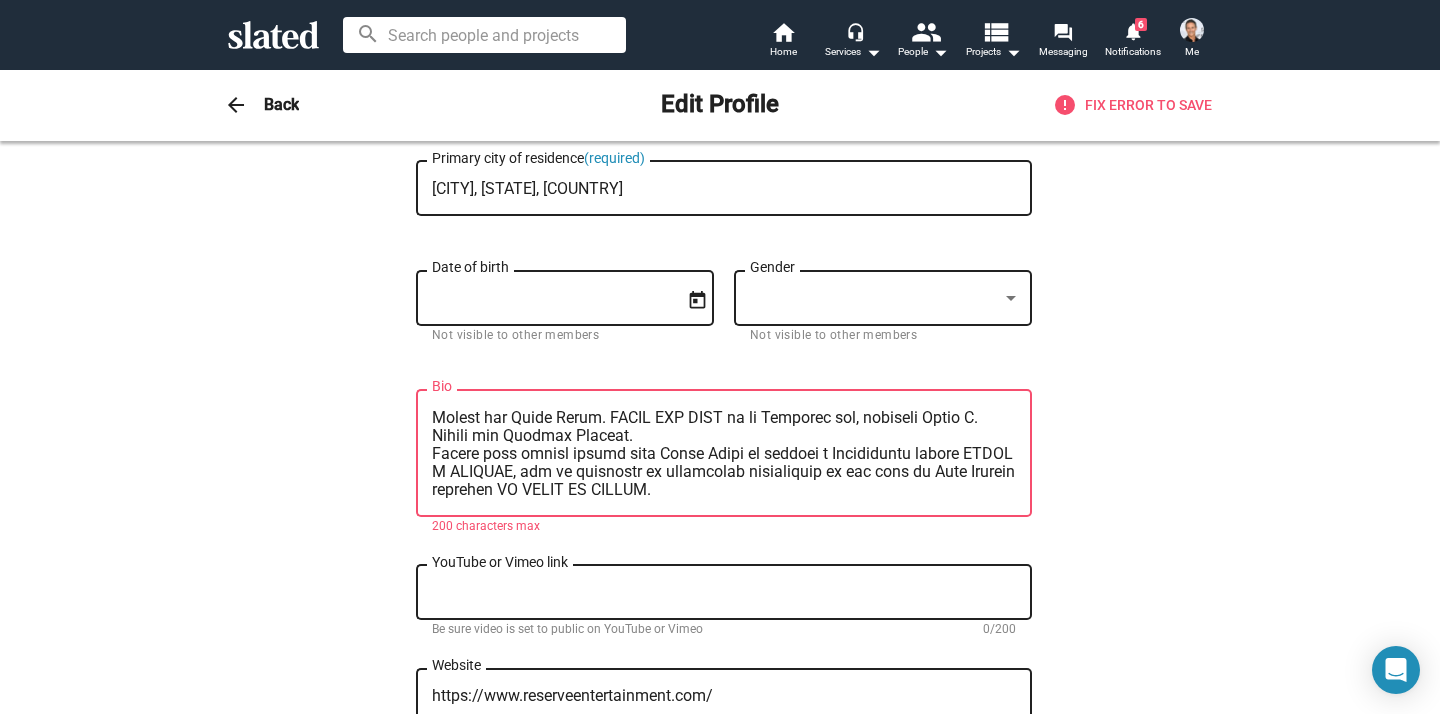 drag, startPoint x: 668, startPoint y: 478, endPoint x: 509, endPoint y: 461, distance: 159.90622 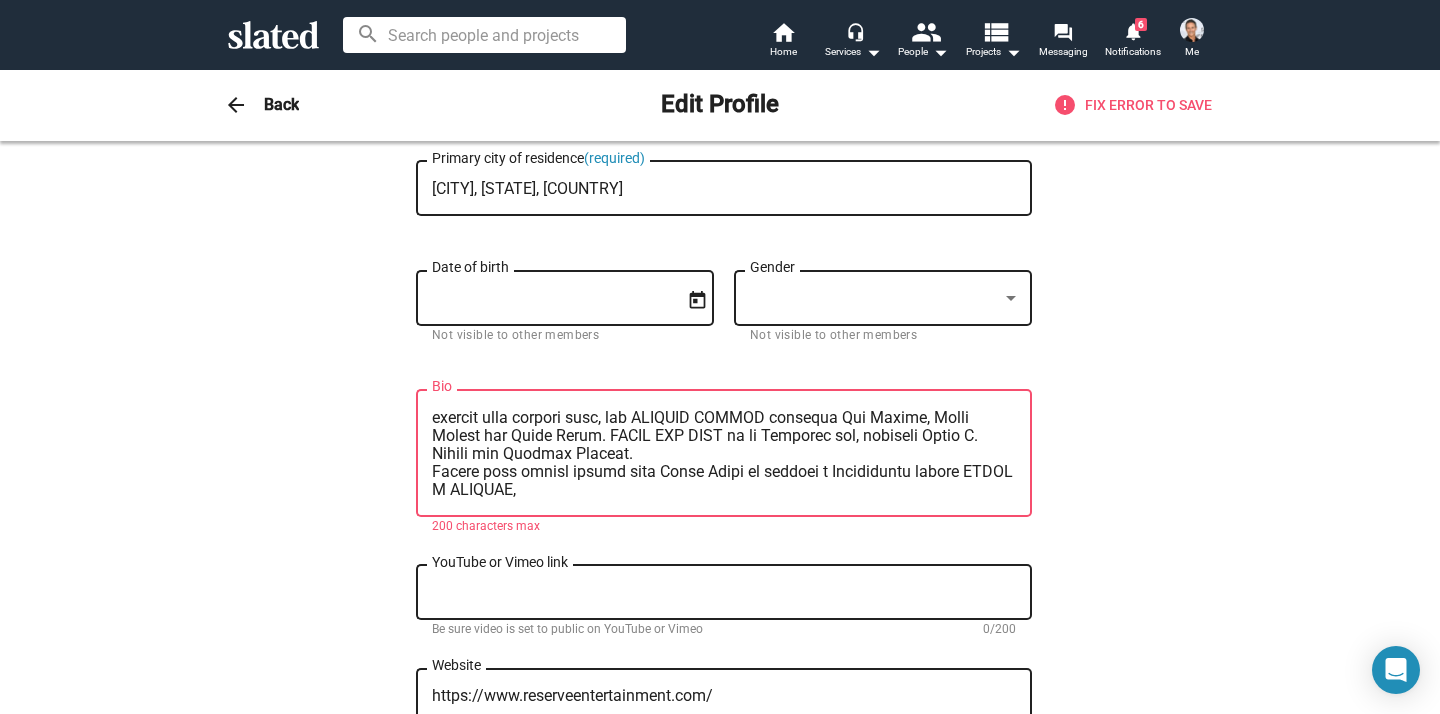 scroll, scrollTop: 216, scrollLeft: 0, axis: vertical 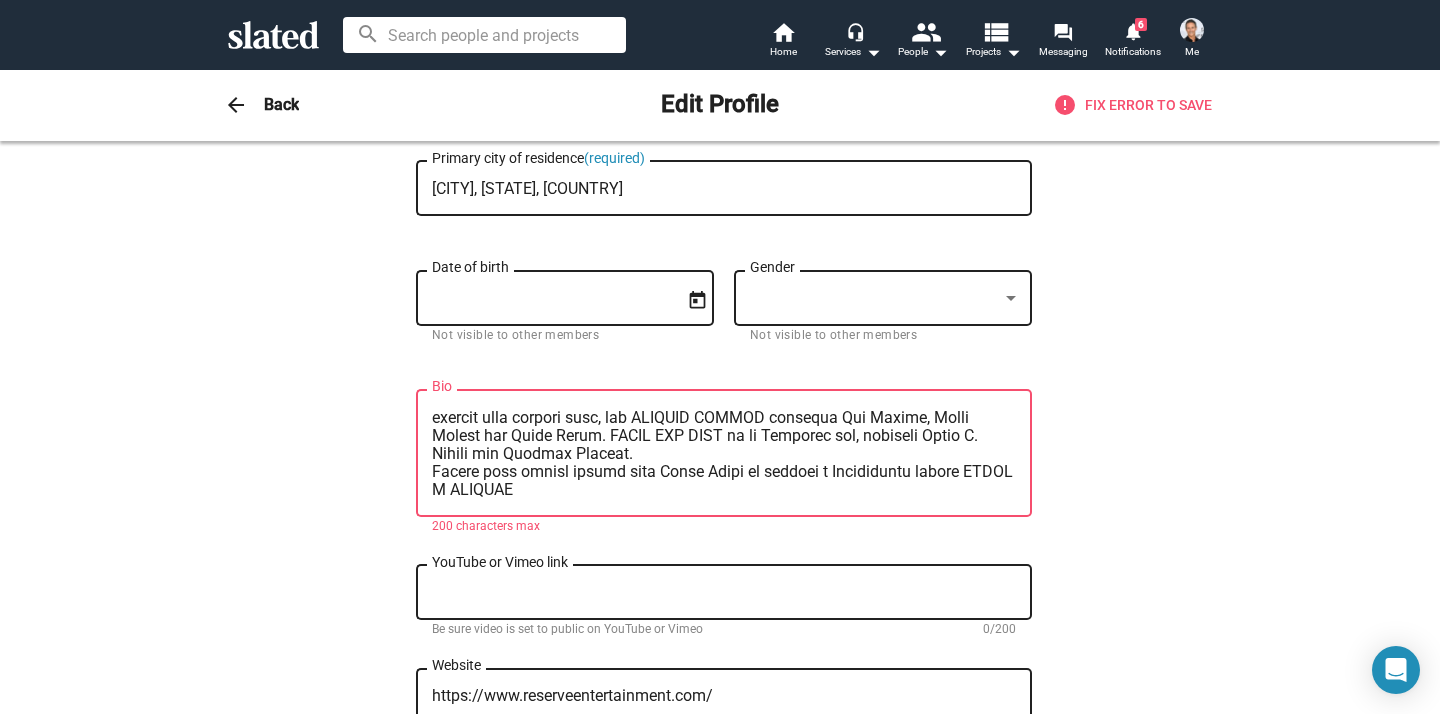 drag, startPoint x: 526, startPoint y: 483, endPoint x: 419, endPoint y: 458, distance: 109.88175 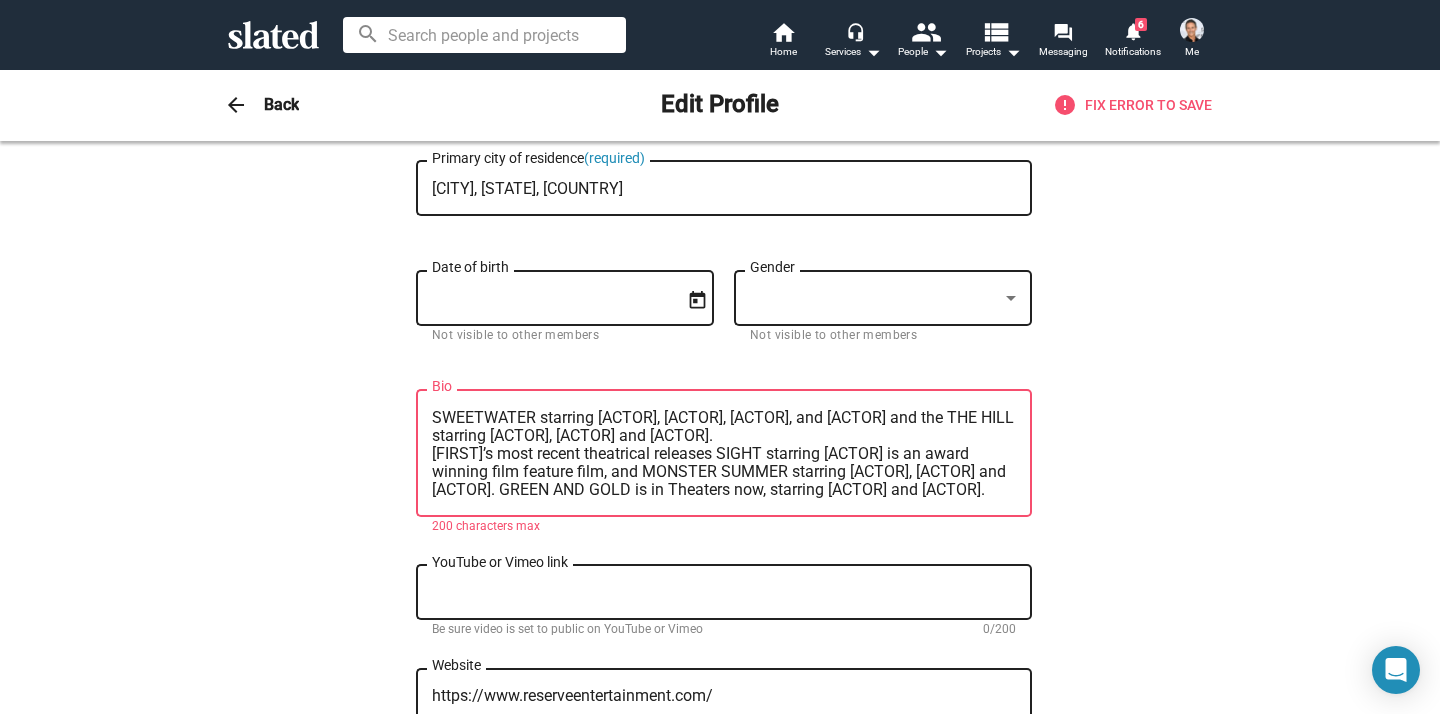 scroll, scrollTop: 198, scrollLeft: 0, axis: vertical 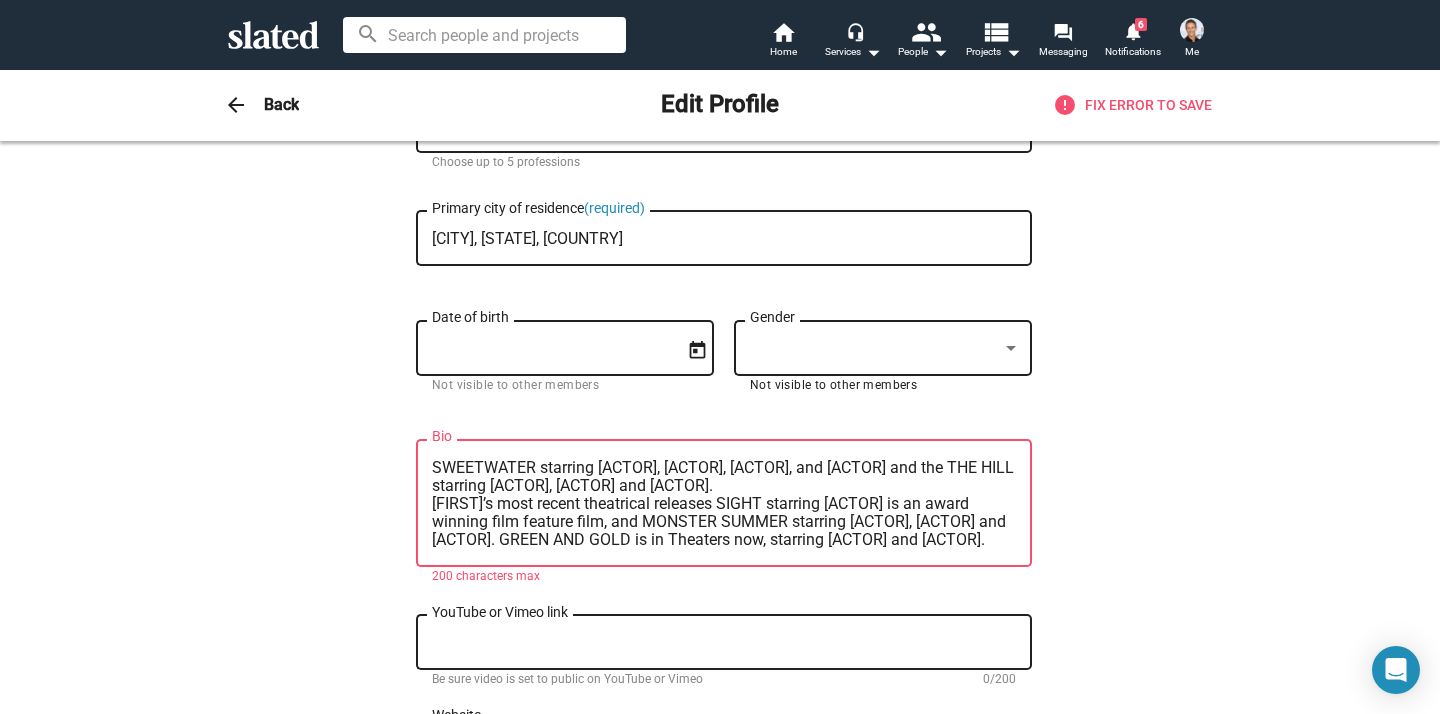 click at bounding box center (1011, 349) 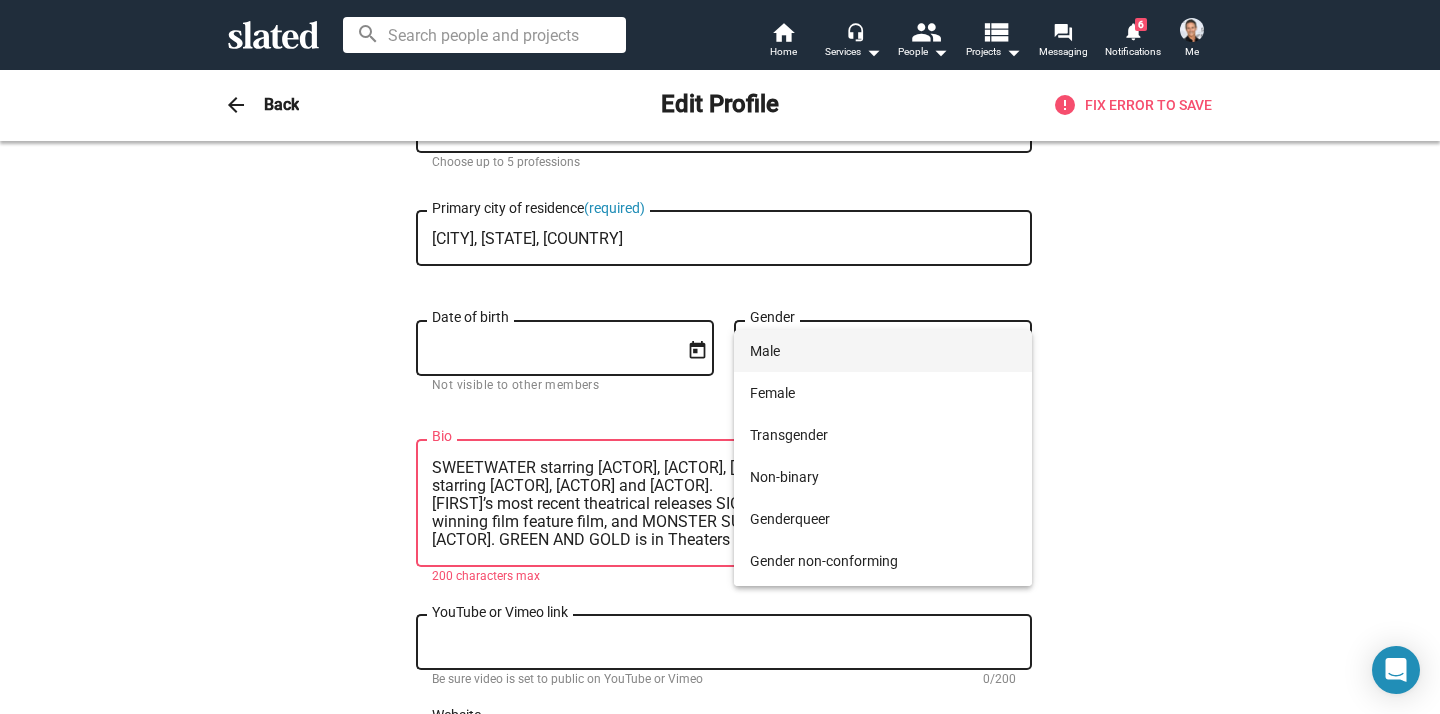 click on "Male" at bounding box center [883, 351] 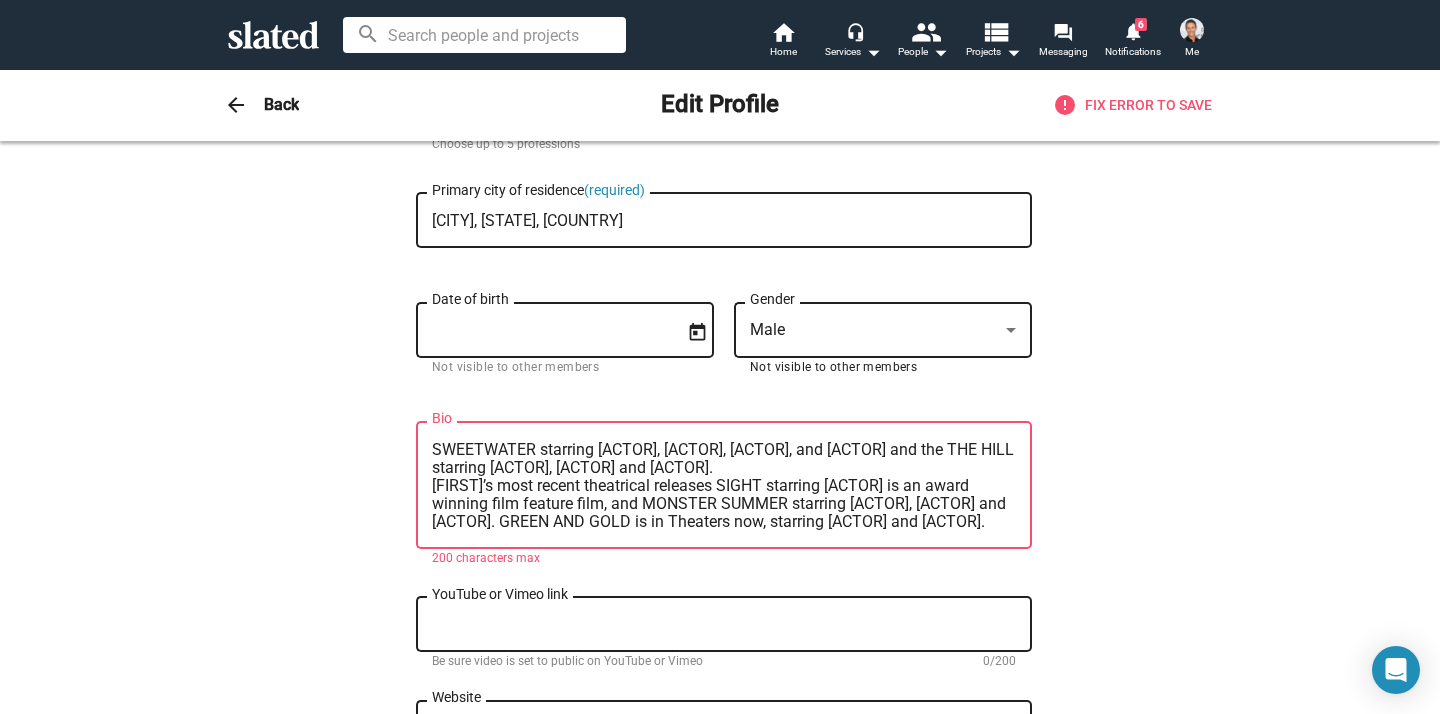 scroll, scrollTop: 324, scrollLeft: 0, axis: vertical 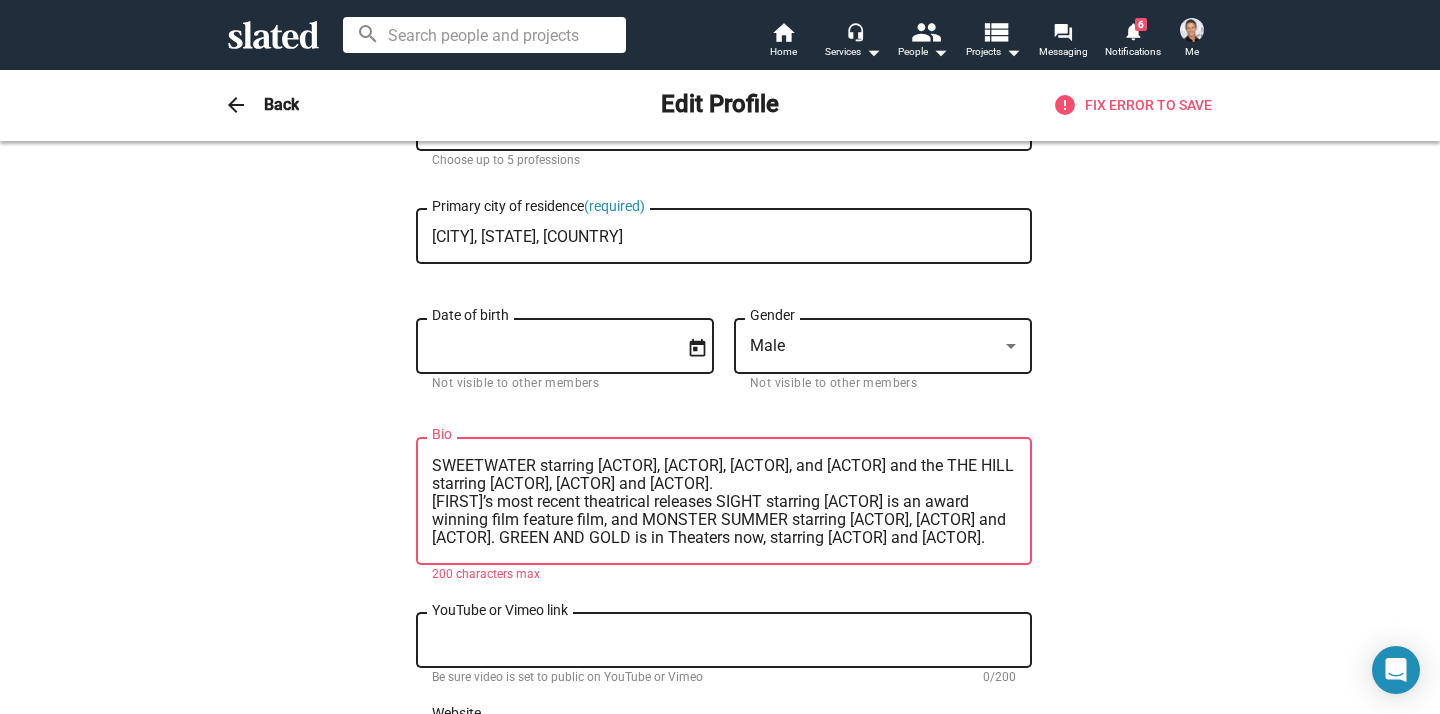 drag, startPoint x: 648, startPoint y: 535, endPoint x: 619, endPoint y: 515, distance: 35.22783 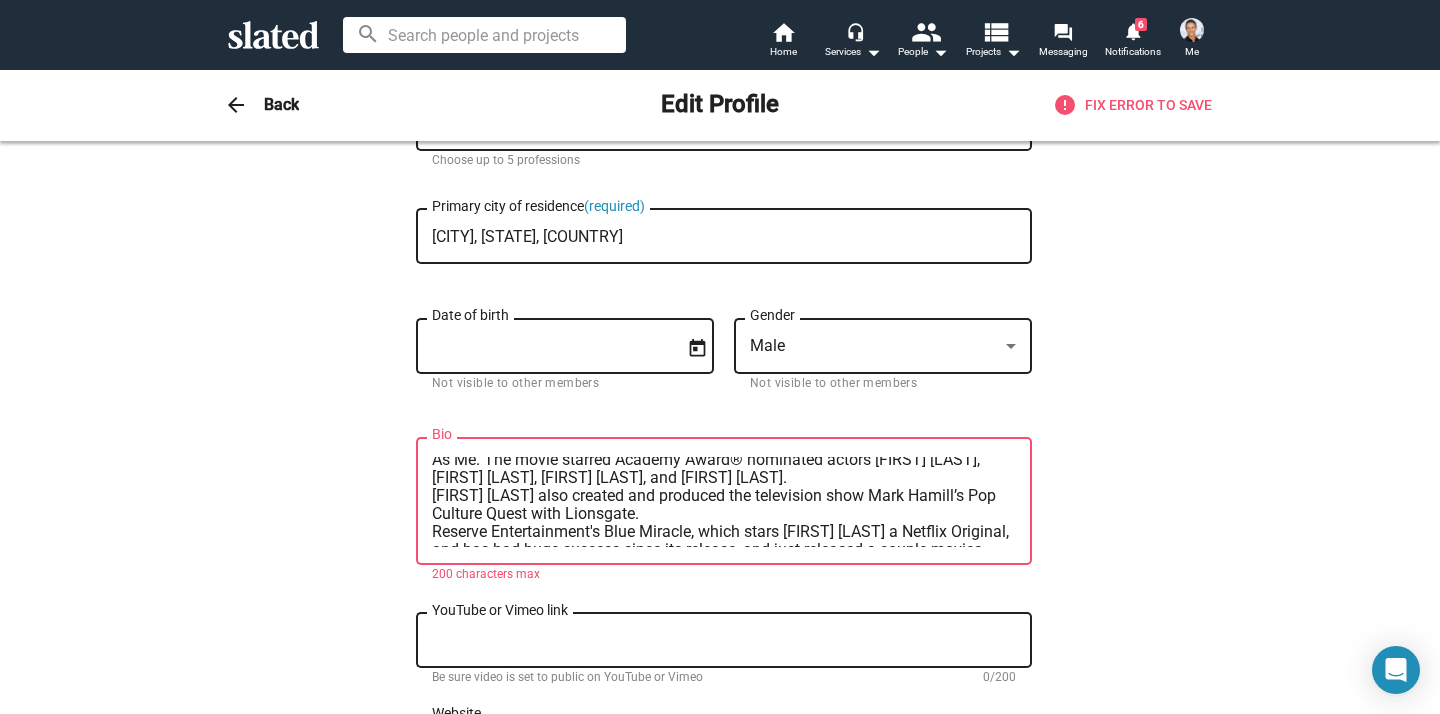 scroll, scrollTop: 45, scrollLeft: 0, axis: vertical 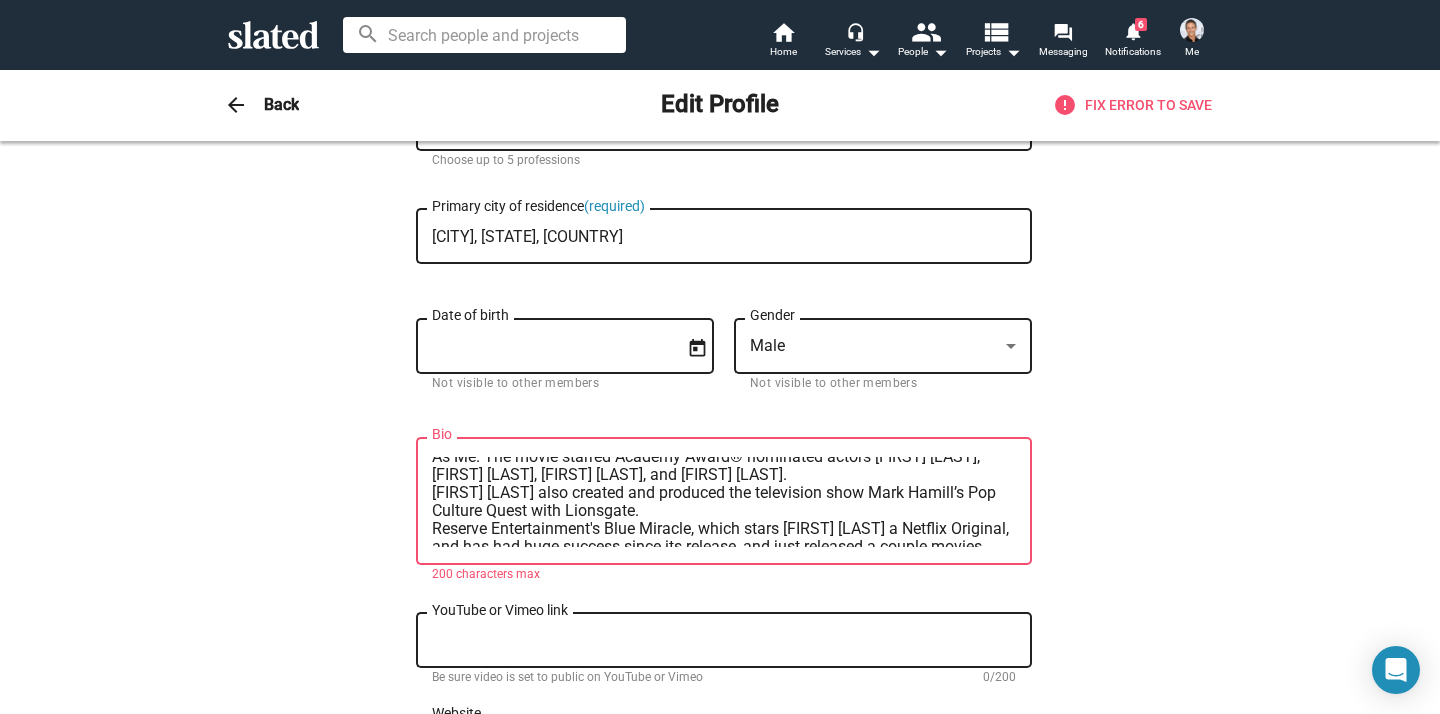 drag, startPoint x: 596, startPoint y: 516, endPoint x: 403, endPoint y: 499, distance: 193.74725 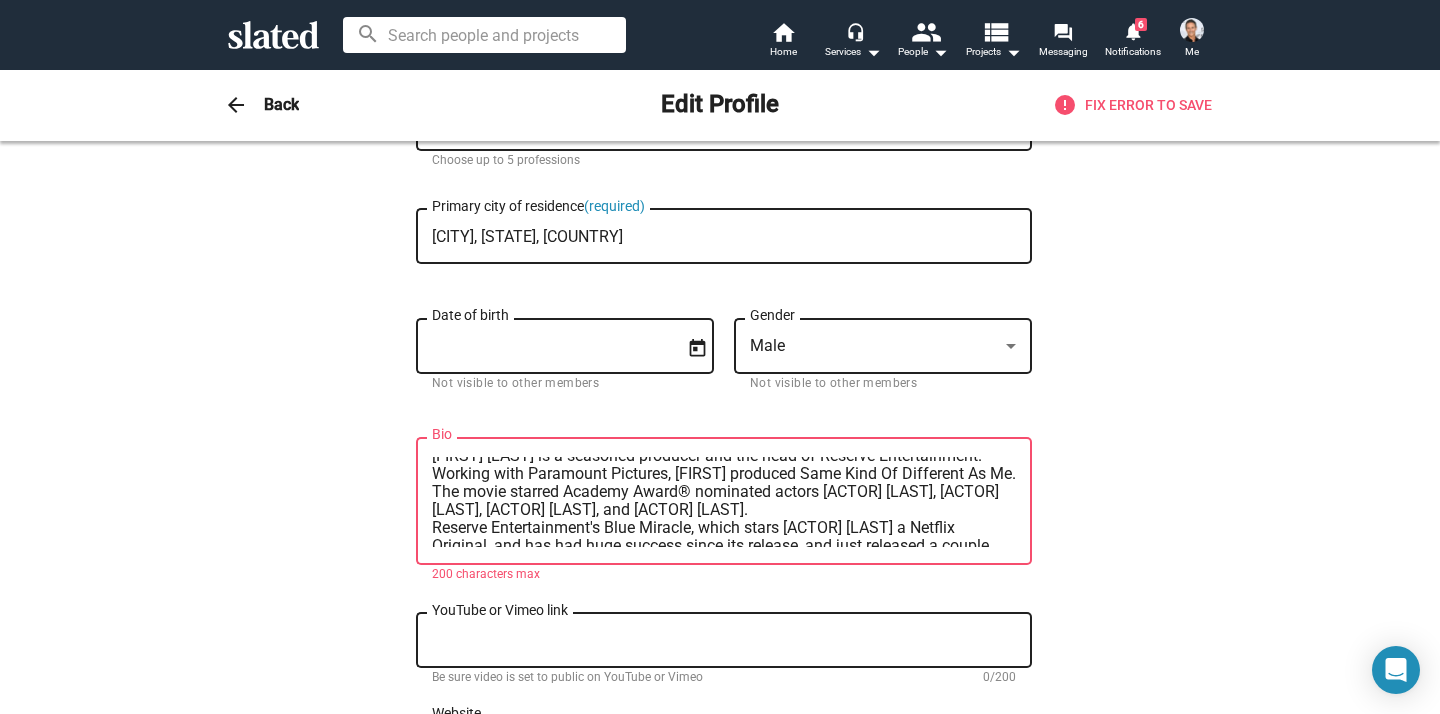 scroll, scrollTop: 0, scrollLeft: 0, axis: both 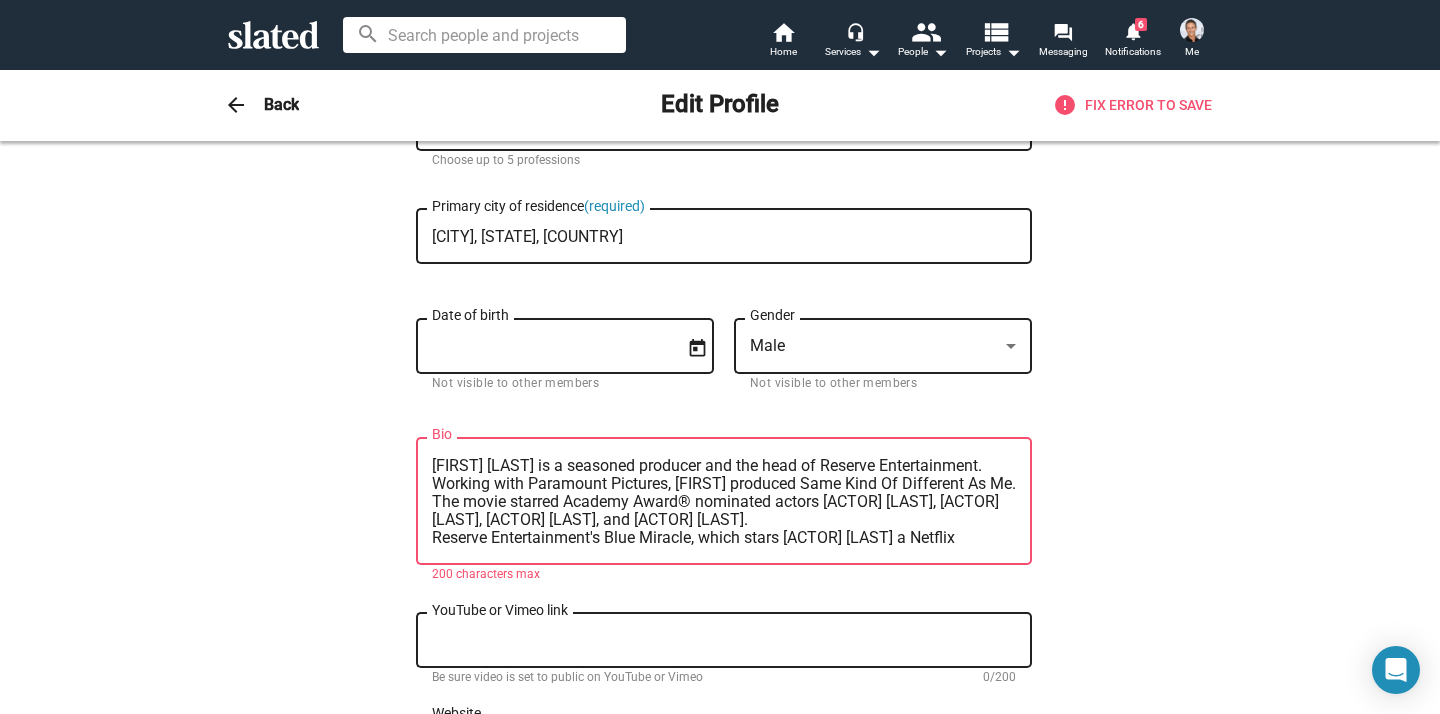 click on "[FIRST] [LAST] is a seasoned producer and the head of Reserve Entertainment.
Working with Paramount Pictures, [FIRST] produced Same Kind Of Different As Me. The movie starred Academy Award® nominated actors [ACTOR] [LAST], [ACTOR] [LAST], [ACTOR] [LAST], and [ACTOR] [LAST].
Reserve Entertainment's Blue Miracle, which stars [ACTOR] [LAST] a Netflix Original, and has had huge success since its release, and just released a couple movies, SWEETWATER starring [ACTOR] [LAST], [ACTOR] [LAST], [ACTOR] [LAST], and [ACTOR] [LAST] and the THE HILL starring [ACTOR] [LAST], [ACTOR] [LAST] and [ACTOR] [LAST].
[FIRST]’s most recent theatrical releases SIGHT starring [ACTOR] [LAST] is an award winning film feature film, and MONSTER SUMMER starring [ACTOR] [LAST], [ACTOR] [LAST] and [ACTOR] [LAST]." at bounding box center [724, 502] 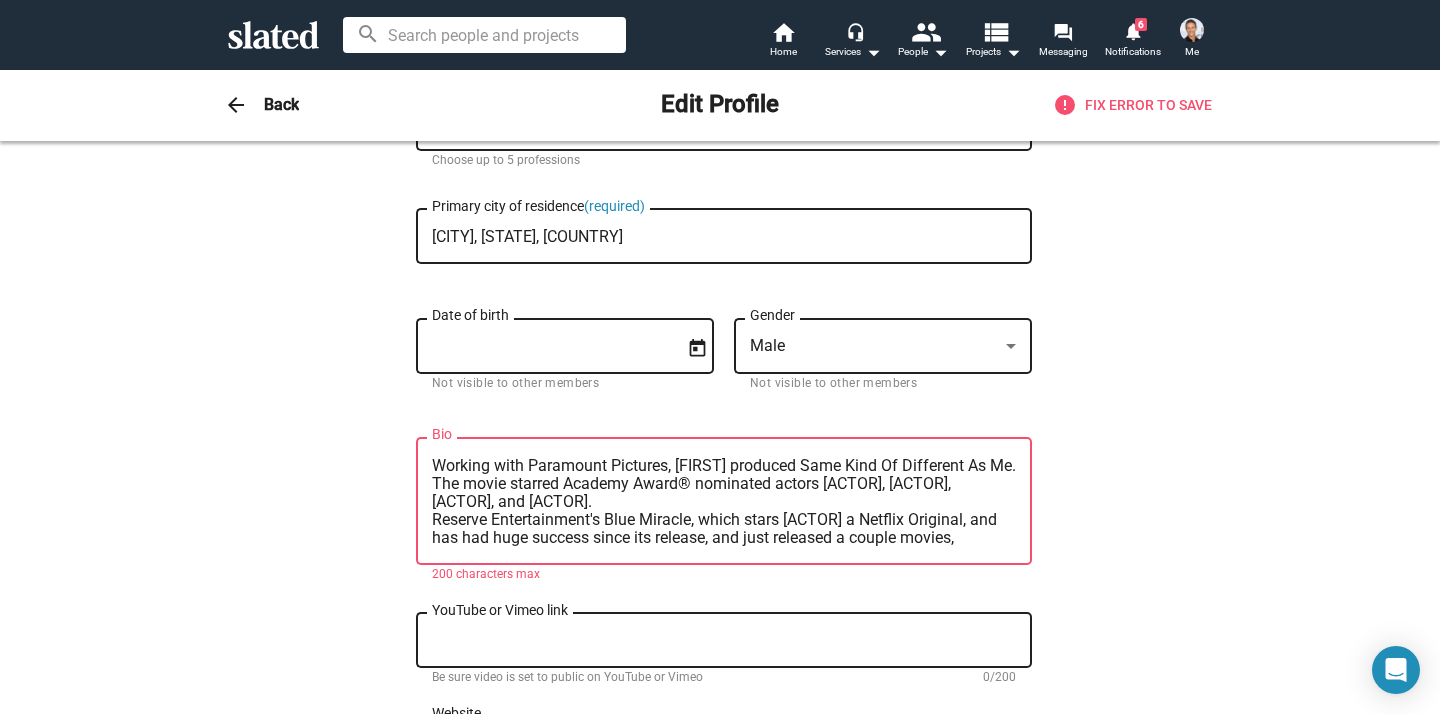 click on "Working with Paramount Pictures, [FIRST] produced Same Kind Of Different As Me. The movie starred Academy Award® nominated actors [ACTOR], [ACTOR], [ACTOR], and [ACTOR].
Reserve Entertainment's Blue Miracle, which stars [ACTOR] a Netflix Original, and has had huge success since its release, and just released a couple movies, SWEETWATER starring [ACTOR], [ACTOR], [ACTOR], and [ACTOR] and the THE HILL starring [ACTOR], [ACTOR] and [ACTOR].
[FIRST]’s most recent theatrical releases SIGHT starring [ACTOR] is an award winning film feature film, and MONSTER SUMMER starring [ACTOR], [ACTOR] and [ACTOR]." at bounding box center [724, 502] 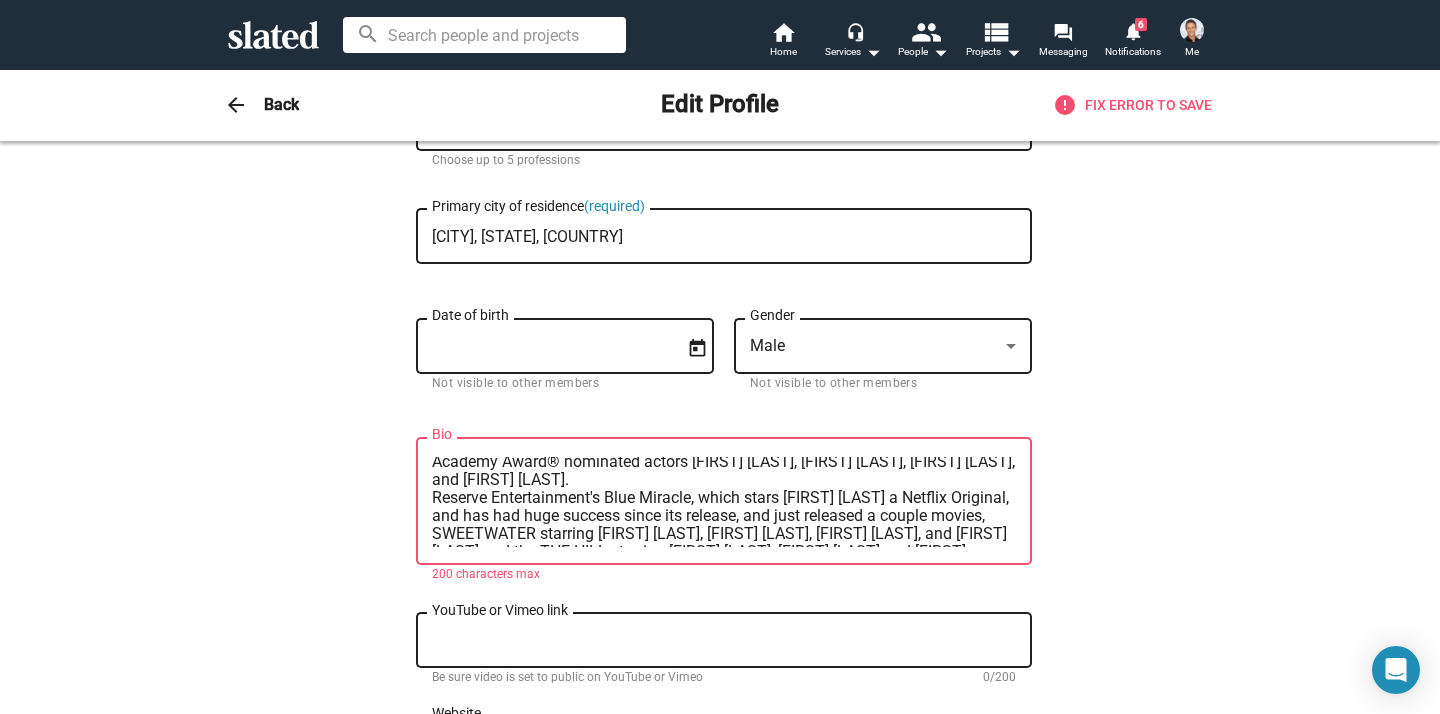 scroll, scrollTop: 23, scrollLeft: 0, axis: vertical 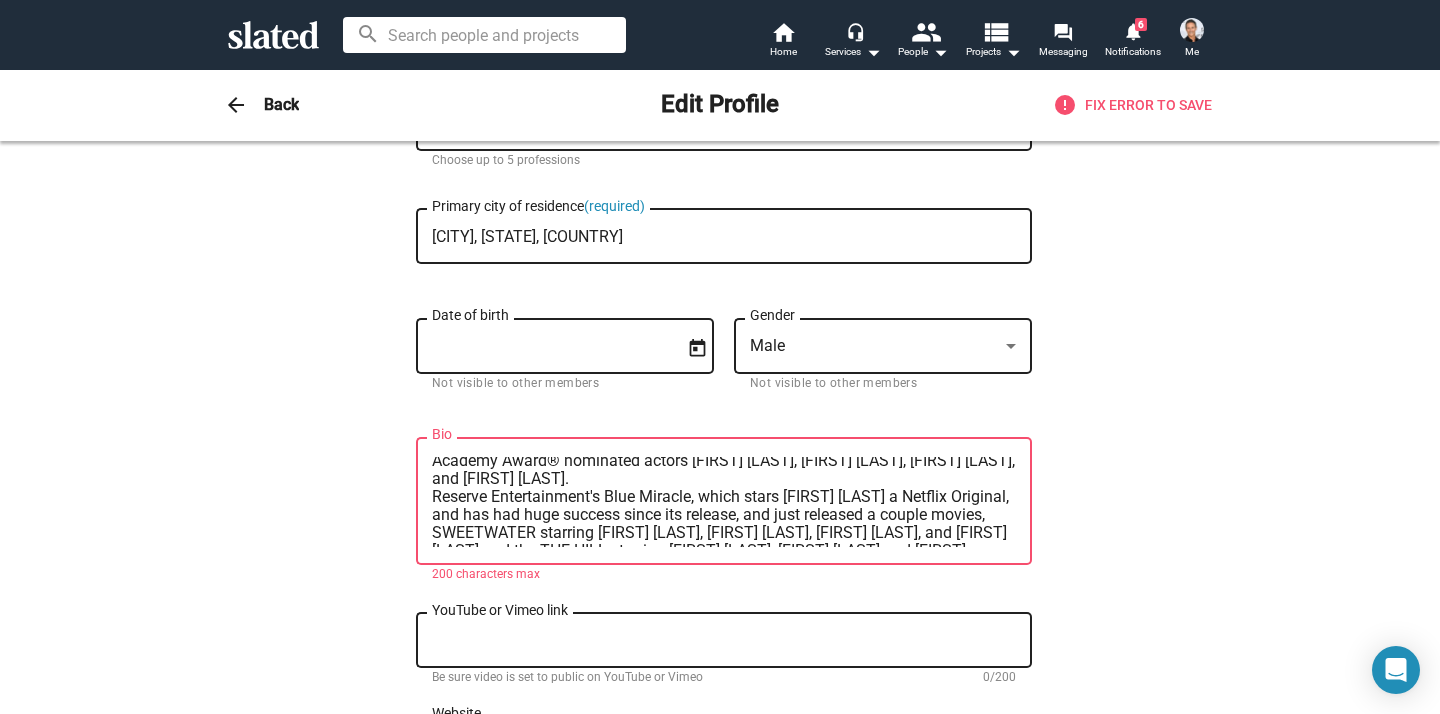 click on "[FIRST] produced Same Kind Of Different As Me. The movie starred Academy Award® nominated actors [ACTOR] [LAST], [ACTOR] [LAST], [ACTOR] [LAST], and [ACTOR] [LAST].
Reserve Entertainment's Blue Miracle, which stars [ACTOR] [LAST] a Netflix Original, and has had huge success since its release, and just released a couple movies, SWEETWATER starring [ACTOR] [LAST], [ACTOR] [LAST], [ACTOR] [LAST], and [ACTOR] [LAST] and the THE HILL starring [ACTOR] [LAST], [ACTOR] [LAST] and [ACTOR] [LAST].
[FIRST]’s most recent theatrical releases SIGHT starring [ACTOR] [LAST] is an award winning film feature film, and MONSTER SUMMER starring [ACTOR] [LAST], [ACTOR] [LAST] and [ACTOR] [LAST]. Bio" 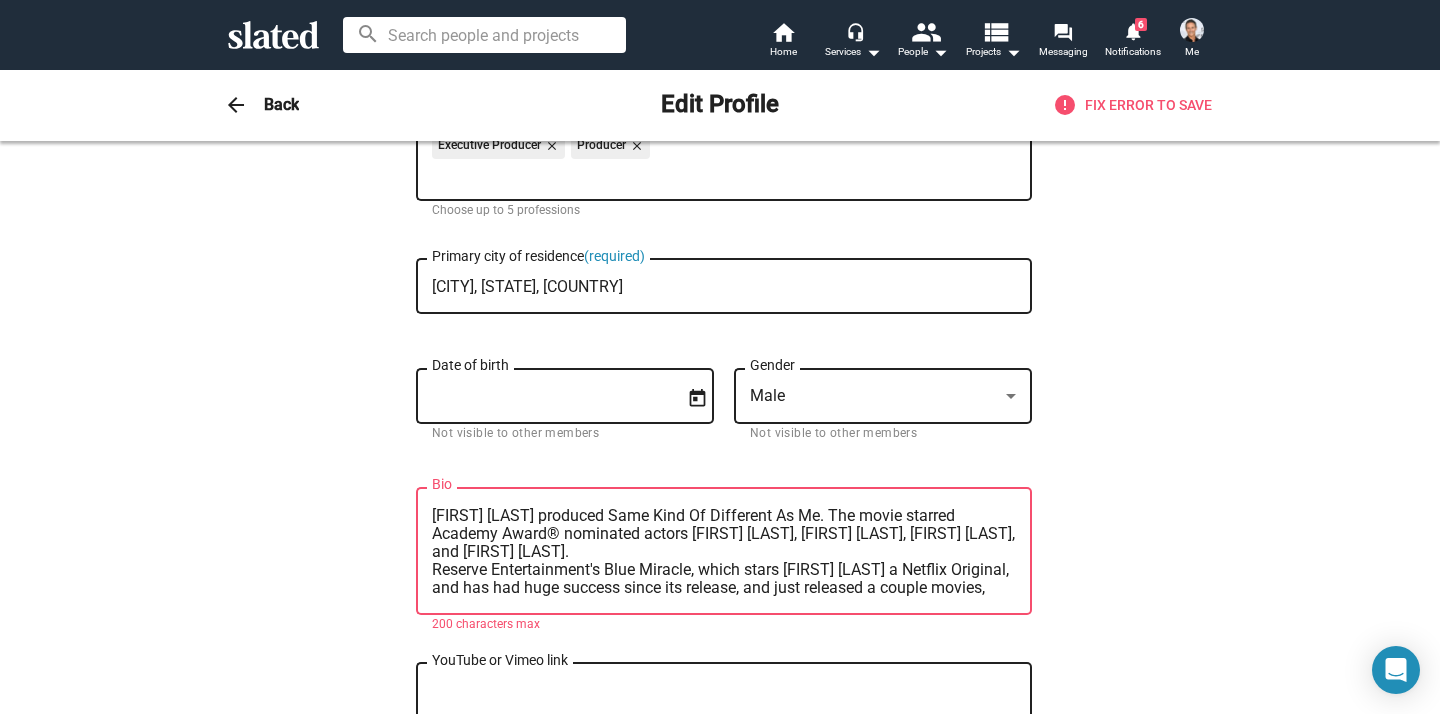 scroll, scrollTop: 265, scrollLeft: 0, axis: vertical 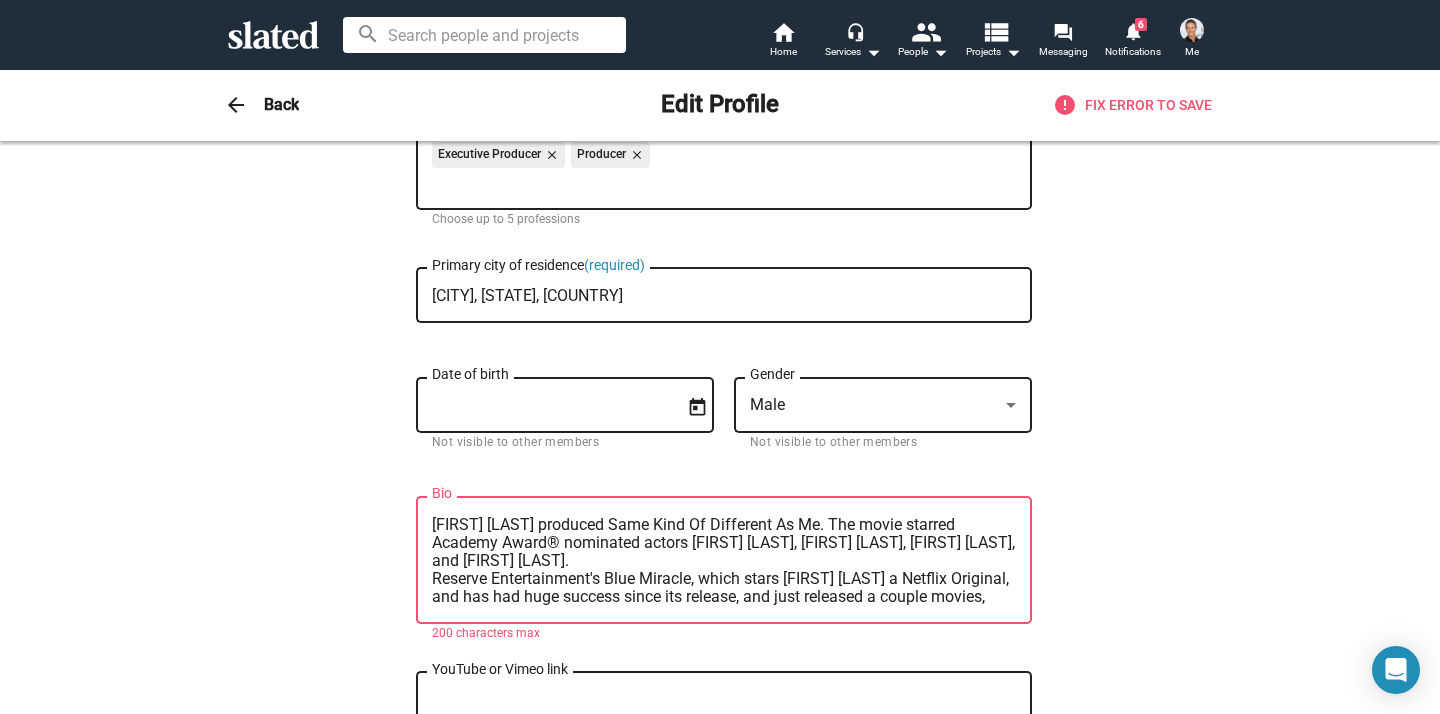 click on "[FIRST] [LAST] produced Same Kind Of Different As Me. The movie starred Academy Award® nominated actors [FIRST] [LAST], [FIRST] [LAST], [FIRST] [LAST], and [FIRST] [LAST].
Reserve Entertainment's Blue Miracle, which stars [FIRST] [LAST] a Netflix Original, and has had huge success since its release, and just released a couple movies, SWEETWATER starring [FIRST] [LAST], [FIRST] [LAST], [FIRST] [LAST], and [FIRST] [LAST] and the THE HILL starring [FIRST] [LAST], [FIRST] [LAST] and [FIRST] [LAST].
[FIRST]'s most recent theatrical releases SIGHT starring [FIRST] [LAST] is an award winning film feature film, and MONSTER SUMMER starring [FIRST] [LAST], [FIRST] [LAST] and [FIRST] [LAST]." at bounding box center (724, 561) 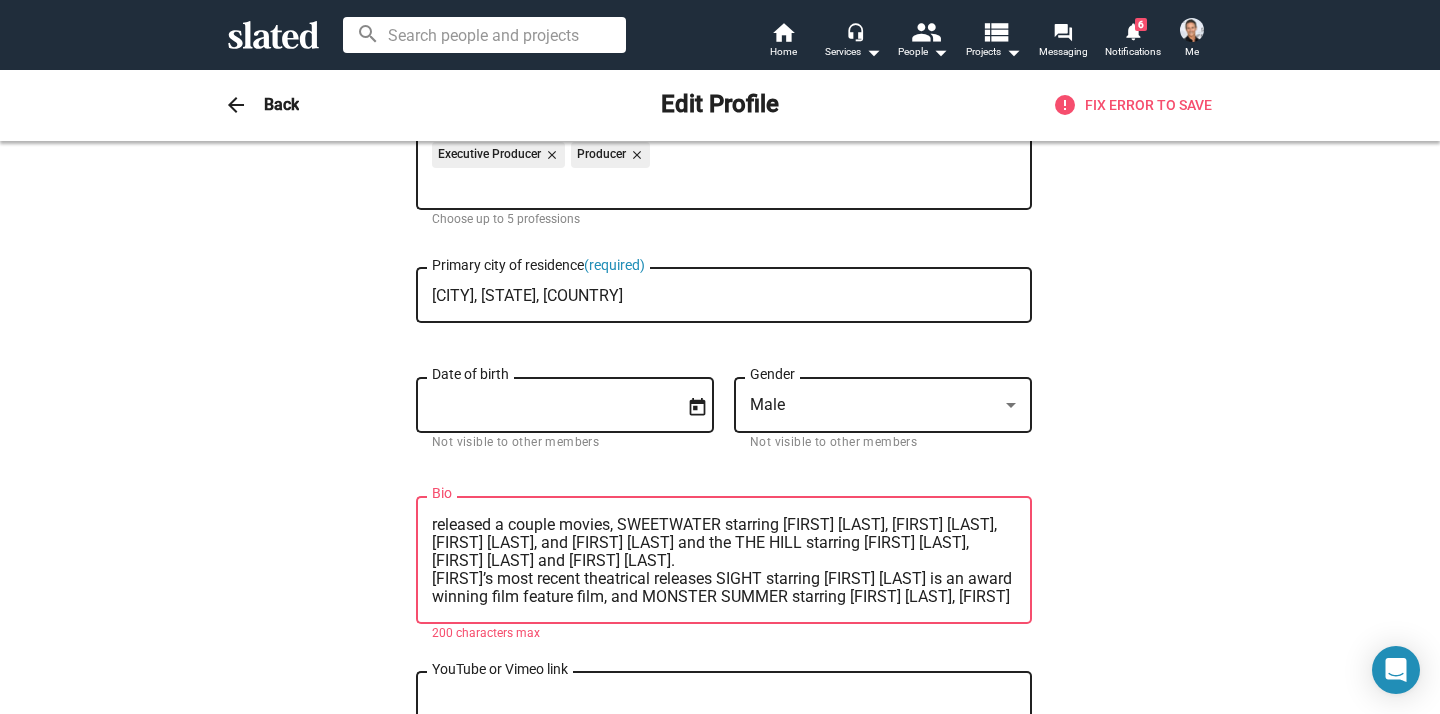 scroll, scrollTop: 73, scrollLeft: 0, axis: vertical 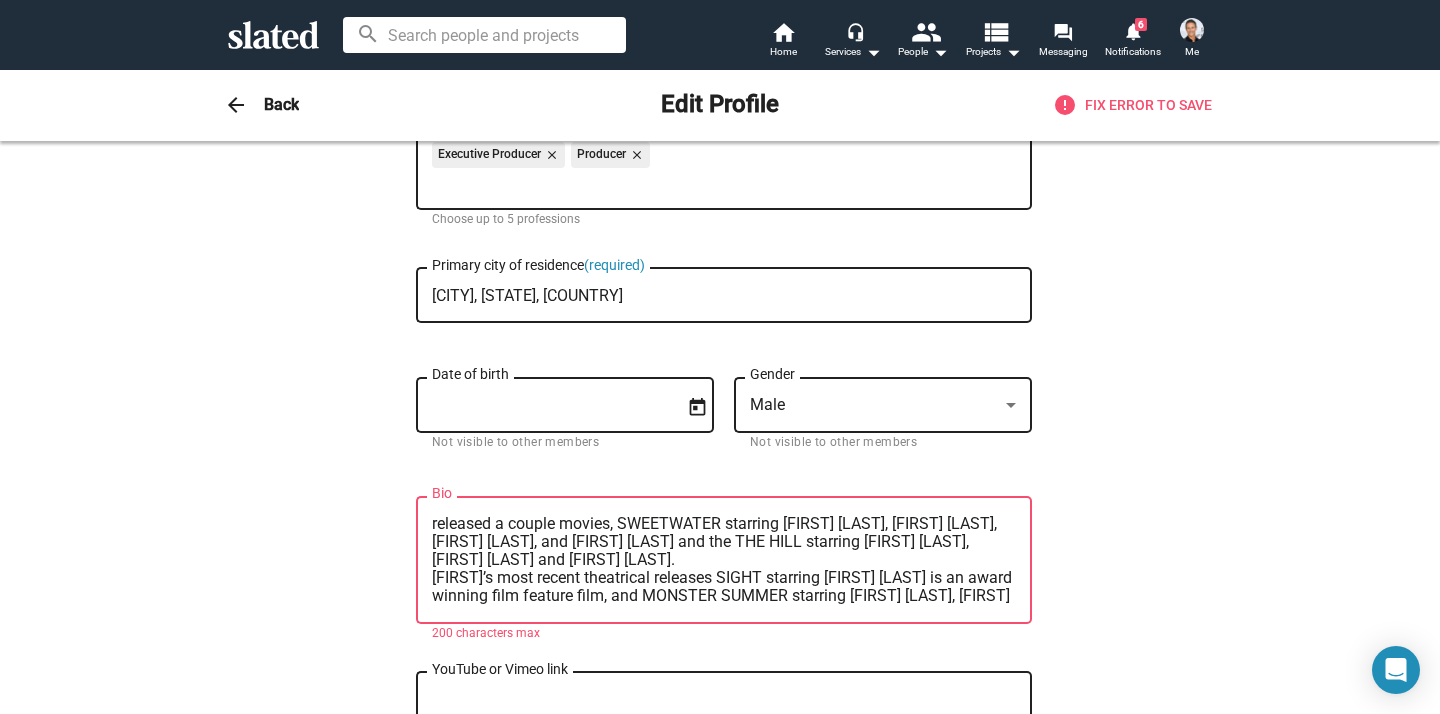 click on "[FIRST] produced Same Kind Of Different As Me. The movie starred Academy Award® nominated actors [FIRST] [NAME], [FIRST] [NAME], [FIRST] [NAME], and [FIRST] [NAME].  Reserve Entertainment's Blue Miracle, which stars [FIRST] [NAME] a Netflix Original, and has had huge success since its release, and just released a couple movies, SWEETWATER starring [FIRST] [NAME], [FIRST] [NAME], [FIRST] [NAME], and [FIRST] [NAME] and the THE HILL starring [FIRST] [NAME], [FIRST] [NAME] and [FIRST] [NAME].
[FIRST]’s most recent theatrical releases SIGHT starring [FIRST] [NAME] is an award winning film feature film, and MONSTER SUMMER starring [FIRST] [NAME], [FIRST] [NAME] and [FIRST] [NAME]. Bio" 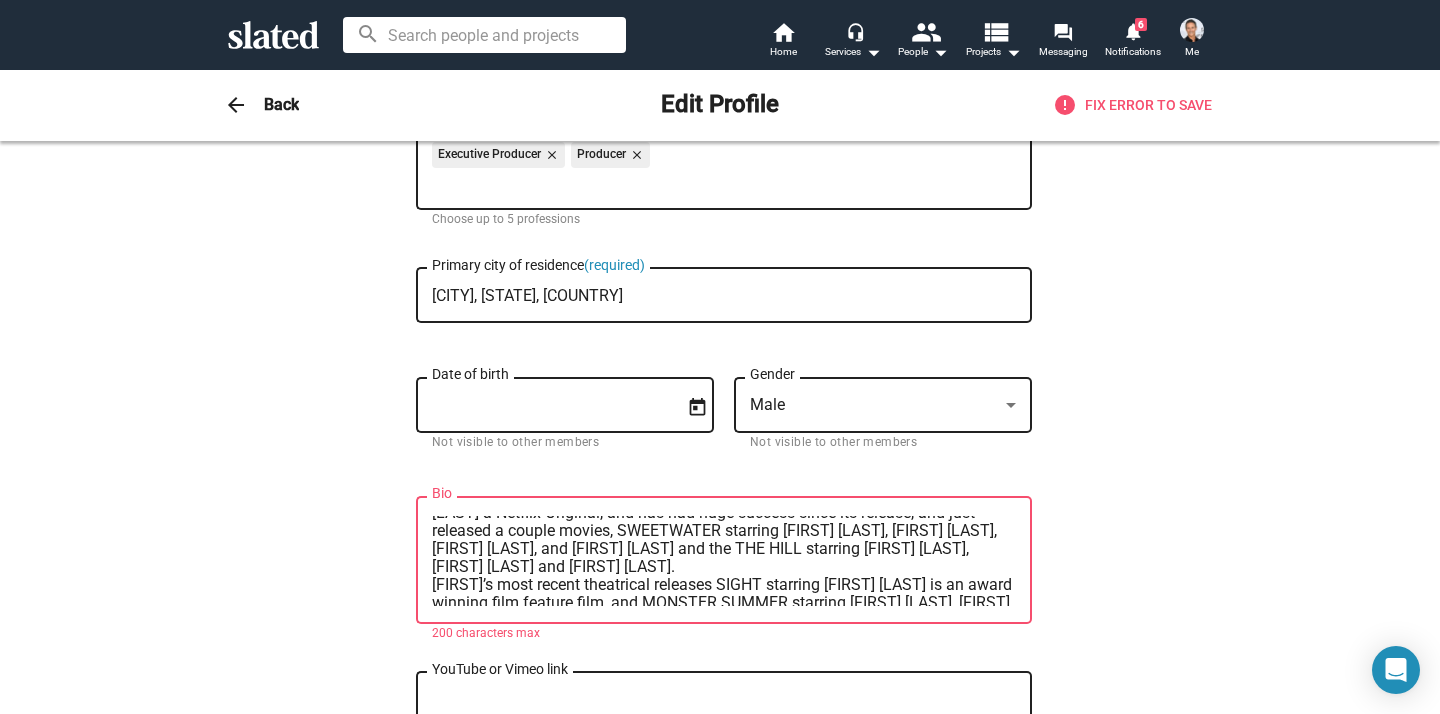 scroll, scrollTop: 126, scrollLeft: 0, axis: vertical 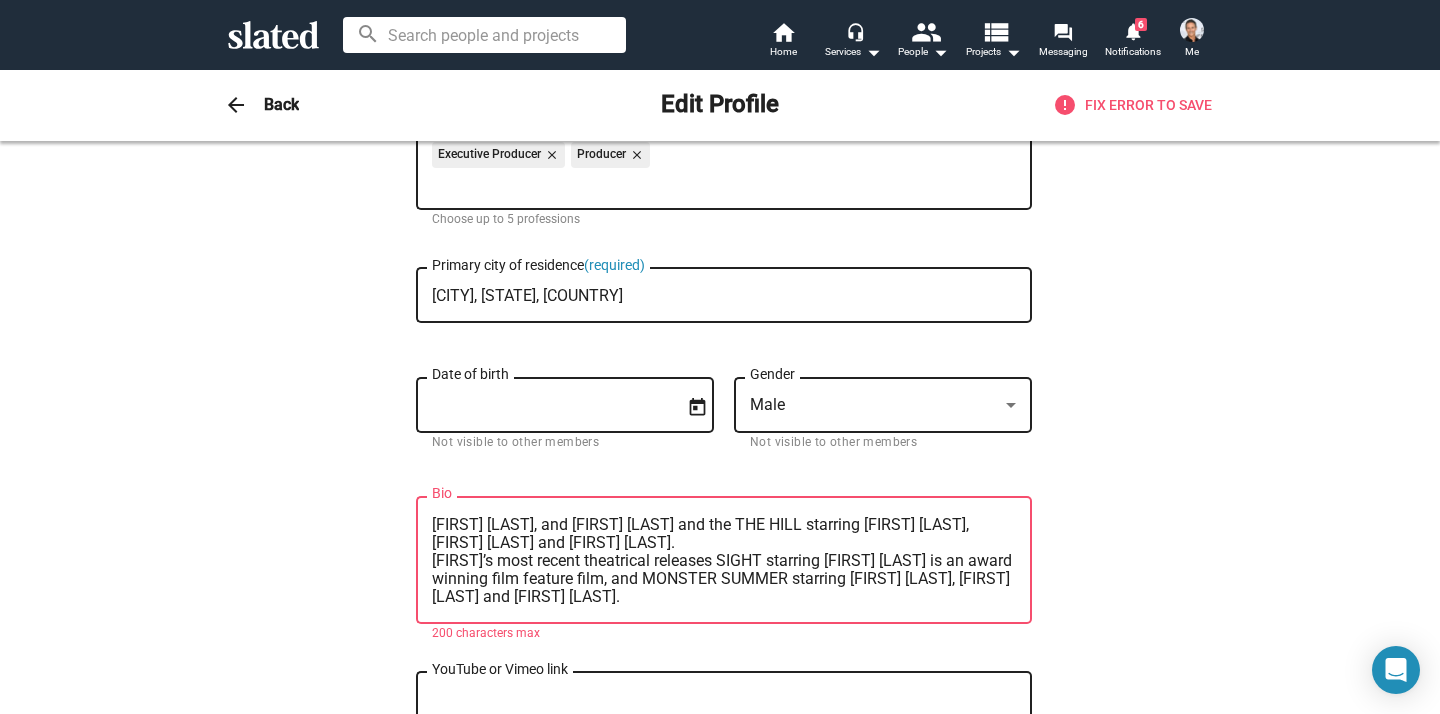 click on "[FIRST] [LAST] produced Same Kind Of Different As Me. The movie starred Academy Award® nominated actors [FIRST] [LAST], [FIRST] [LAST], [FIRST] [LAST], and [FIRST] [LAST].  Reserve Entertainment's Blue Miracle, which stars [FIRST] [LAST] a Netflix Original, and has had huge success since its release, and just released a couple movies, SWEETWATER starring [FIRST] [LAST], [FIRST] [LAST], [FIRST] [LAST], and [FIRST] [LAST] and the THE HILL starring [FIRST] [LAST], [FIRST] [LAST] and [FIRST] [LAST].
[FIRST]’s most recent theatrical releases SIGHT starring [FIRST] [LAST] is an award winning film feature film, and MONSTER SUMMER starring [FIRST] [LAST], [FIRST] [LAST] and [FIRST] [LAST]." at bounding box center [724, 561] 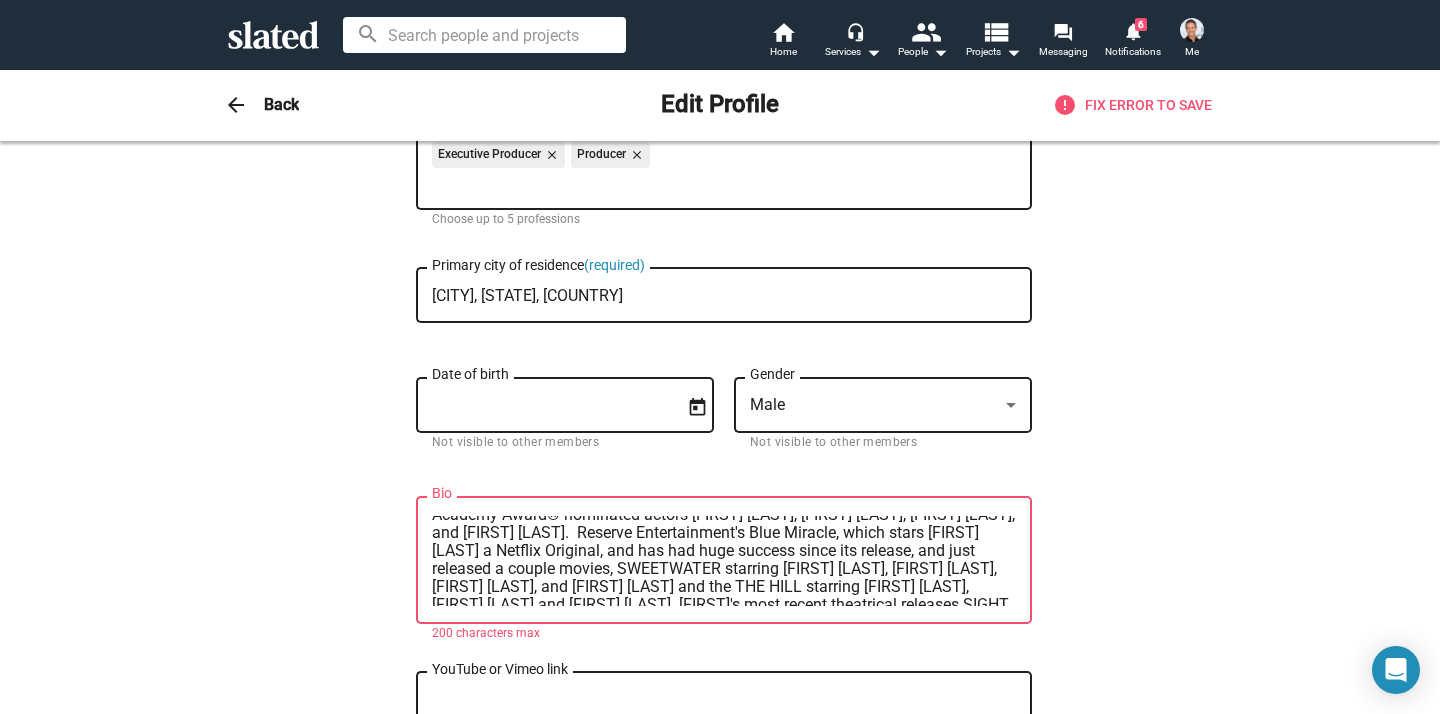 scroll, scrollTop: 0, scrollLeft: 0, axis: both 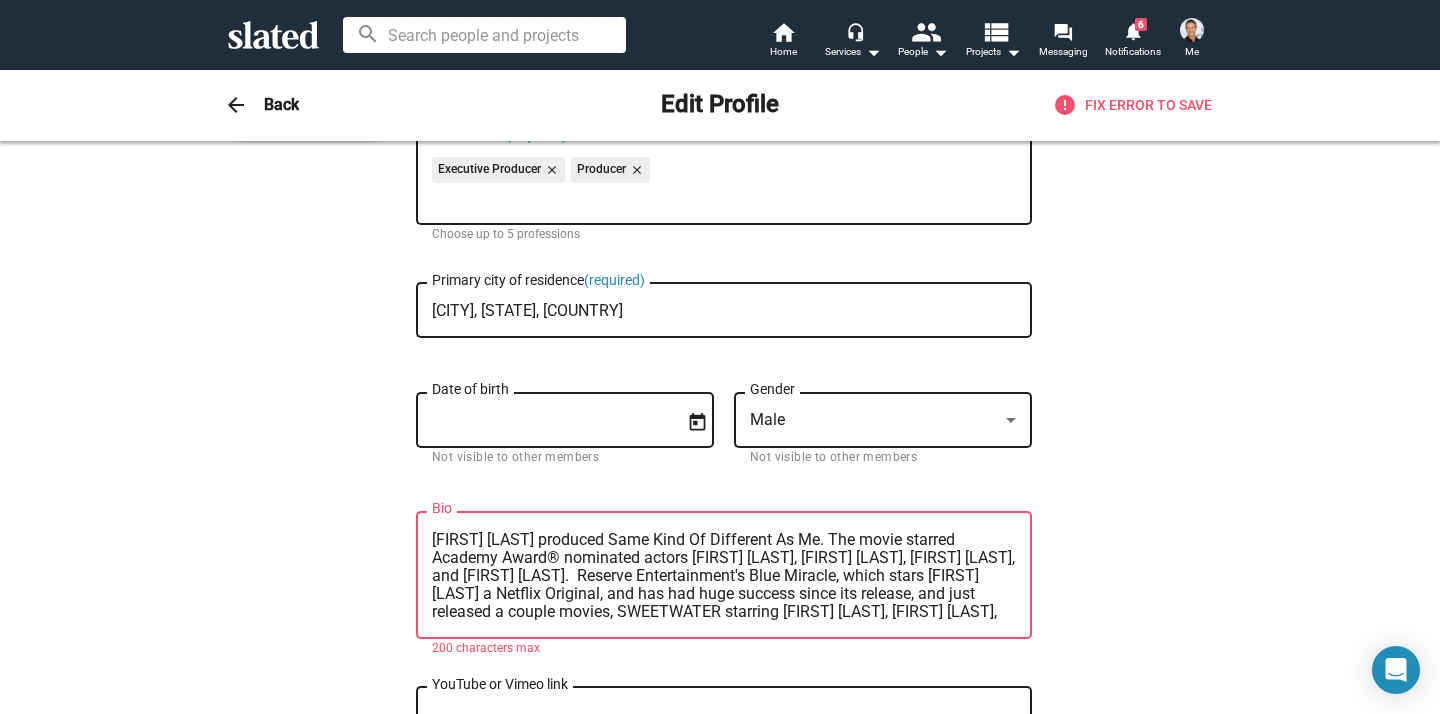 click on "[FIRST] [LAST] produced Same Kind Of Different As Me. The movie starred Academy Award® nominated actors [FIRST] [LAST], [FIRST] [LAST], [FIRST] [LAST], and [FIRST] [LAST].  Reserve Entertainment's Blue Miracle, which stars [FIRST] [LAST] a Netflix Original, and has had huge success since its release, and just released a couple movies, SWEETWATER starring [FIRST] [LAST], [FIRST] [LAST], [FIRST] [LAST], and [FIRST] [LAST] and the THE HILL starring [FIRST] [LAST], [FIRST] [LAST] and [FIRST] [LAST]. [FIRST]'s most recent theatrical releases SIGHT starring [FIRST] [LAST] is an award winning film feature film, and MONSTER SUMMER starring [FIRST] [LAST], [FIRST] [LAST] and [FIRST] [LAST]." at bounding box center (724, 576) 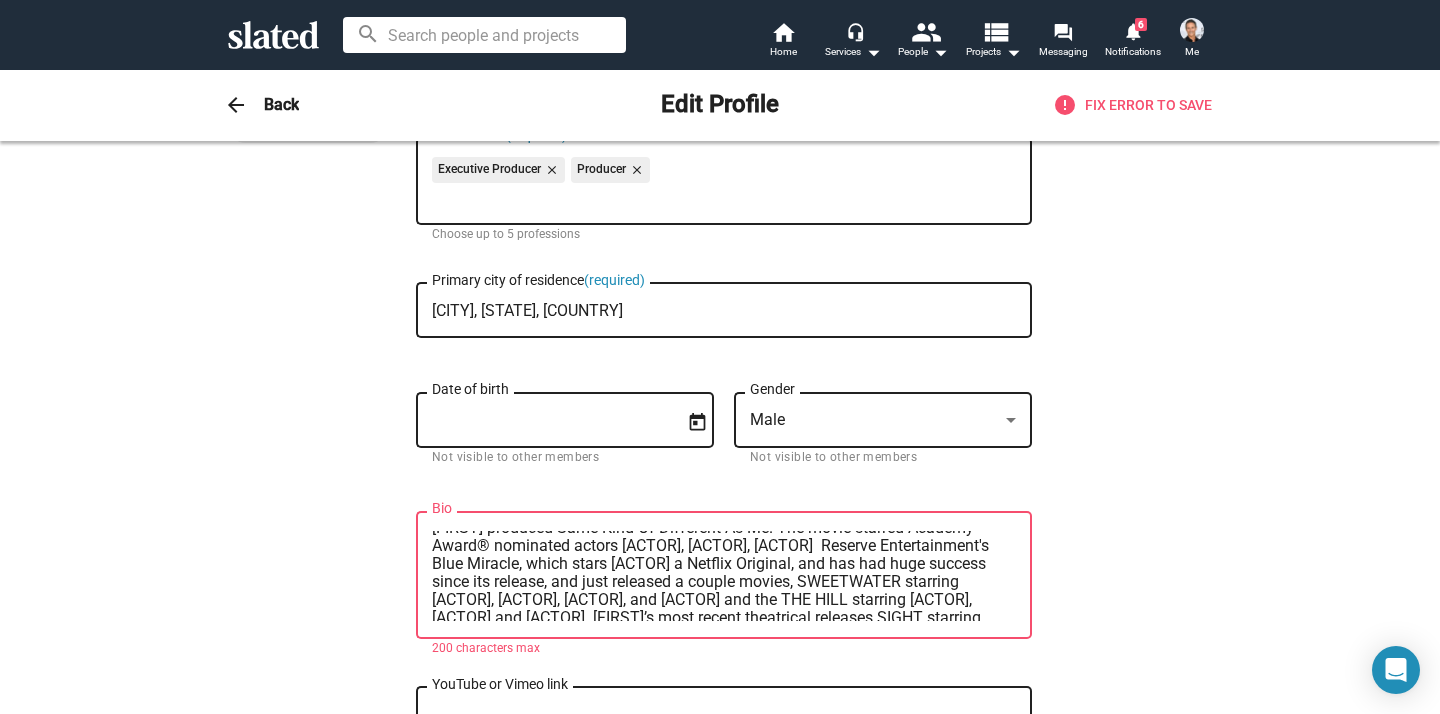 scroll, scrollTop: 0, scrollLeft: 0, axis: both 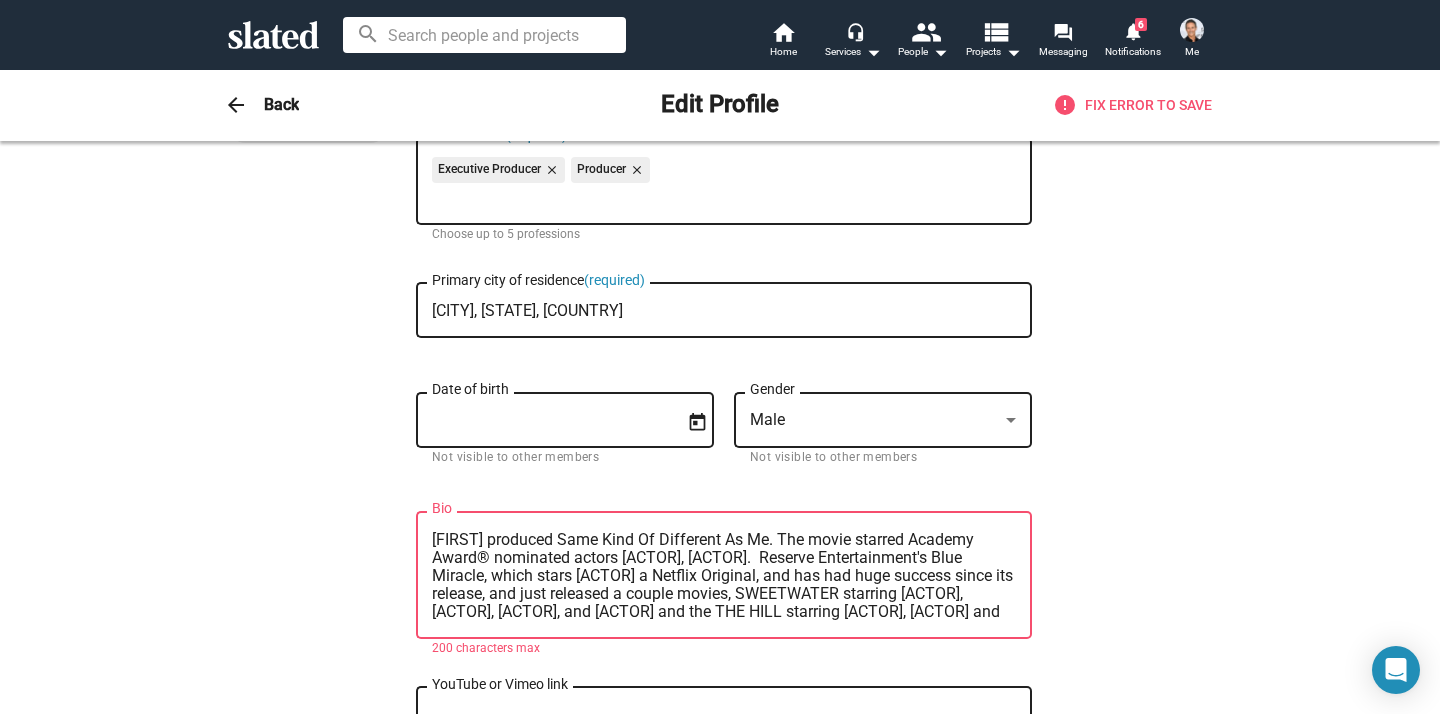 drag, startPoint x: 545, startPoint y: 580, endPoint x: 412, endPoint y: 583, distance: 133.03383 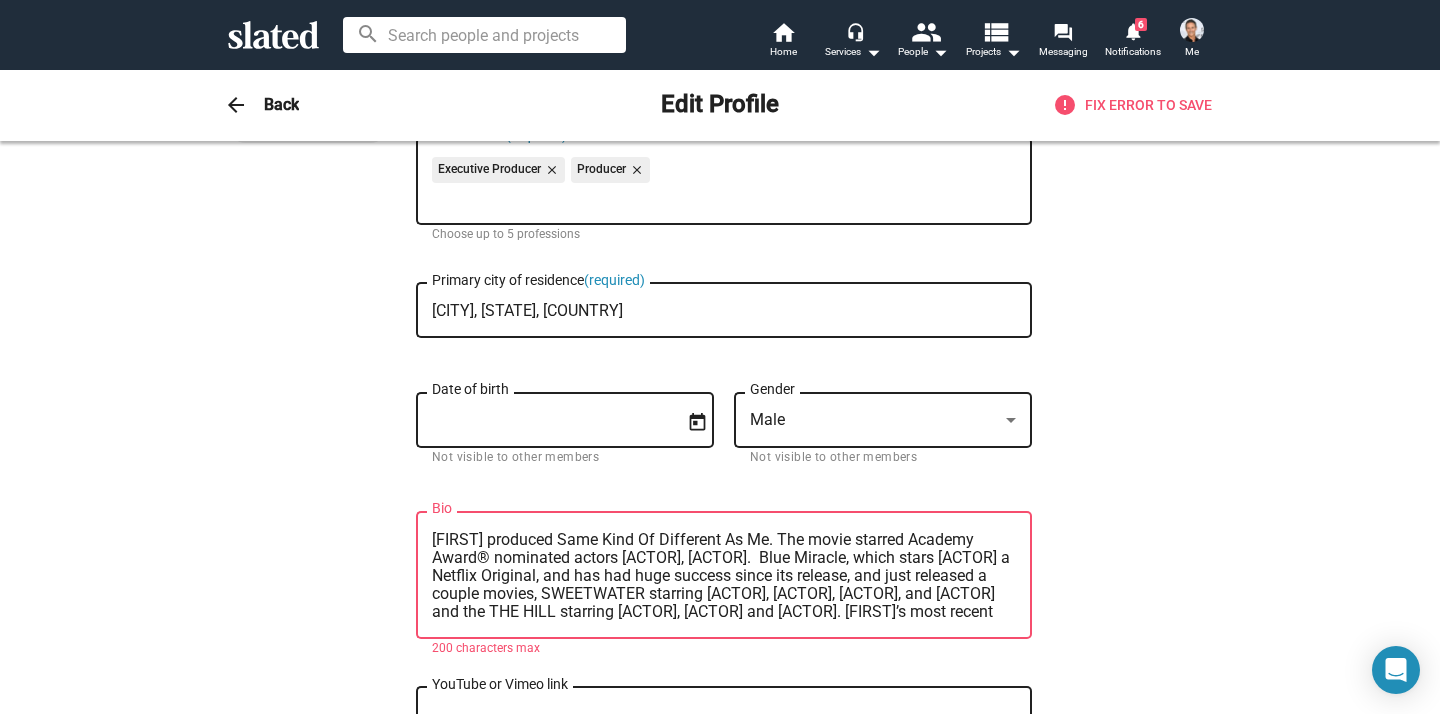 drag, startPoint x: 677, startPoint y: 599, endPoint x: 396, endPoint y: 605, distance: 281.06406 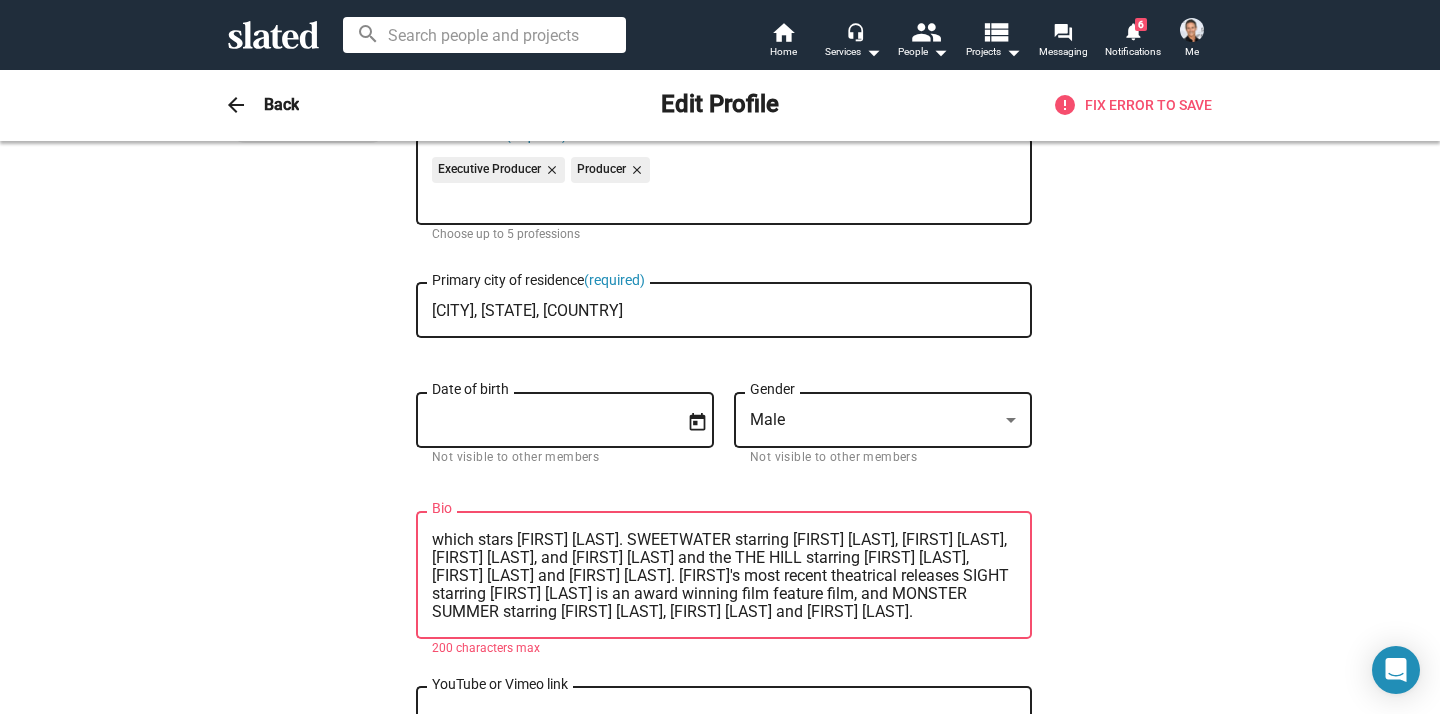 scroll, scrollTop: 41, scrollLeft: 0, axis: vertical 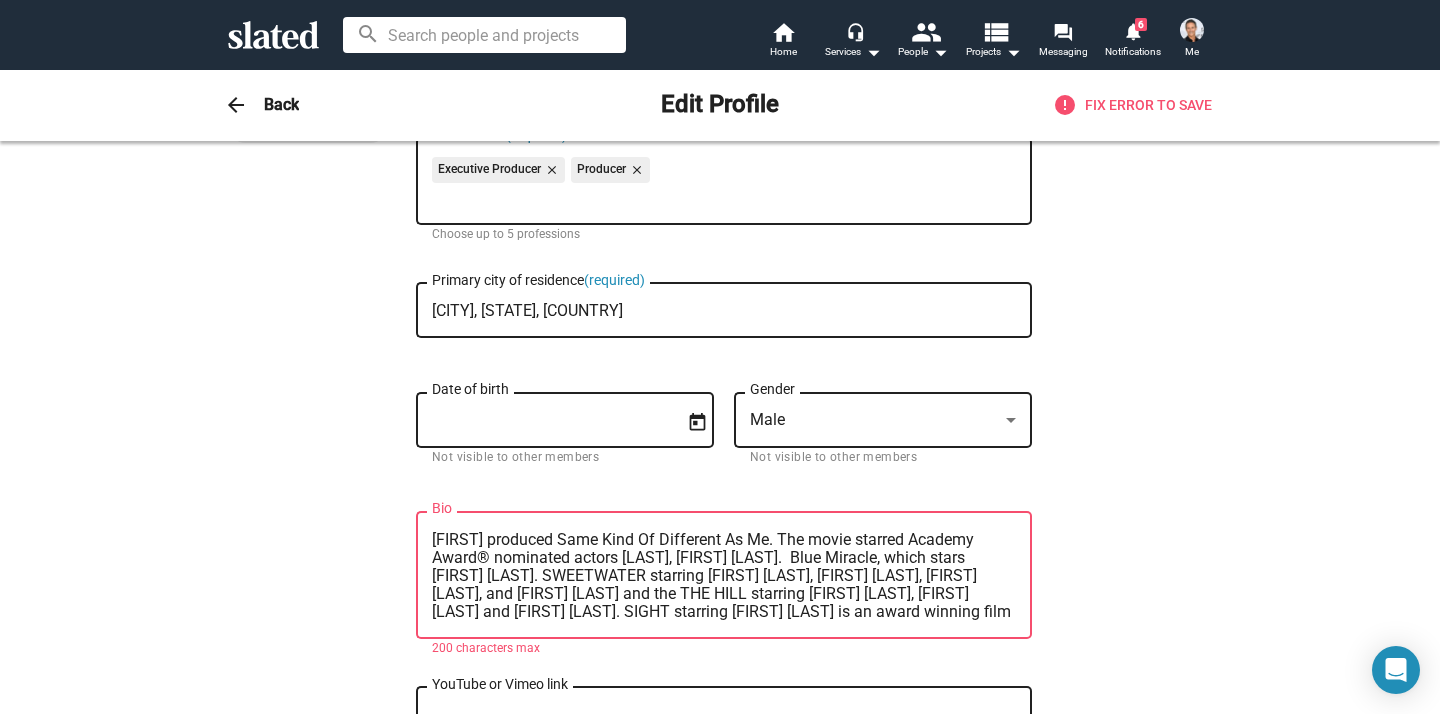 drag, startPoint x: 903, startPoint y: 542, endPoint x: 769, endPoint y: 541, distance: 134.00374 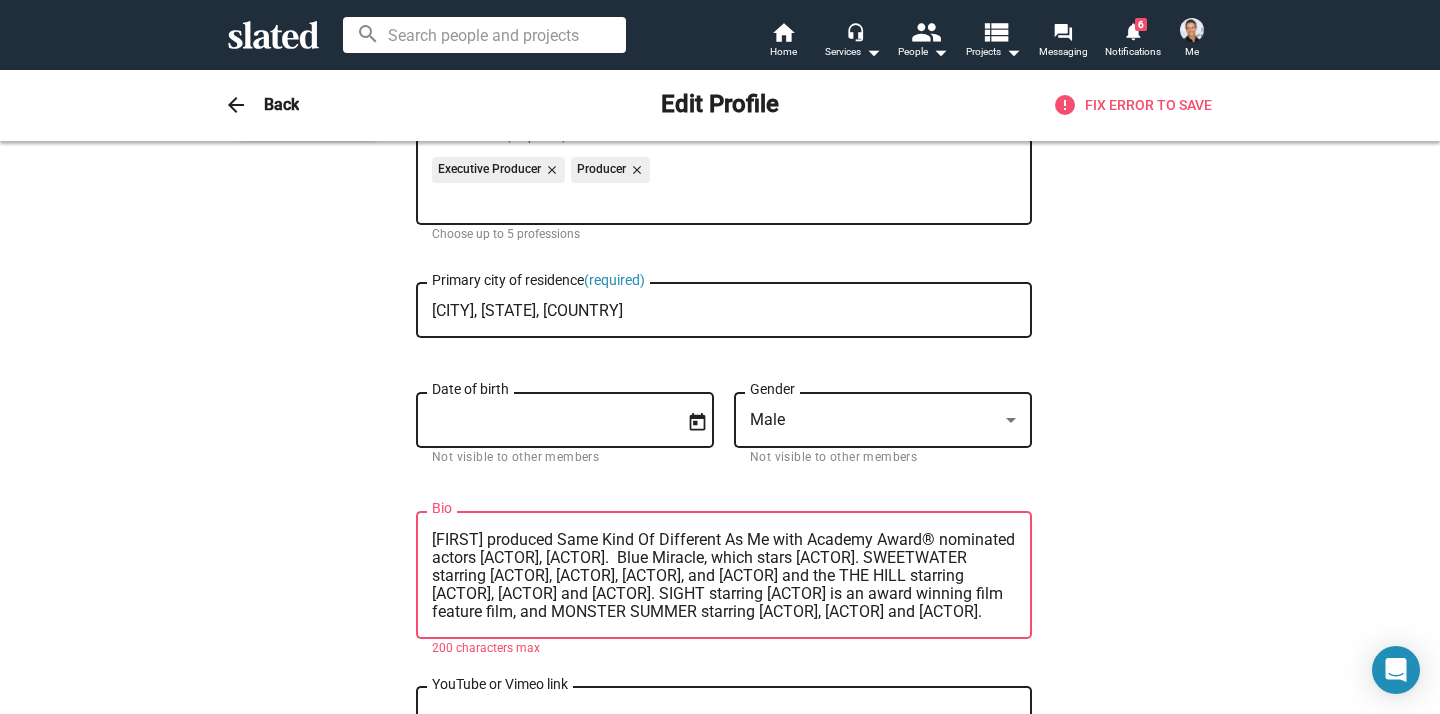 click on "[FIRST] produced Same Kind Of Different As Me with Academy Award® nominated actors [ACTOR], [ACTOR].  Blue Miracle, which stars [ACTOR]. SWEETWATER starring [ACTOR], [ACTOR], [ACTOR], and [ACTOR] and the THE HILL starring [ACTOR], [ACTOR] and [ACTOR]. SIGHT starring [ACTOR] is an award winning film feature film, and MONSTER SUMMER starring [ACTOR], [ACTOR] and [ACTOR]." at bounding box center [724, 576] 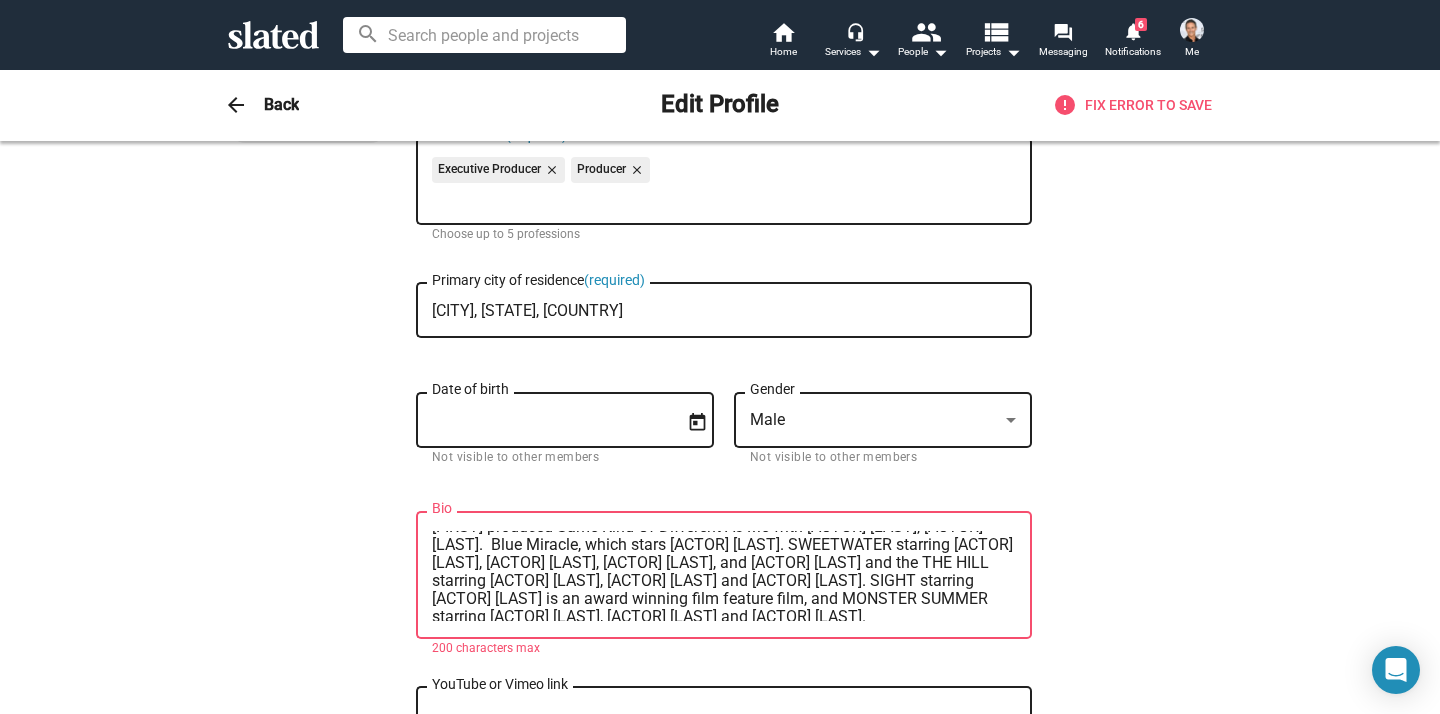 scroll, scrollTop: 11, scrollLeft: 0, axis: vertical 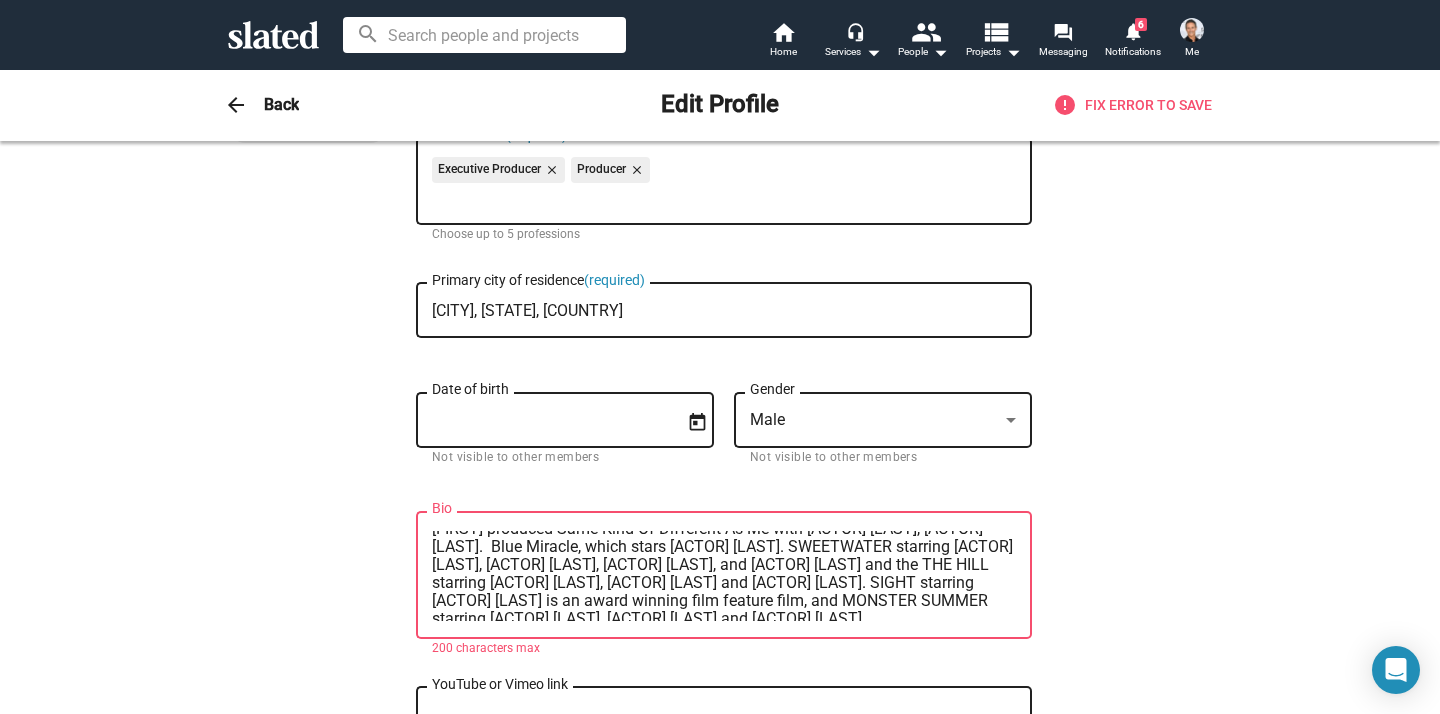 drag, startPoint x: 744, startPoint y: 586, endPoint x: 537, endPoint y: 590, distance: 207.03865 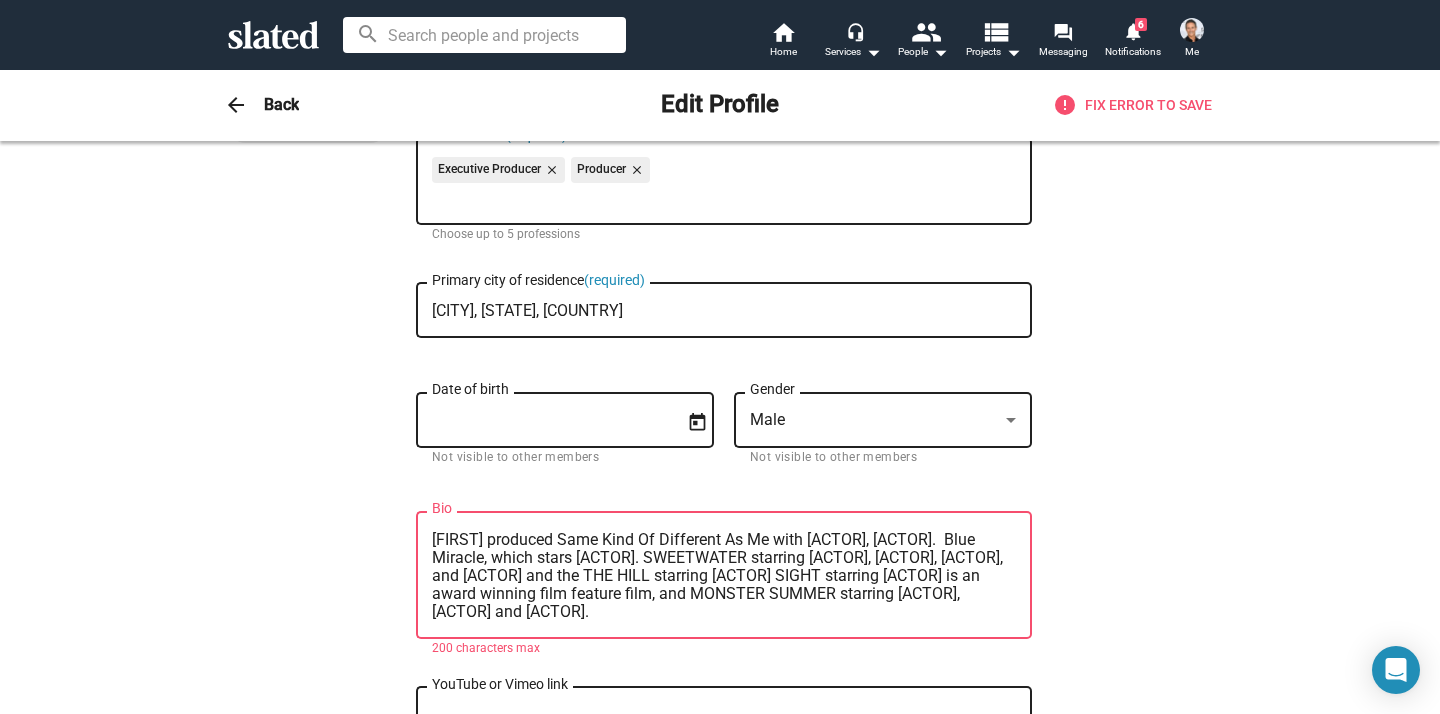 type on "[FIRST] produced Same Kind Of Different As Me with [ACTOR] [LASTNAME], [ACTOR] [LASTNAME].  Blue Miracle, which stars [ACTOR] [LASTNAME]. SWEETWATER starring [ACTOR] [LASTNAME], [ACTOR] [LASTNAME], [ACTOR] [LASTNAME], and [ACTOR] [LASTNAME] and the THE HILL starring [ACTOR] [LASTNAME]. SIGHT starring [ACTOR] [LASTNAME] is an award winning film feature film, and MONSTER SUMMER starring [ACTOR] [LASTNAME], [ACTOR] [LASTNAME] and [ACTOR] [LASTNAME]." 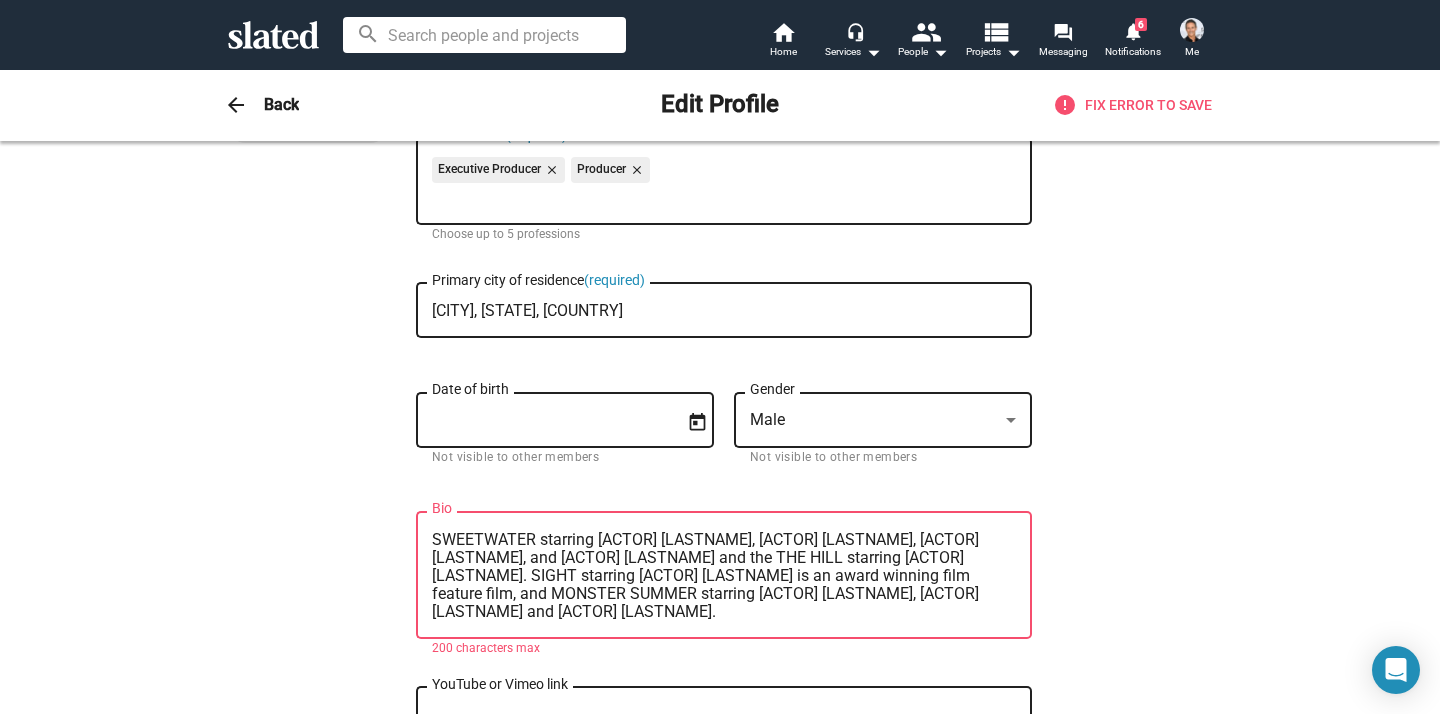 scroll, scrollTop: 0, scrollLeft: 0, axis: both 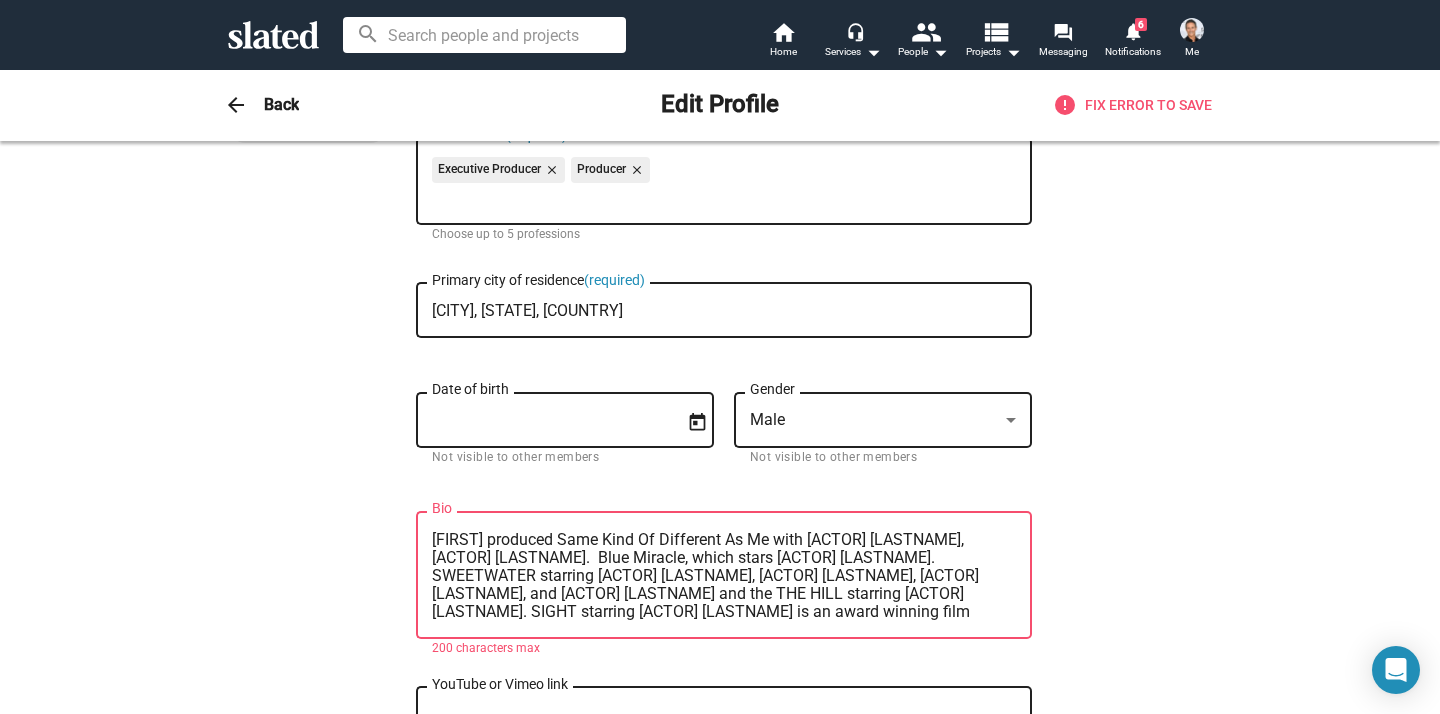 click on "[FIRST] produced Same Kind Of Different As Me with [ACTOR] [LASTNAME], [ACTOR] [LASTNAME].  Blue Miracle, which stars [ACTOR] [LASTNAME]. SWEETWATER starring [ACTOR] [LASTNAME], [ACTOR] [LASTNAME], [ACTOR] [LASTNAME], and [ACTOR] [LASTNAME] and the THE HILL starring [ACTOR] [LASTNAME]. SIGHT starring [ACTOR] [LASTNAME] is an award winning film feature film, and MONSTER SUMMER starring [ACTOR] [LASTNAME], [ACTOR] [LASTNAME] and [ACTOR] [LASTNAME]." at bounding box center (724, 576) 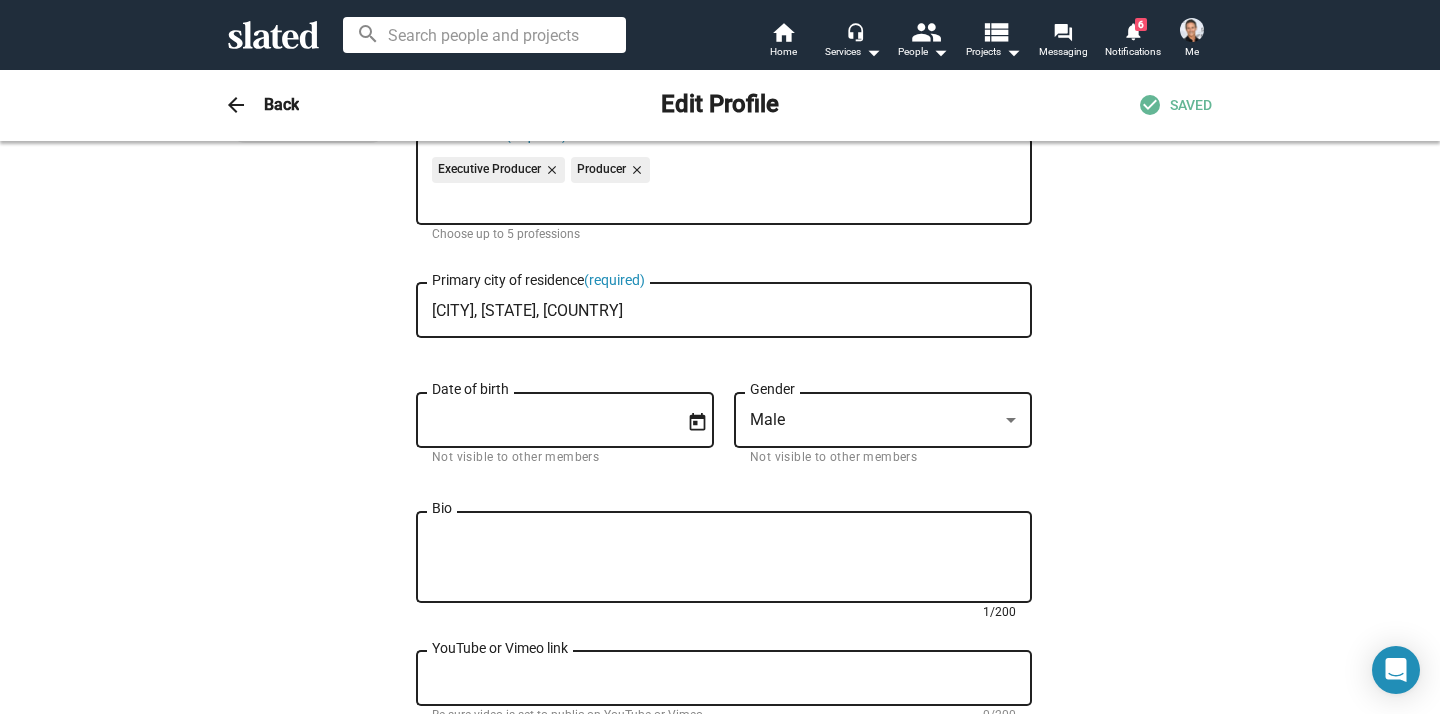 paste on "[FIRST] produced Same Kind Of Different As Me with [ACTOR] [LASTNAME], [ACTOR] [LASTNAME].  Blue Miracle, which stars [ACTOR] [LASTNAME]. SWEETWATER starring [ACTOR] [LASTNAME], [ACTOR] [LASTNAME], [ACTOR] [LASTNAME], and [ACTOR] [LASTNAME] and the THE HILL starring [ACTOR] [LASTNAME]. SIGHT starring [ACTOR] [LASTNAME] is an award winning film feature film, and MONSTER SUMMER starring [ACTOR] [LASTNAME], [ACTOR] [LASTNAME] and [ACTOR] [LASTNAME]." 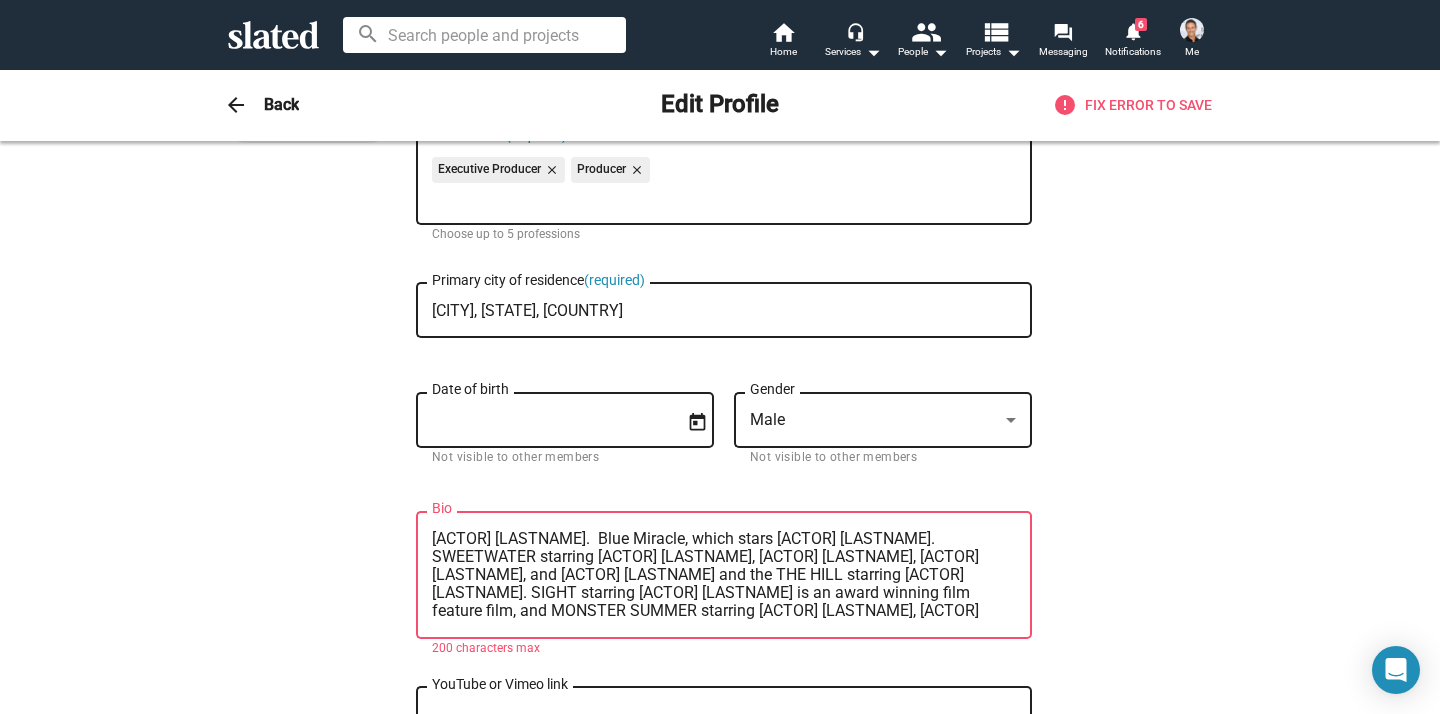 scroll, scrollTop: 18, scrollLeft: 0, axis: vertical 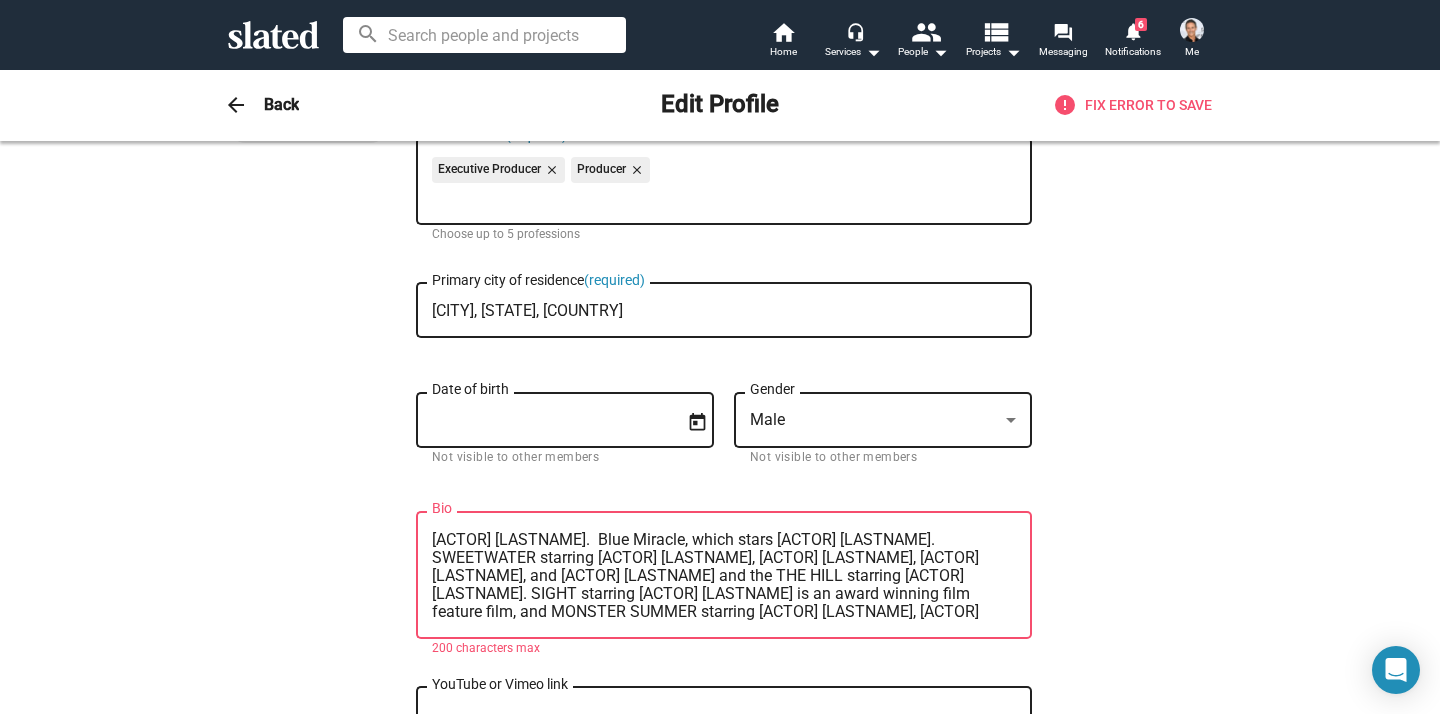 drag, startPoint x: 897, startPoint y: 598, endPoint x: 759, endPoint y: 597, distance: 138.00362 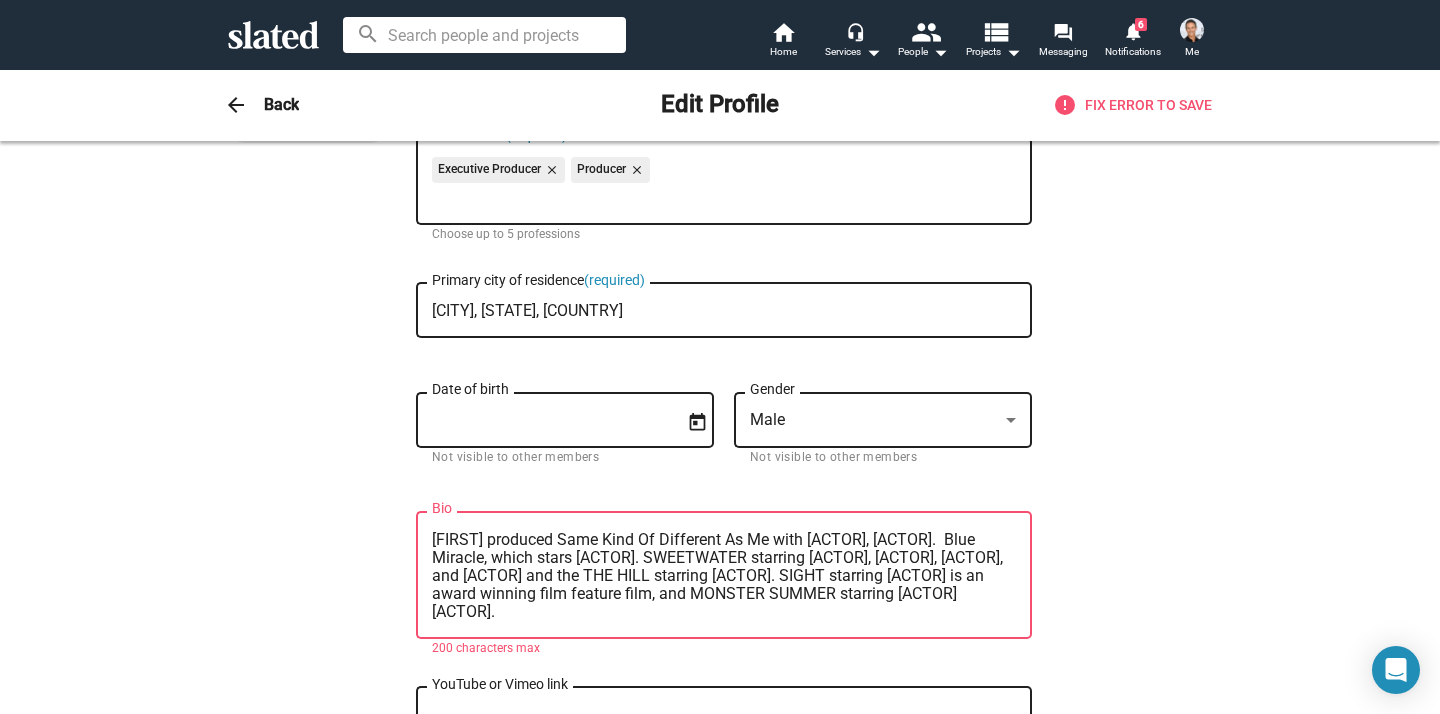 click on "[FIRST] produced Same Kind Of Different As Me with [ACTOR], [ACTOR].  Blue Miracle, which stars [ACTOR]. SWEETWATER starring [ACTOR], [ACTOR], [ACTOR], and [ACTOR] and the THE HILL starring [ACTOR]. SIGHT starring [ACTOR] is an award winning film feature film, and MONSTER SUMMER starring [ACTOR] [ACTOR]." at bounding box center (724, 576) 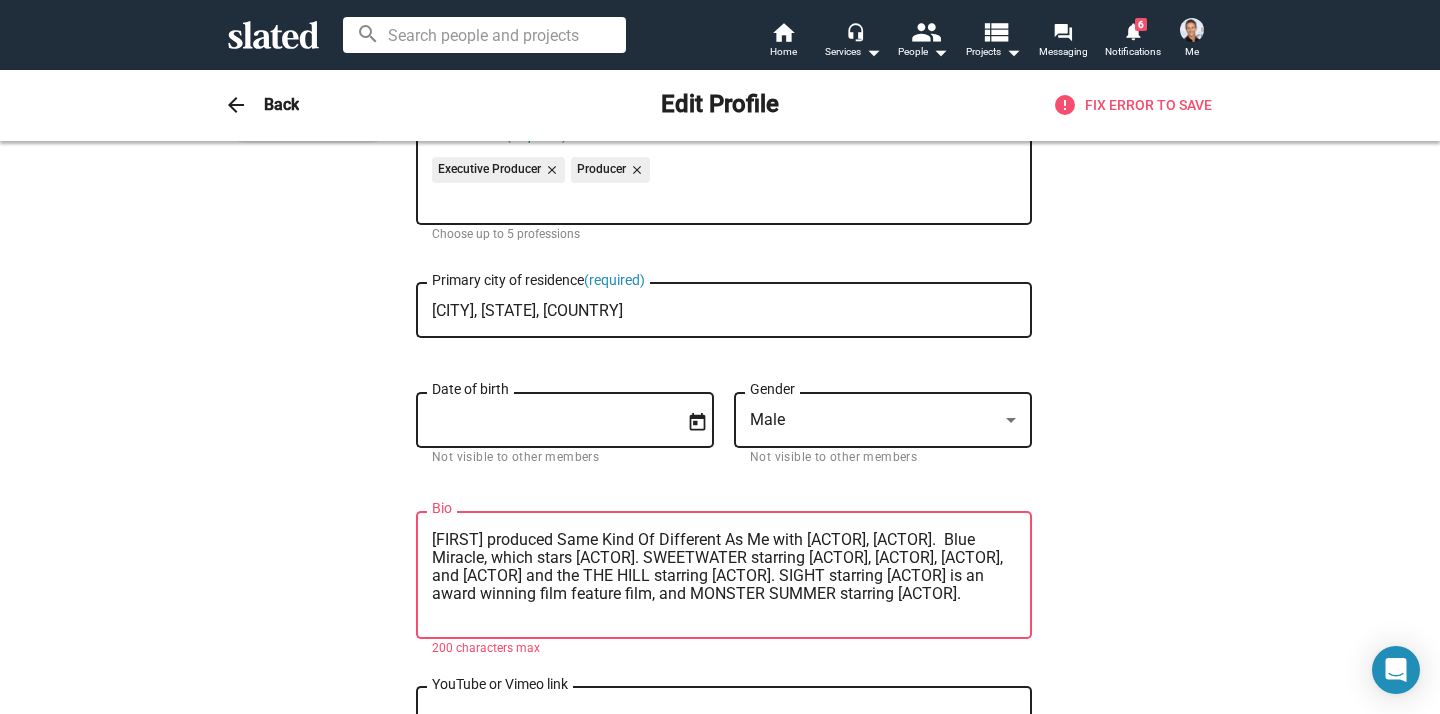 scroll, scrollTop: 255, scrollLeft: 0, axis: vertical 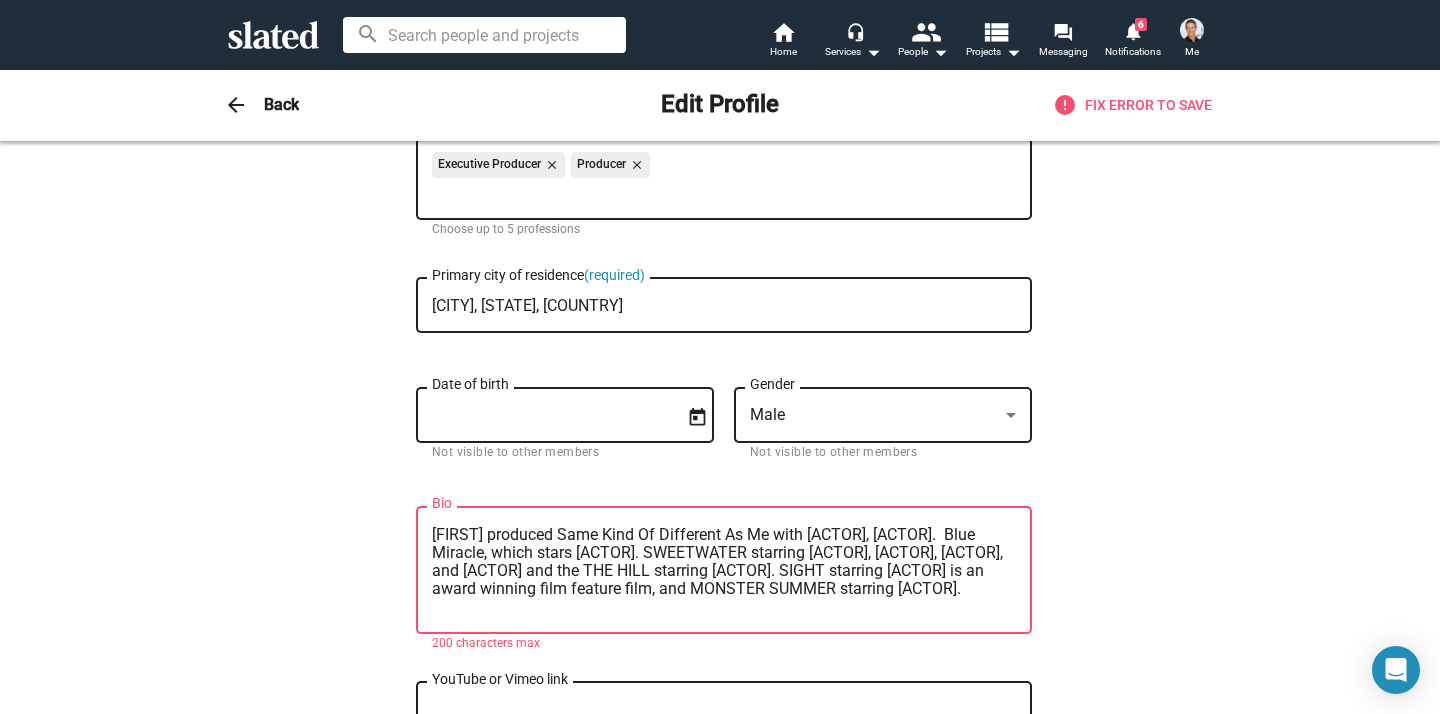 click on "[FIRST] produced Same Kind Of Different As Me with [ACTOR], [ACTOR].  Blue Miracle, which stars [ACTOR]. SWEETWATER starring [ACTOR], [ACTOR], [ACTOR], and [ACTOR] and the THE HILL starring [ACTOR]. SIGHT starring [ACTOR] is an award winning film feature film, and MONSTER SUMMER starring [ACTOR]." at bounding box center [724, 571] 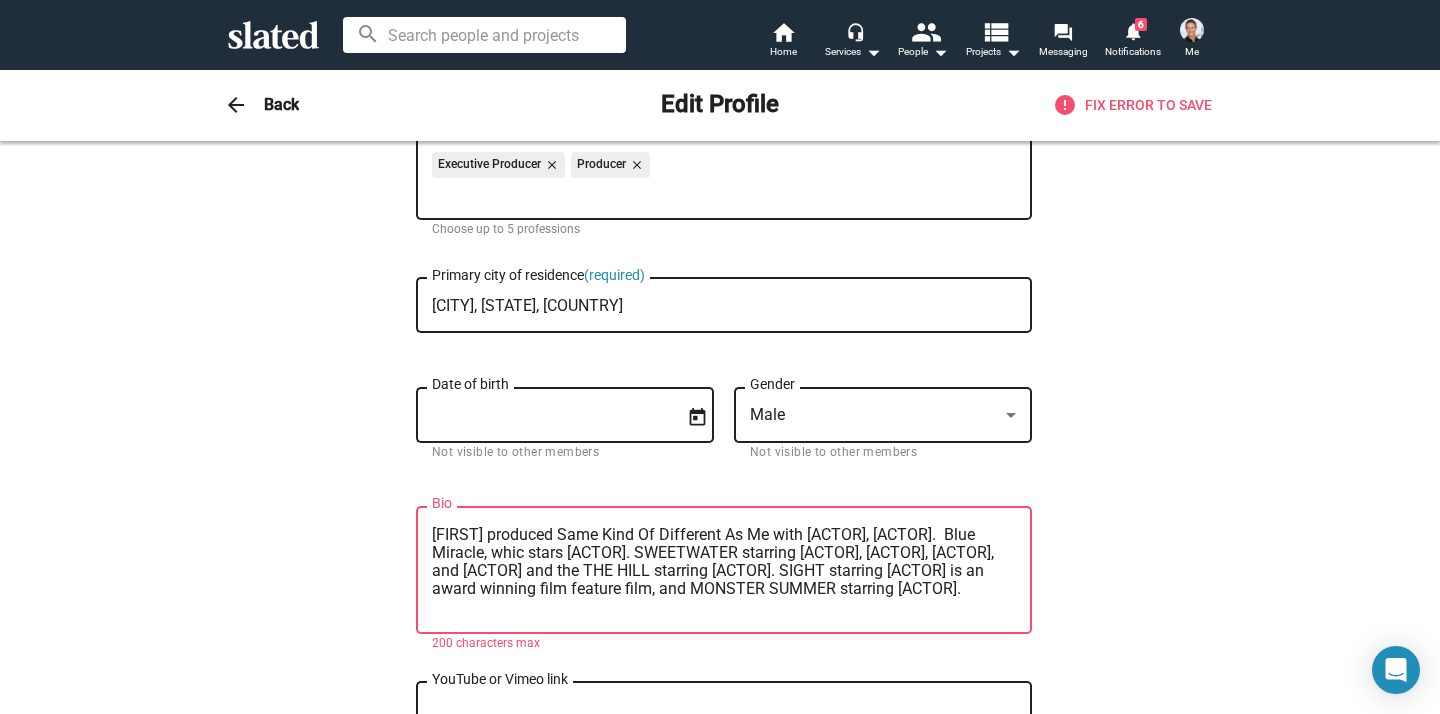 scroll, scrollTop: 17, scrollLeft: 0, axis: vertical 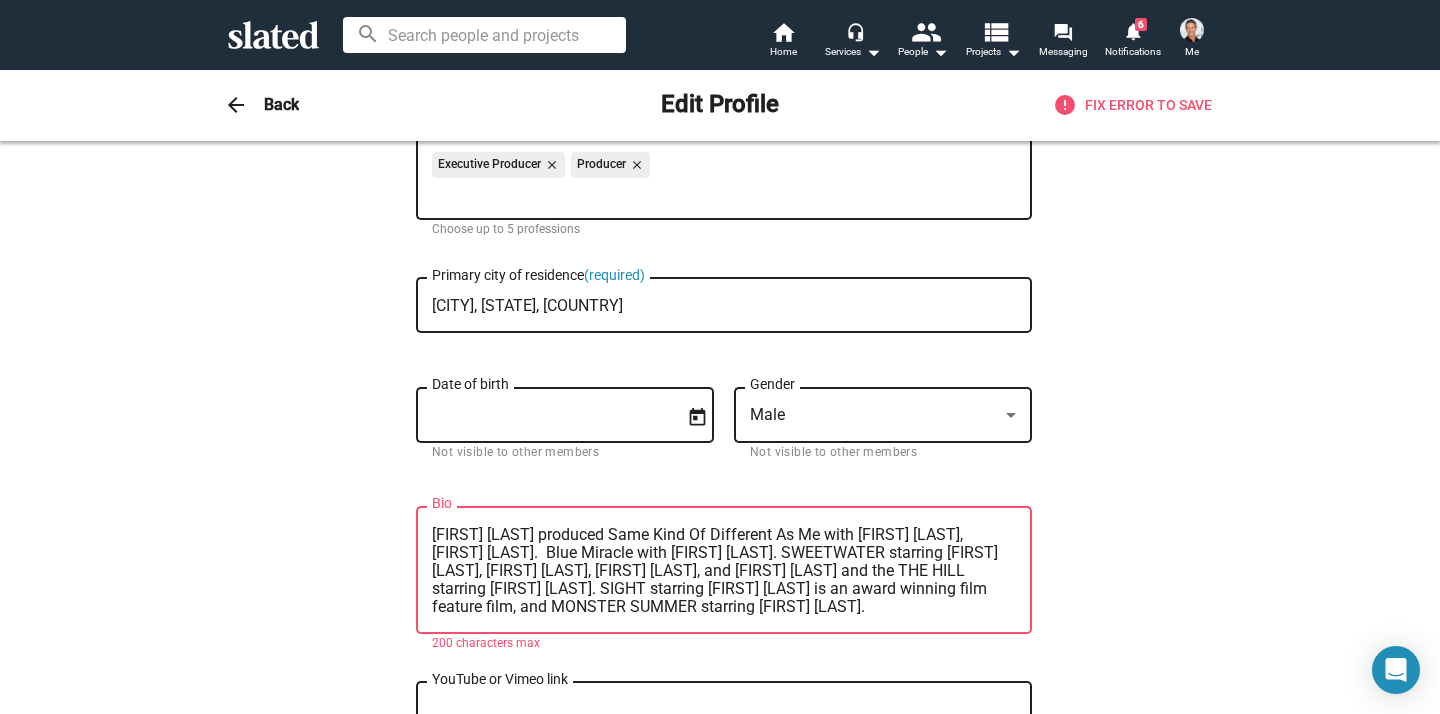 drag, startPoint x: 725, startPoint y: 557, endPoint x: 483, endPoint y: 557, distance: 242 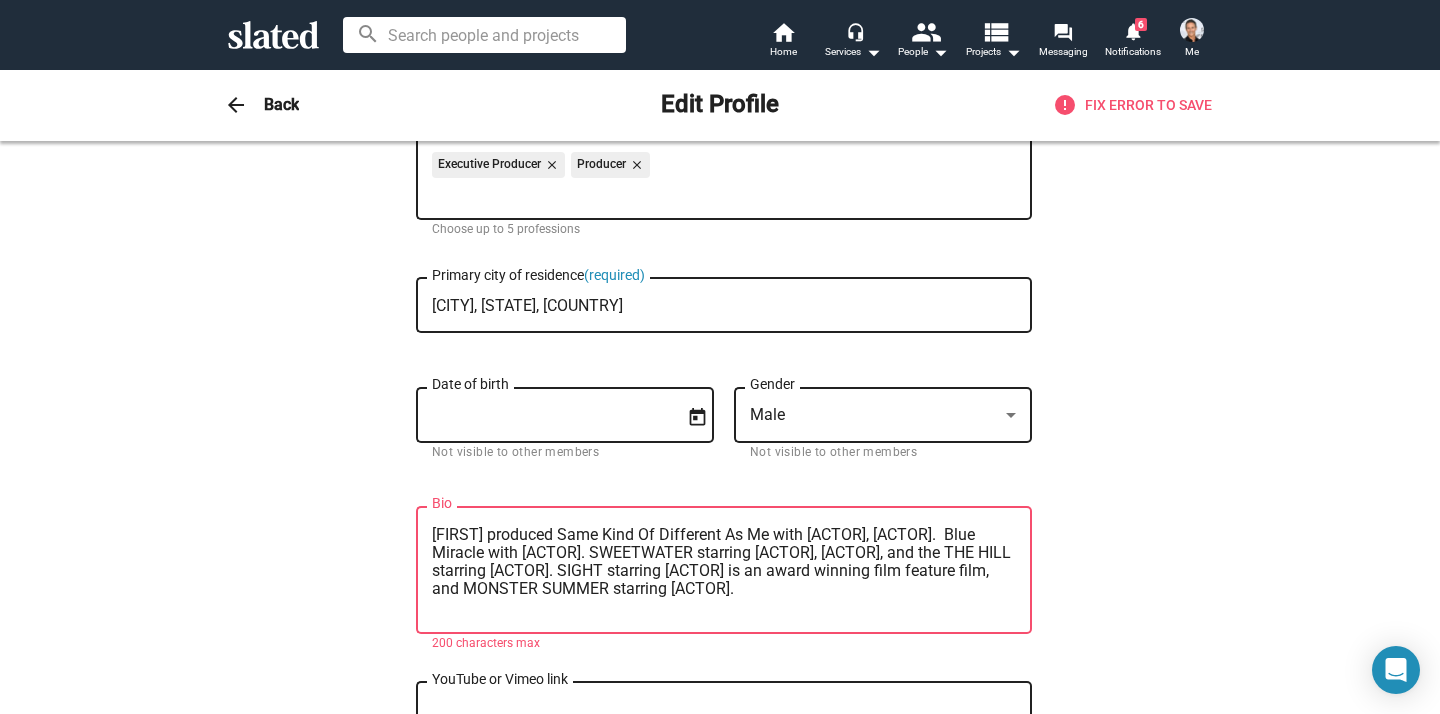 scroll, scrollTop: 0, scrollLeft: 0, axis: both 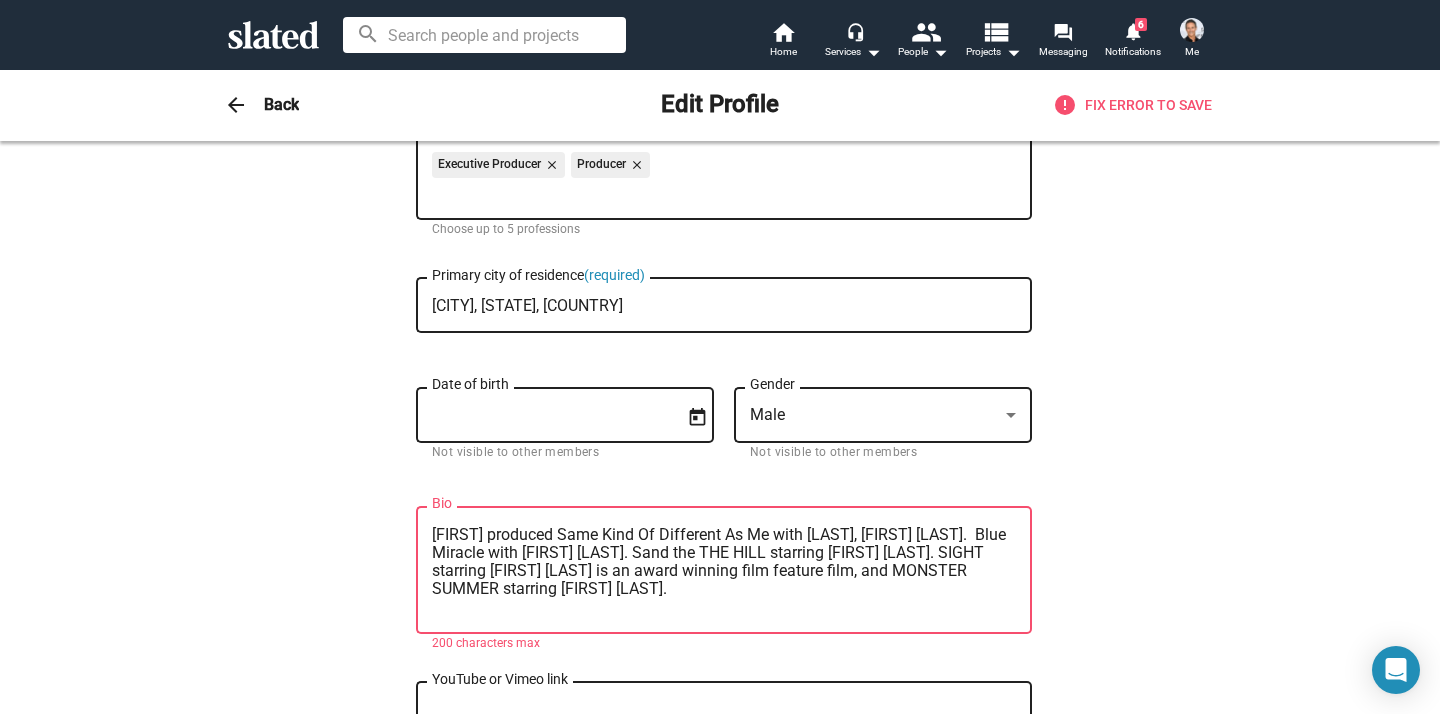 type on "[FIRST] produced Same Kind Of Different As Me with [ACTOR] [LASTNAME], [ACTOR] [LASTNAME].  Blue Miracle with [ACTOR] [LASTNAME]. and the THE HILL starring [ACTOR] [LASTNAME]. SIGHT starring [ACTOR] [LASTNAME] is an award winning film feature film, and MONSTER SUMMER starring [ACTOR] [LASTNAME]." 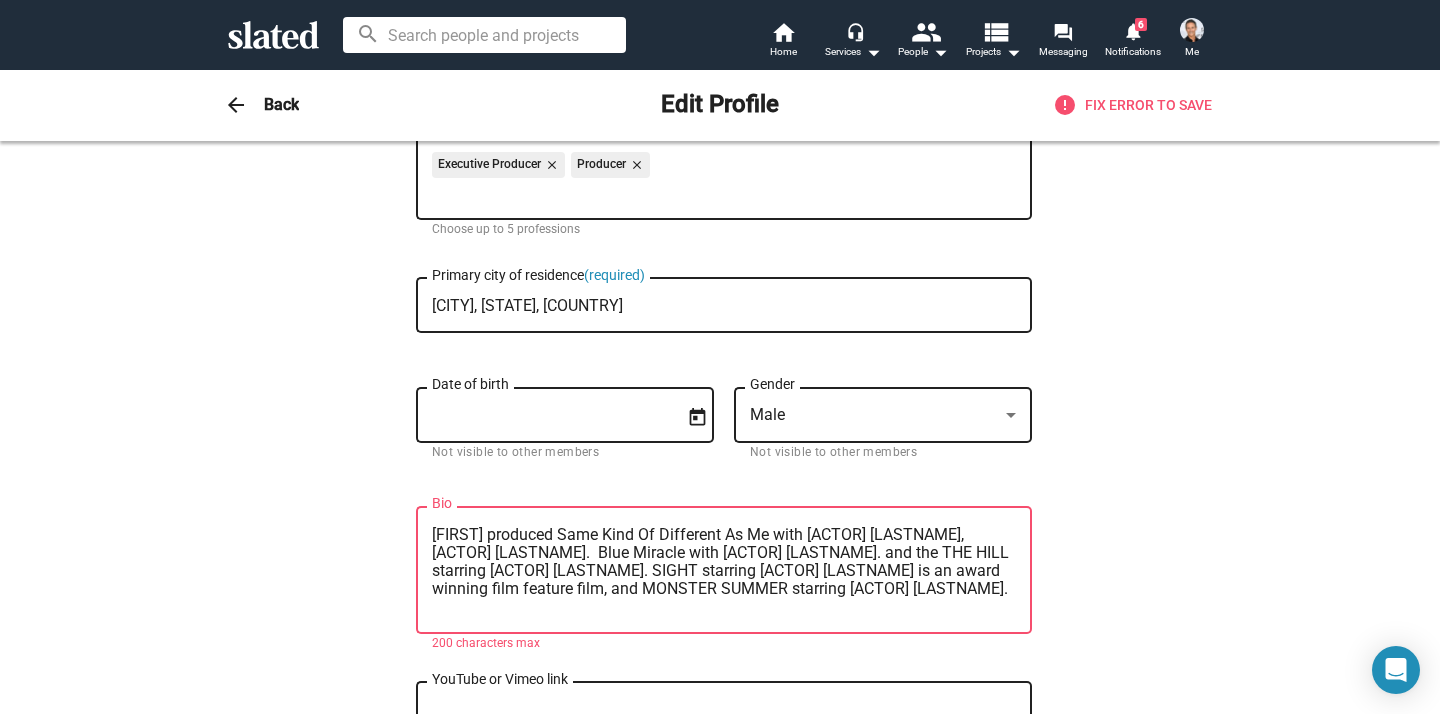 drag, startPoint x: 665, startPoint y: 595, endPoint x: 404, endPoint y: 535, distance: 267.80777 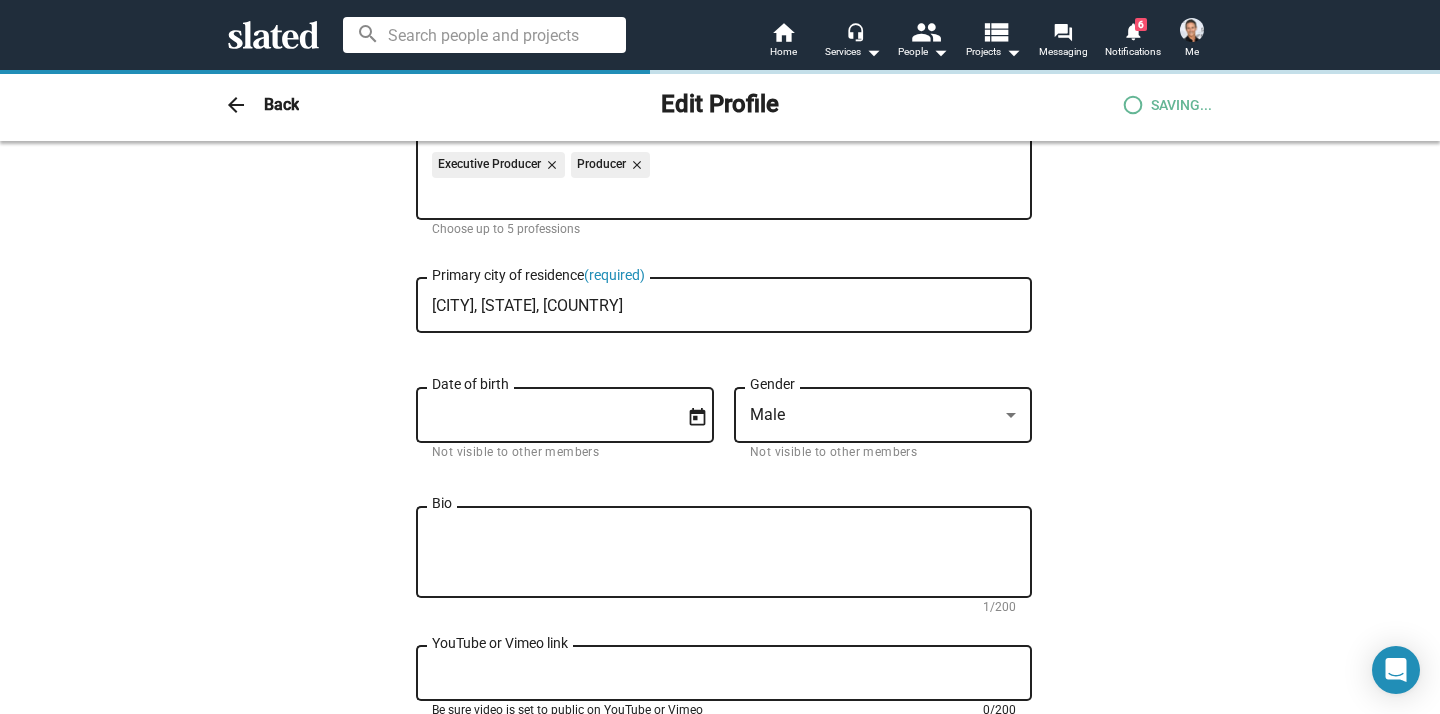 click on "YouTube or Vimeo link" at bounding box center [724, 674] 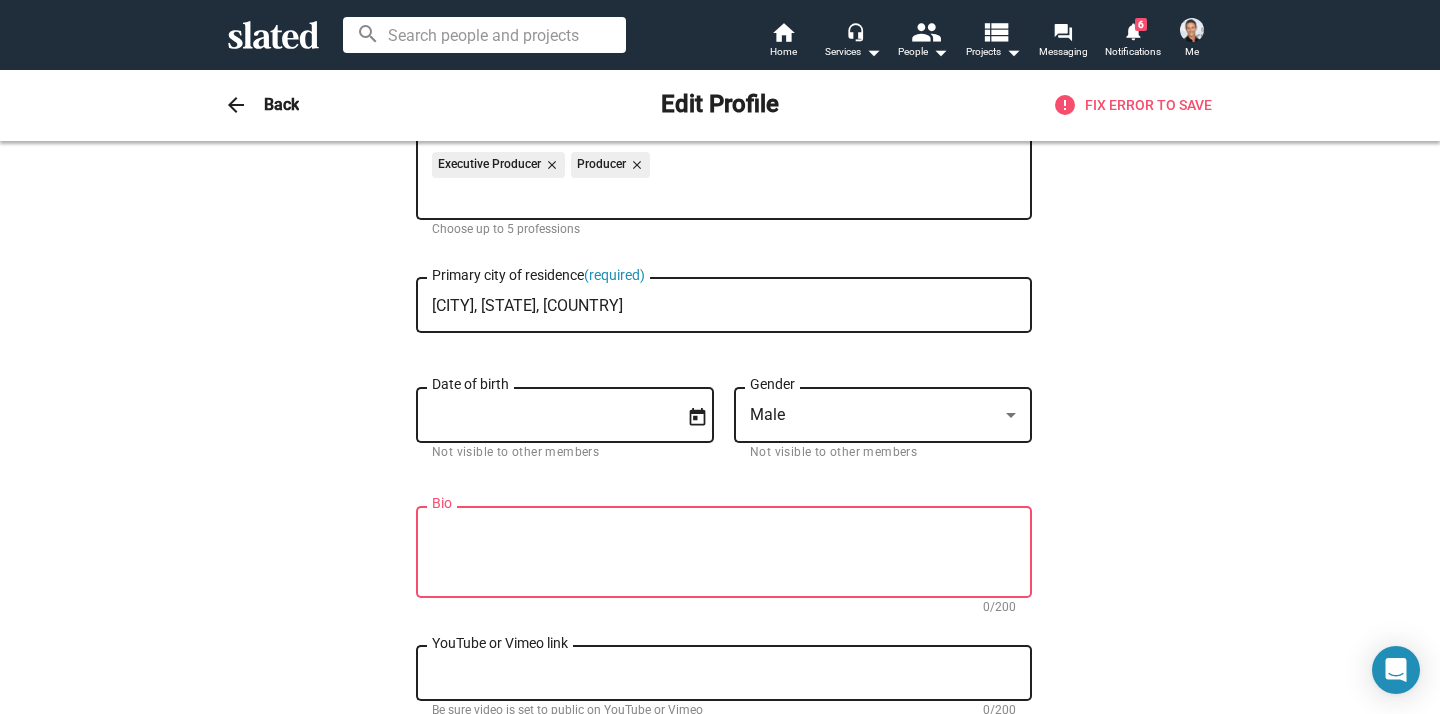 click on "Bio" at bounding box center (724, 553) 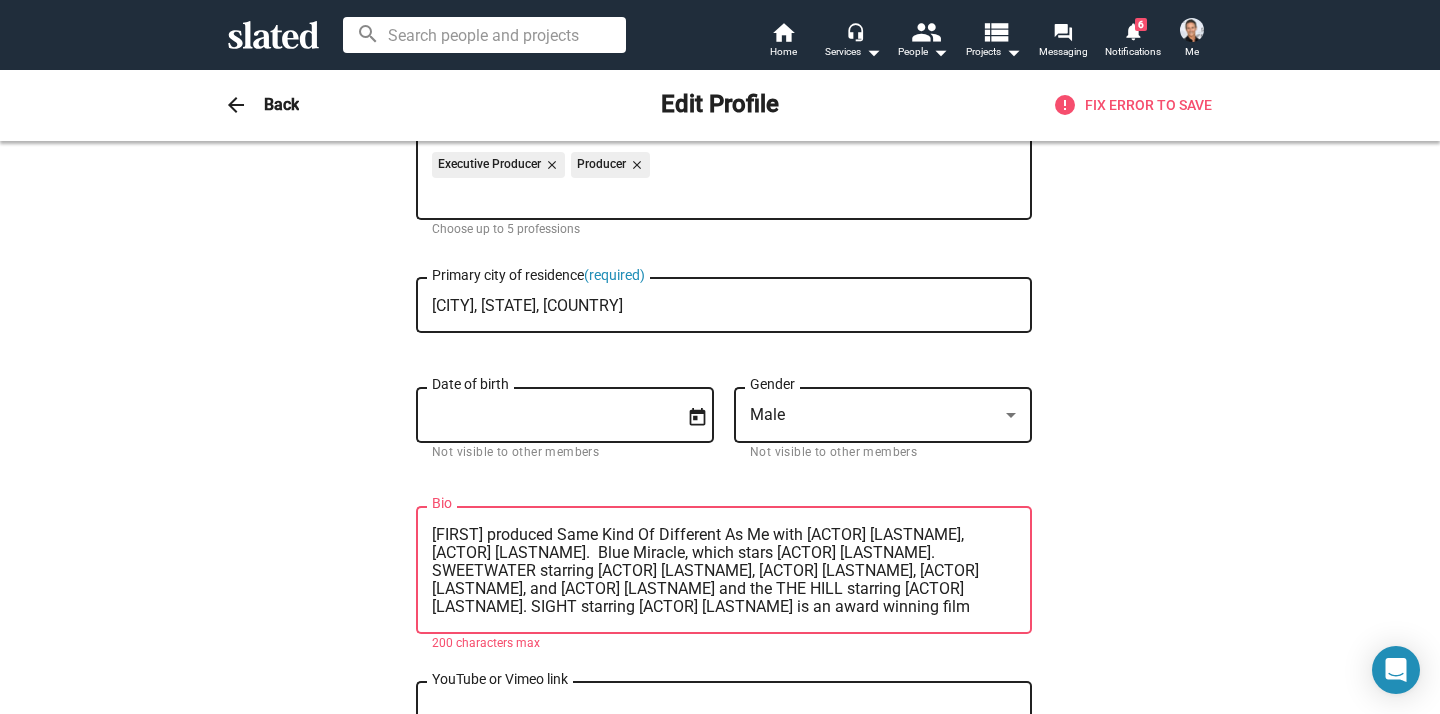 scroll, scrollTop: 18, scrollLeft: 0, axis: vertical 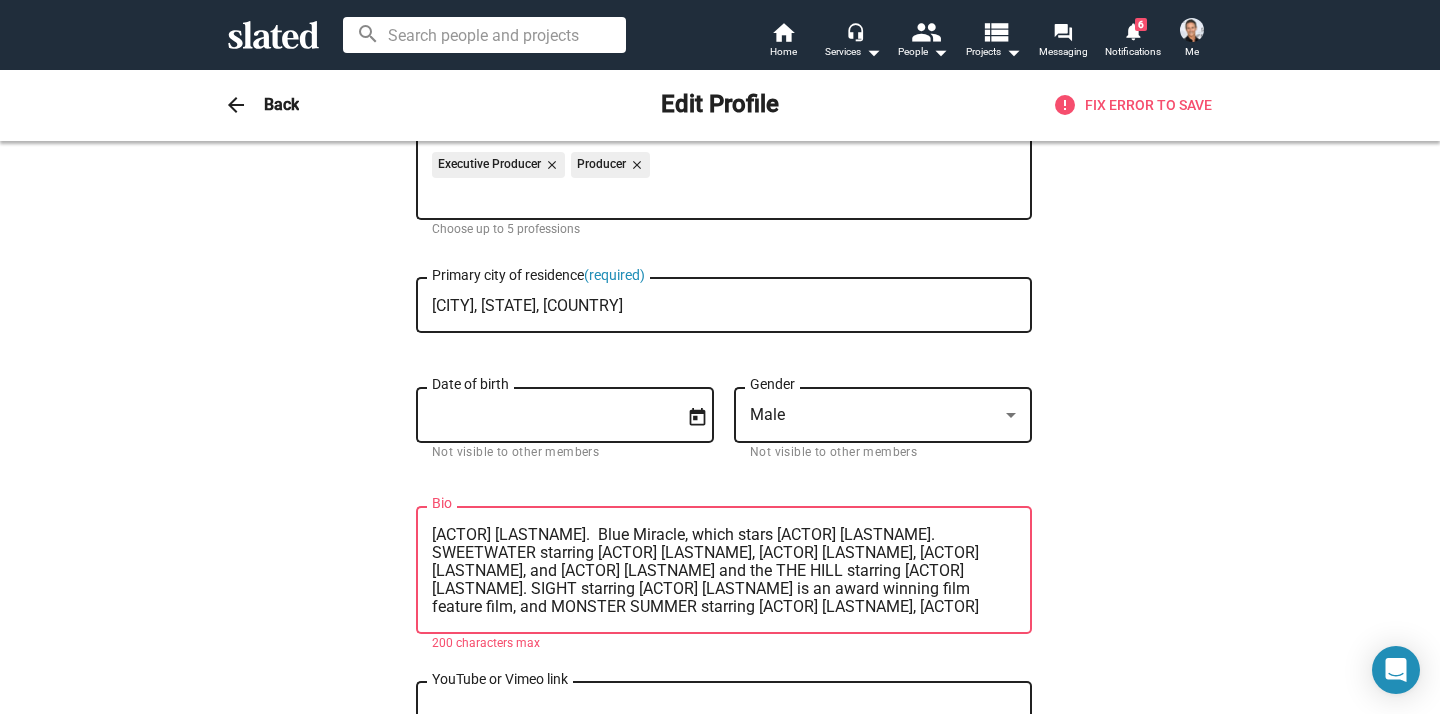 click on "[FIRST] produced Same Kind Of Different As Me with [ACTOR] [LASTNAME], [ACTOR] [LASTNAME].  Blue Miracle, which stars [ACTOR] [LASTNAME]. SWEETWATER starring [ACTOR] [LASTNAME], [ACTOR] [LASTNAME], [ACTOR] [LASTNAME], and [ACTOR] [LASTNAME] and the THE HILL starring [ACTOR] [LASTNAME]. SIGHT starring [ACTOR] [LASTNAME] is an award winning film feature film, and MONSTER SUMMER starring [ACTOR] [LASTNAME], [ACTOR] [LASTNAME] and [ACTOR] [LASTNAME]." at bounding box center (724, 571) 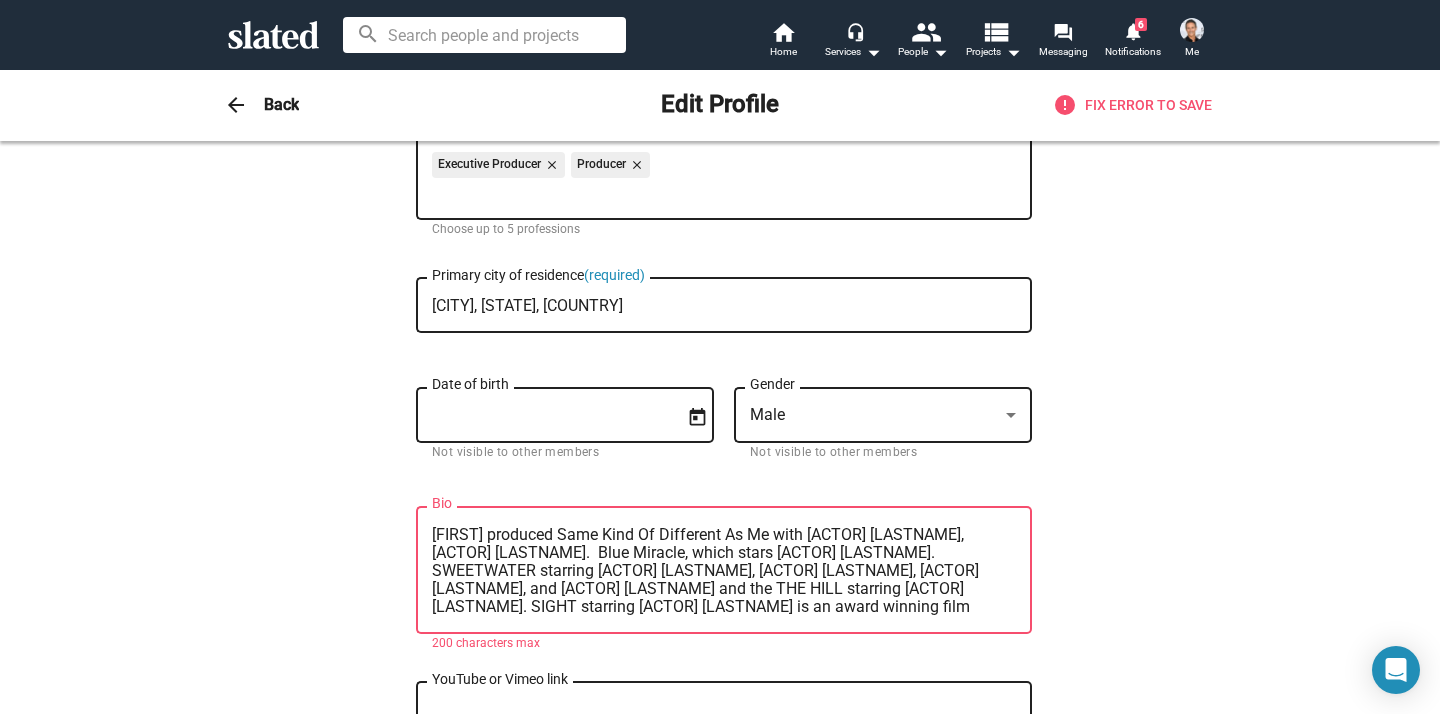 click on "[FIRST] produced Same Kind Of Different As Me with [ACTOR] [LASTNAME], [ACTOR] [LASTNAME].  Blue Miracle, which stars [ACTOR] [LASTNAME]. SWEETWATER starring [ACTOR] [LASTNAME], [ACTOR] [LASTNAME], [ACTOR] [LASTNAME], and [ACTOR] [LASTNAME] and the THE HILL starring [ACTOR] [LASTNAME]. SIGHT starring [ACTOR] [LASTNAME] is an award winning film feature film, and MONSTER SUMMER starring [ACTOR] [LASTNAME], [ACTOR] [LASTNAME] and [ACTOR] [LASTNAME]." at bounding box center (724, 571) 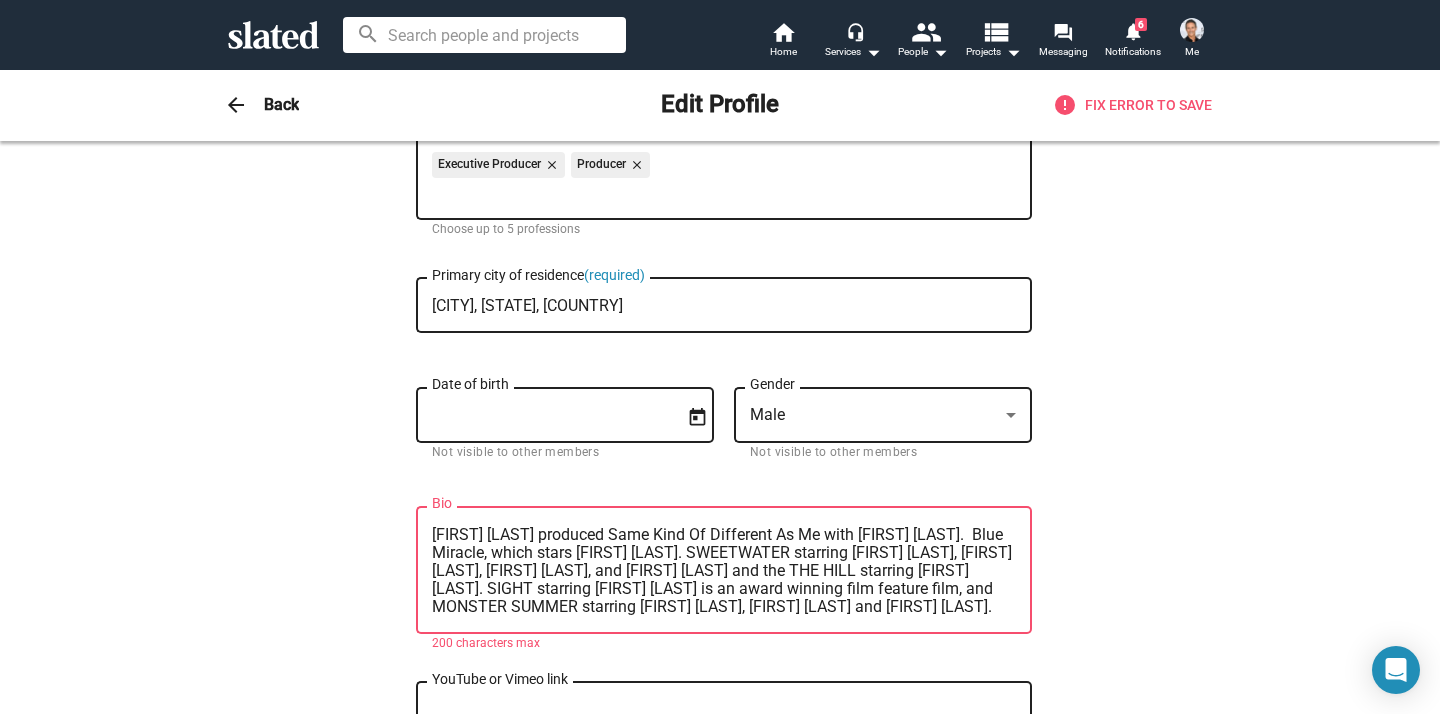click on "[FIRST] [LAST] produced Same Kind Of Different As Me with [FIRST] [LAST].  Blue Miracle, which stars [FIRST] [LAST]. SWEETWATER starring [FIRST] [LAST], [FIRST] [LAST], [FIRST] [LAST], and [FIRST] [LAST] and the THE HILL starring [FIRST] [LAST]. SIGHT starring [FIRST] [LAST] is an award winning film feature film, and MONSTER SUMMER starring [FIRST] [LAST], [FIRST] [LAST] and [FIRST] [LAST]." at bounding box center (724, 571) 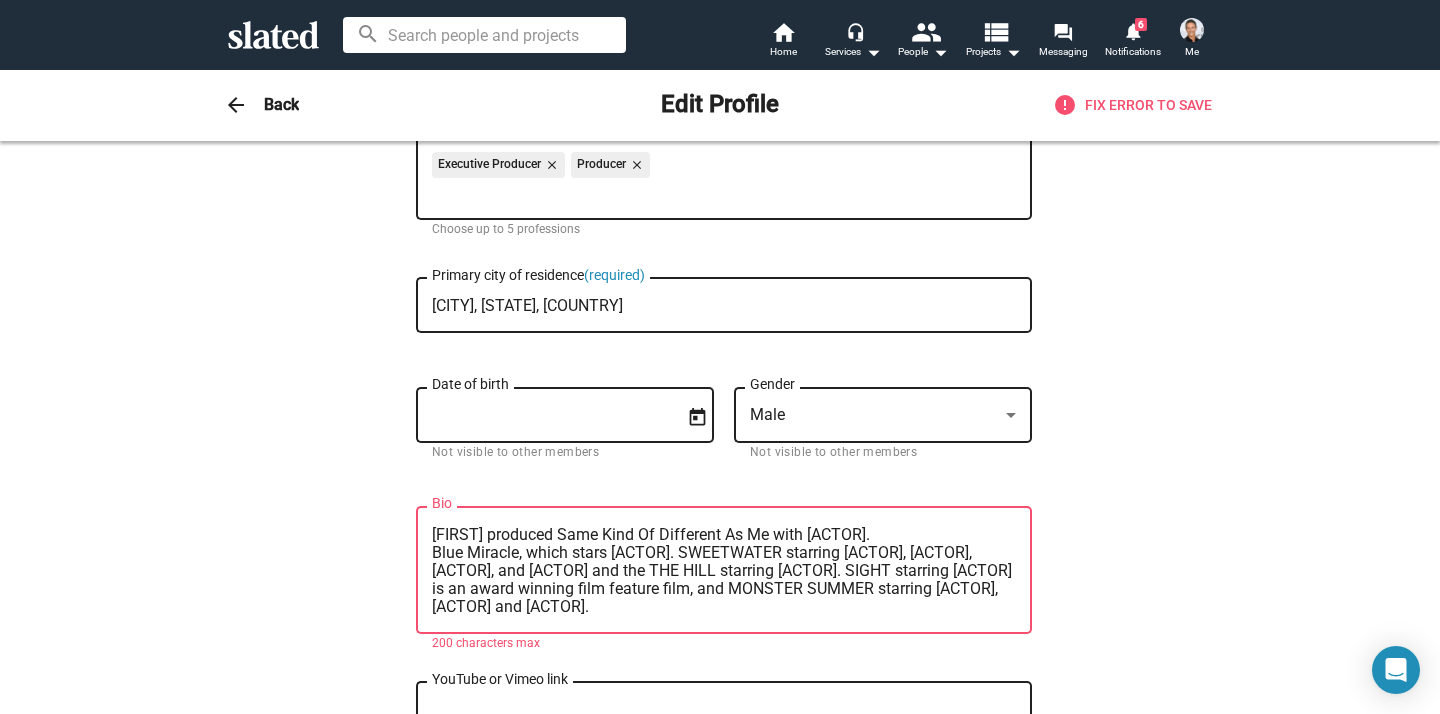 scroll, scrollTop: 18, scrollLeft: 0, axis: vertical 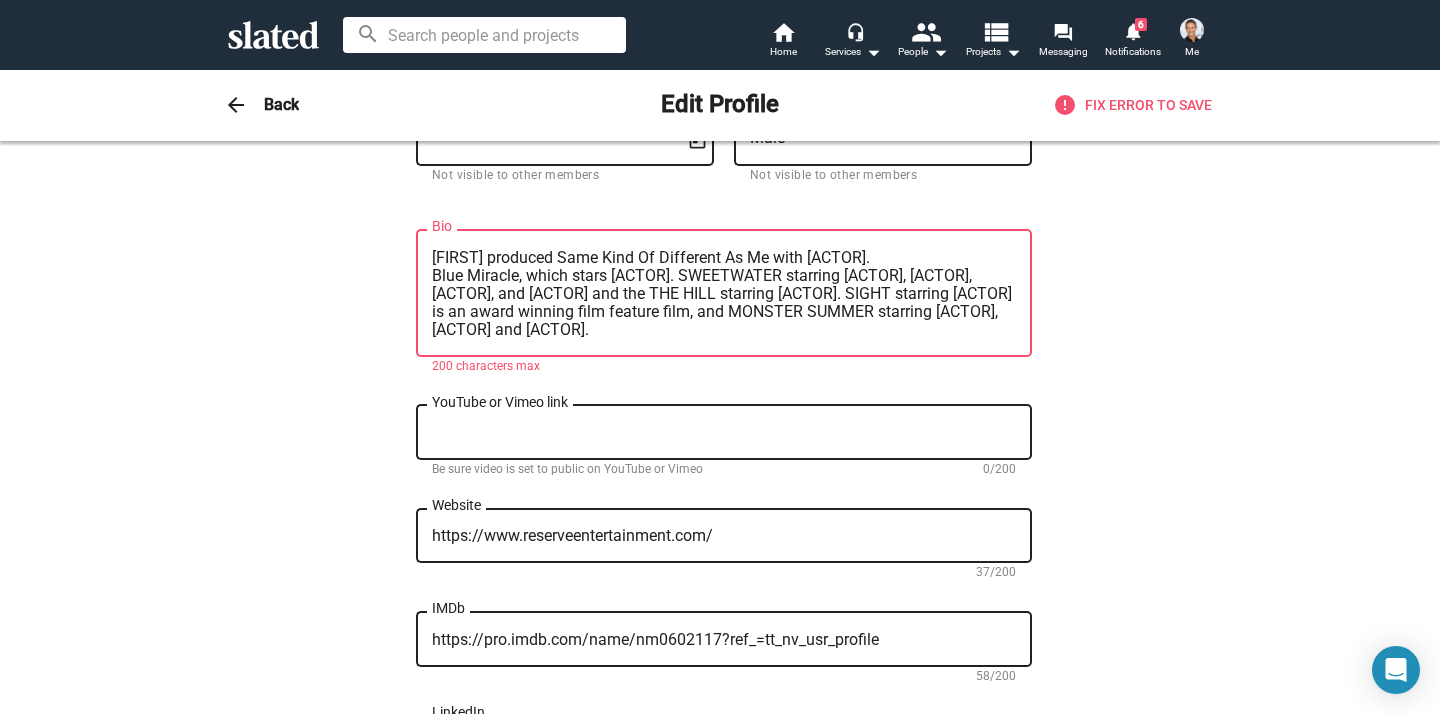 drag, startPoint x: 779, startPoint y: 280, endPoint x: 714, endPoint y: 263, distance: 67.18631 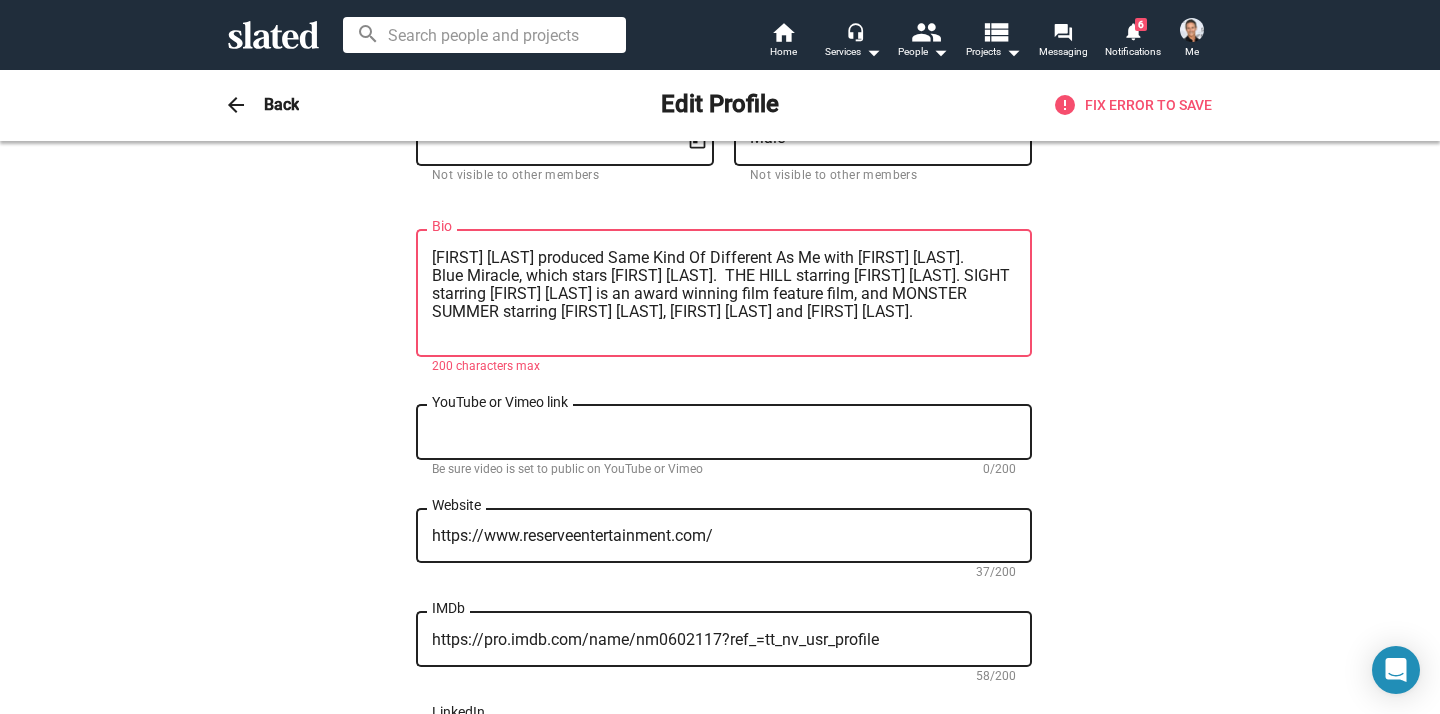 scroll, scrollTop: 0, scrollLeft: 0, axis: both 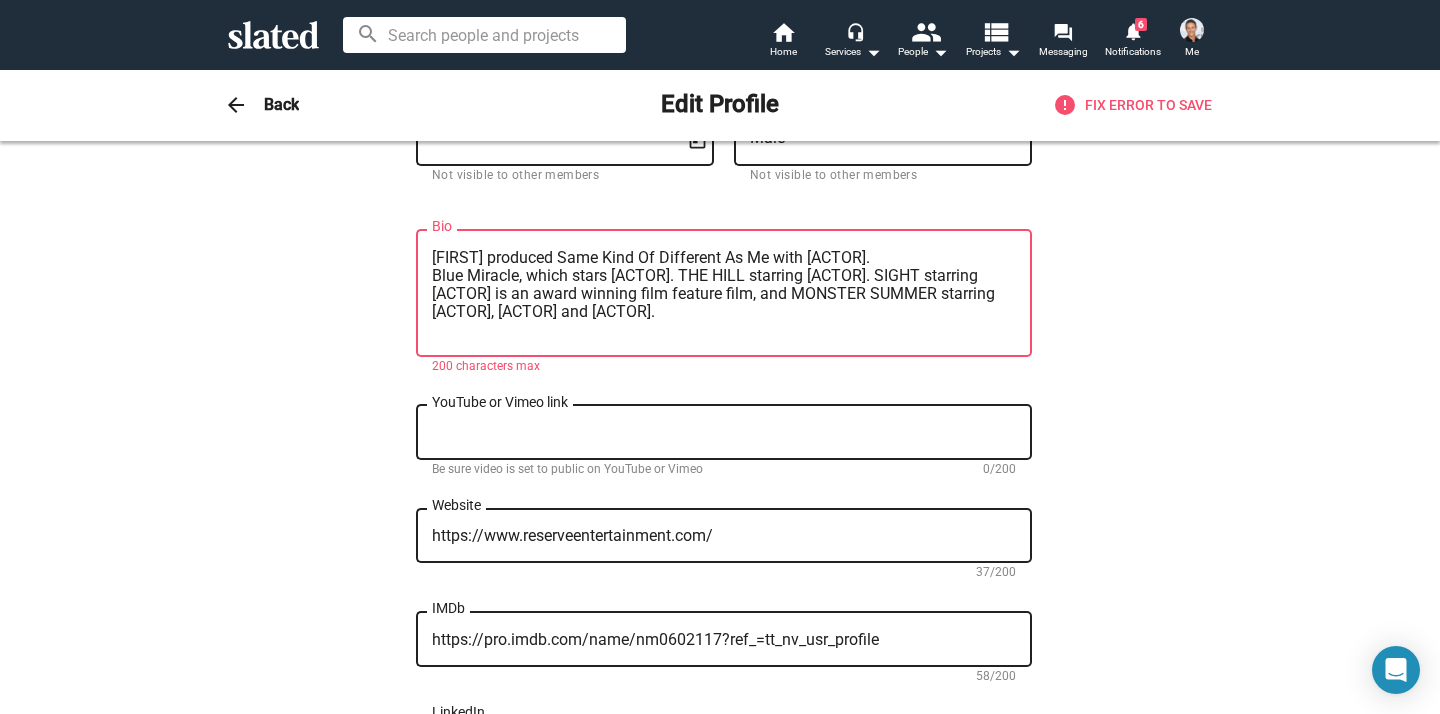 drag, startPoint x: 891, startPoint y: 317, endPoint x: 642, endPoint y: 315, distance: 249.00803 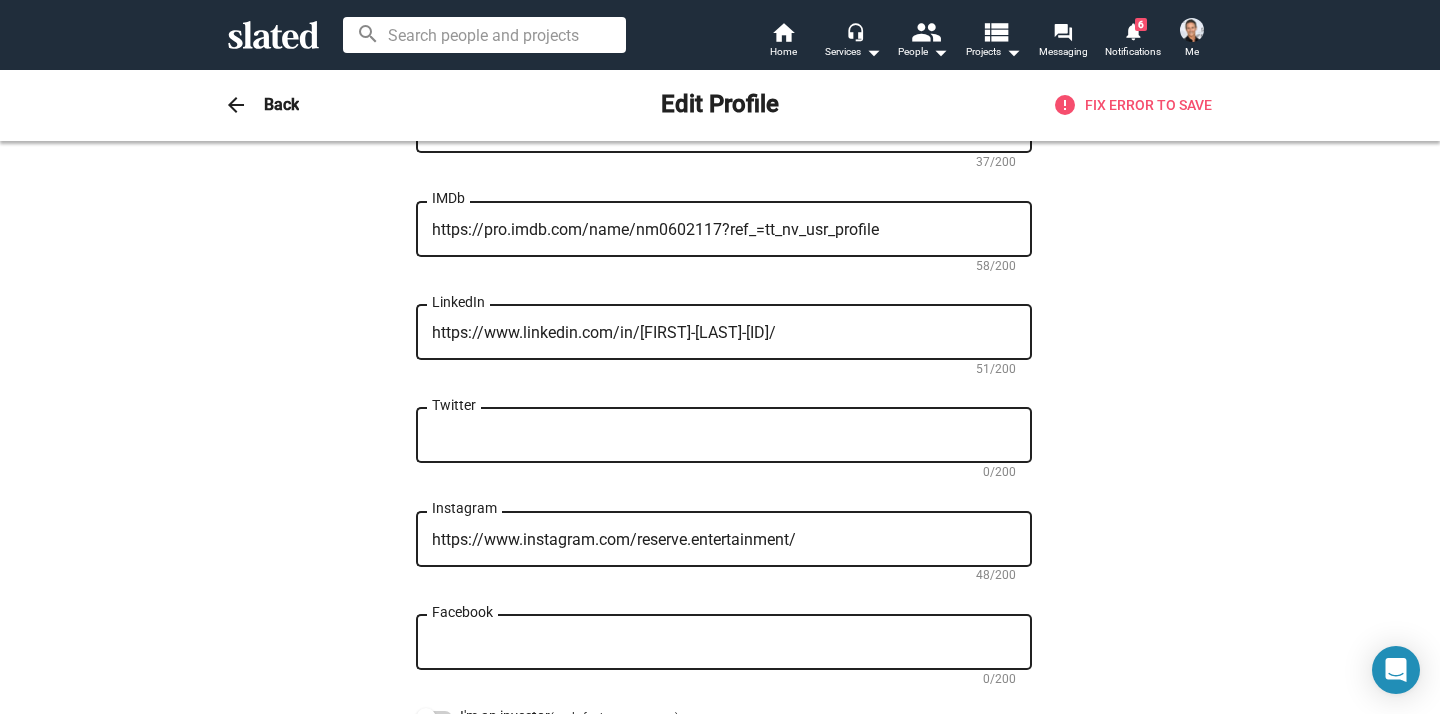 scroll, scrollTop: 952, scrollLeft: 0, axis: vertical 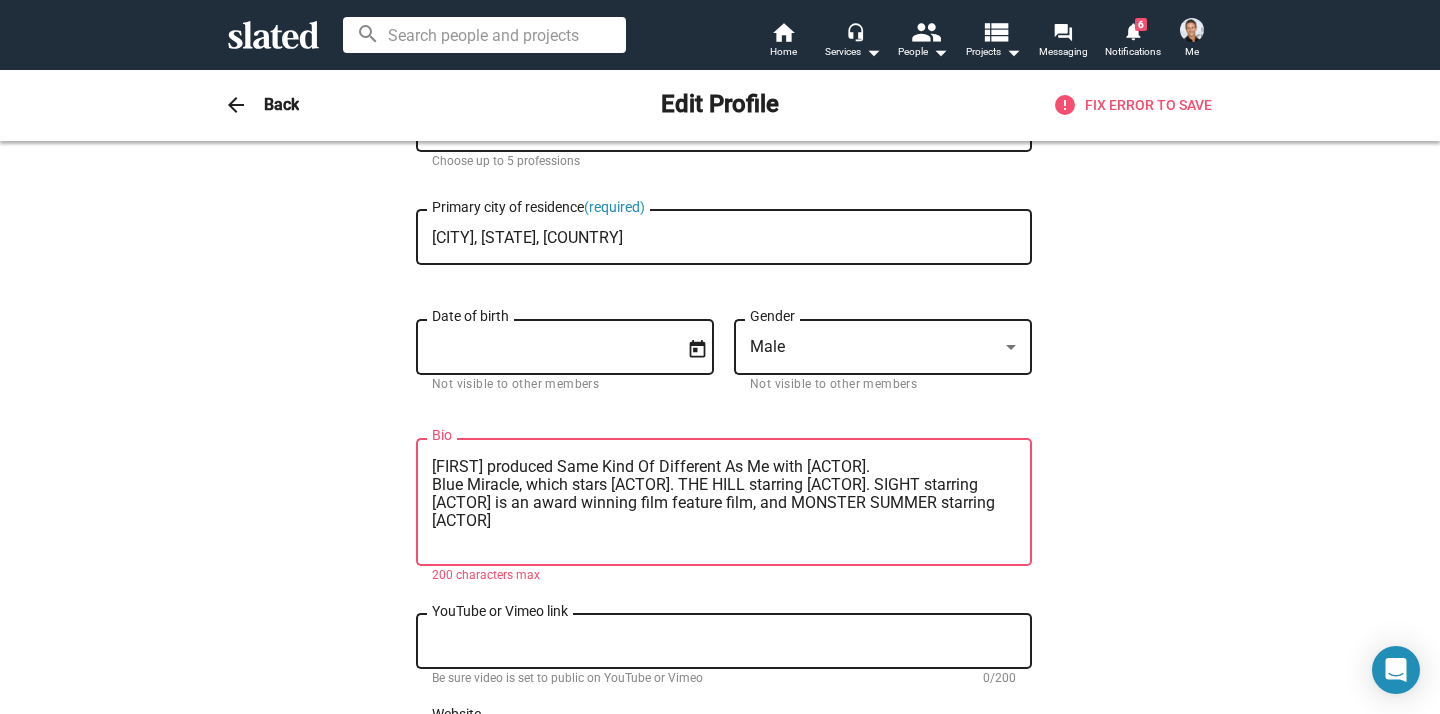 drag, startPoint x: 555, startPoint y: 471, endPoint x: 368, endPoint y: 475, distance: 187.04277 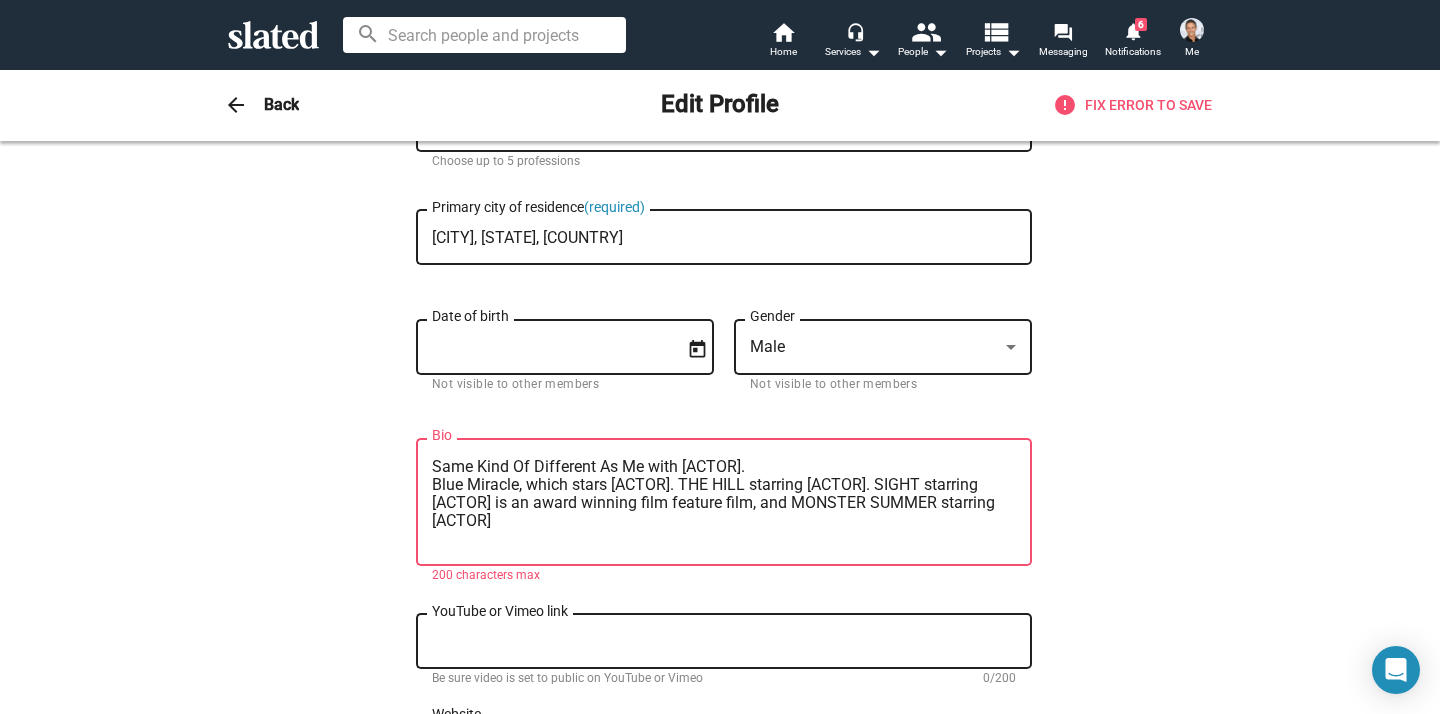 click on "Same Kind Of Different As Me with [ACTOR].
Blue Miracle, which stars [ACTOR]. THE HILL starring [ACTOR]. SIGHT starring [ACTOR] is an award winning film feature film, and MONSTER SUMMER starring [ACTOR]" at bounding box center (724, 503) 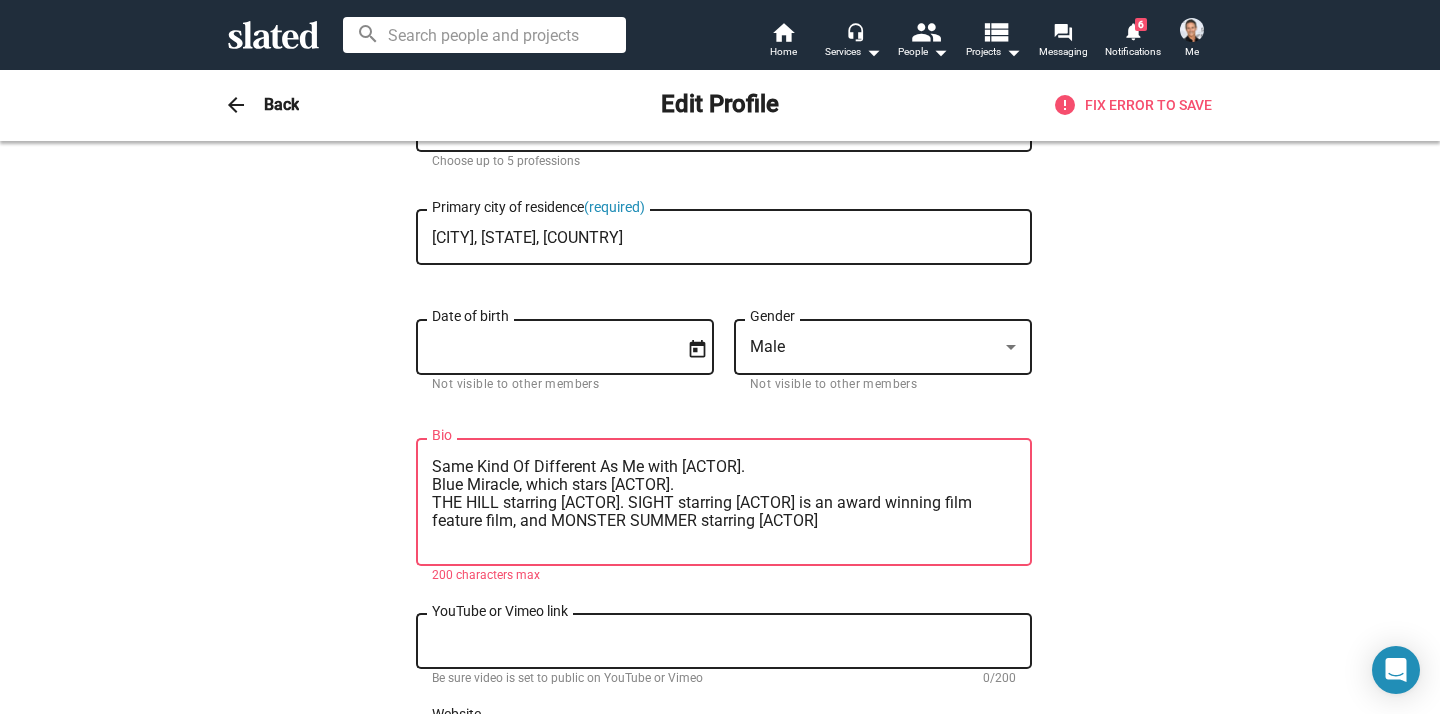 click on "Same Kind Of Different As Me with [ACTOR].
Blue Miracle, which stars [ACTOR].
THE HILL starring [ACTOR]. SIGHT starring [ACTOR] is an award winning film feature film, and MONSTER SUMMER starring [ACTOR]" at bounding box center [724, 503] 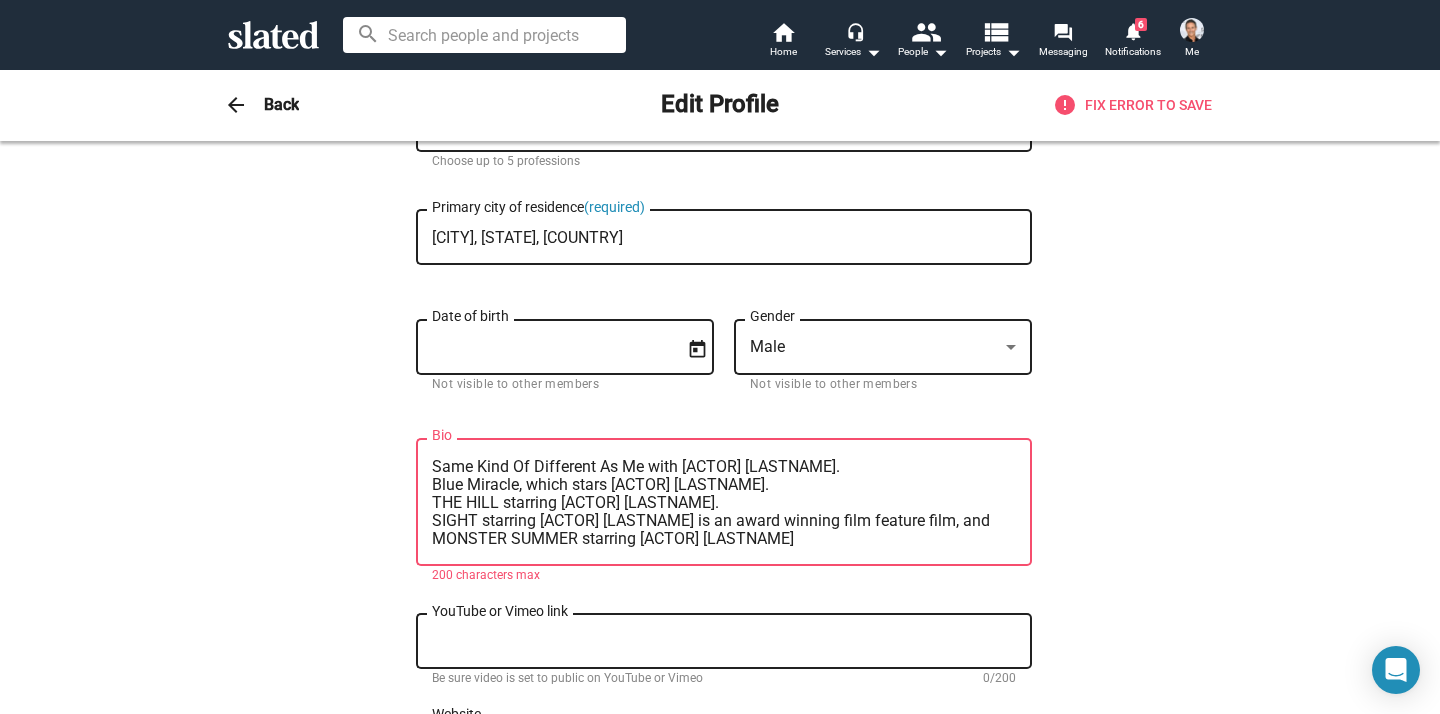 drag, startPoint x: 897, startPoint y: 526, endPoint x: 626, endPoint y: 527, distance: 271.00183 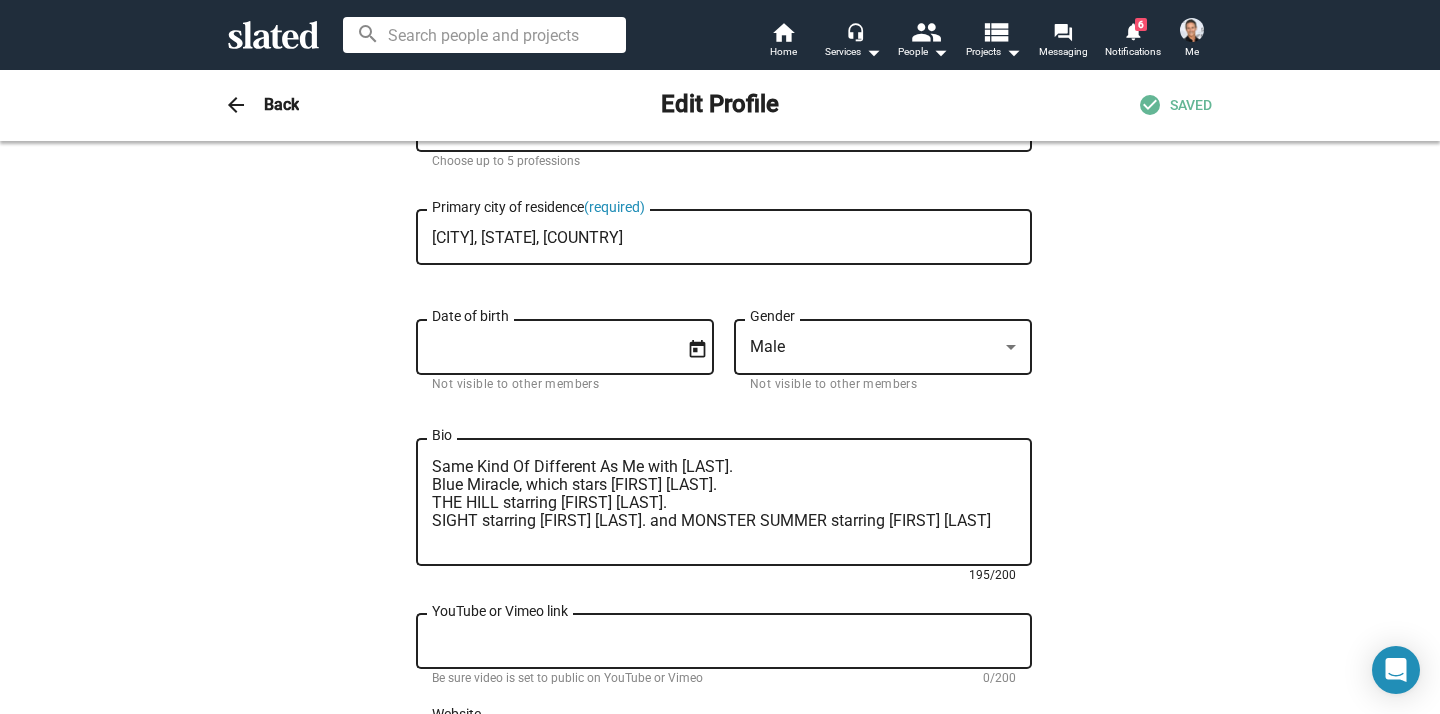 click on "Same Kind Of Different As Me with [LAST].
Blue Miracle, which stars [FIRST] [LAST].
THE HILL starring [FIRST] [LAST].
SIGHT starring [FIRST] [LAST]. and MONSTER SUMMER starring [FIRST] [LAST]" at bounding box center [724, 503] 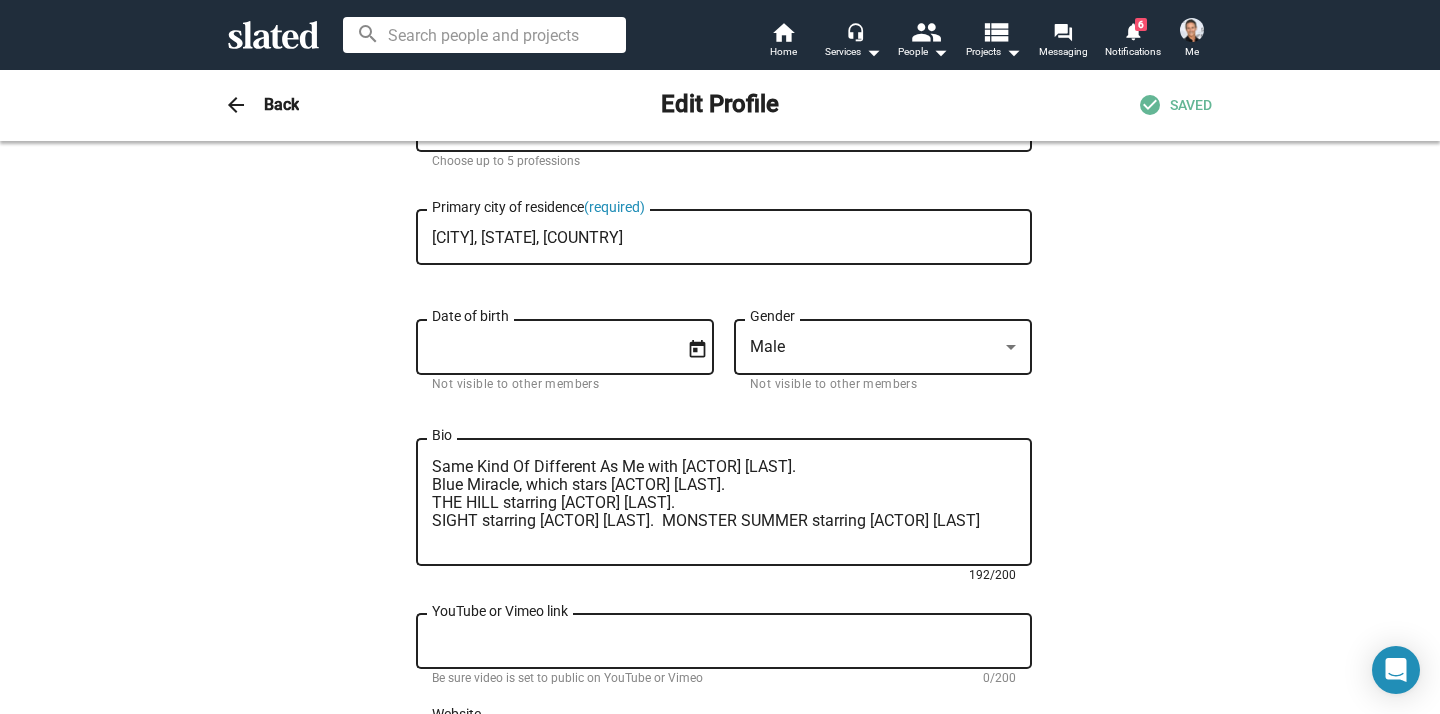 click on "Same Kind Of Different As Me with [ACTOR] [LAST].
Blue Miracle, which stars [ACTOR] [LAST].
THE HILL starring [ACTOR] [LAST].
SIGHT starring [ACTOR] [LAST].  MONSTER SUMMER starring [ACTOR] [LAST]" at bounding box center (724, 503) 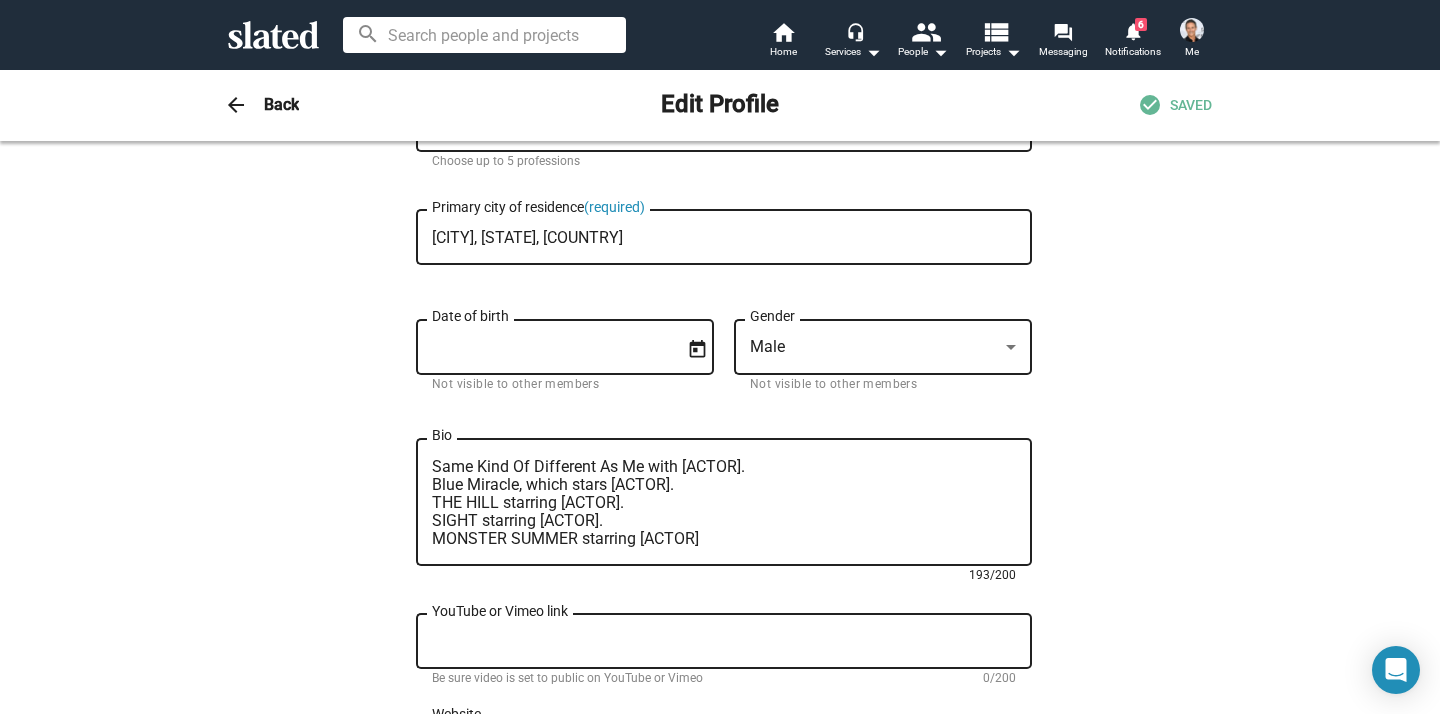 scroll, scrollTop: 18, scrollLeft: 0, axis: vertical 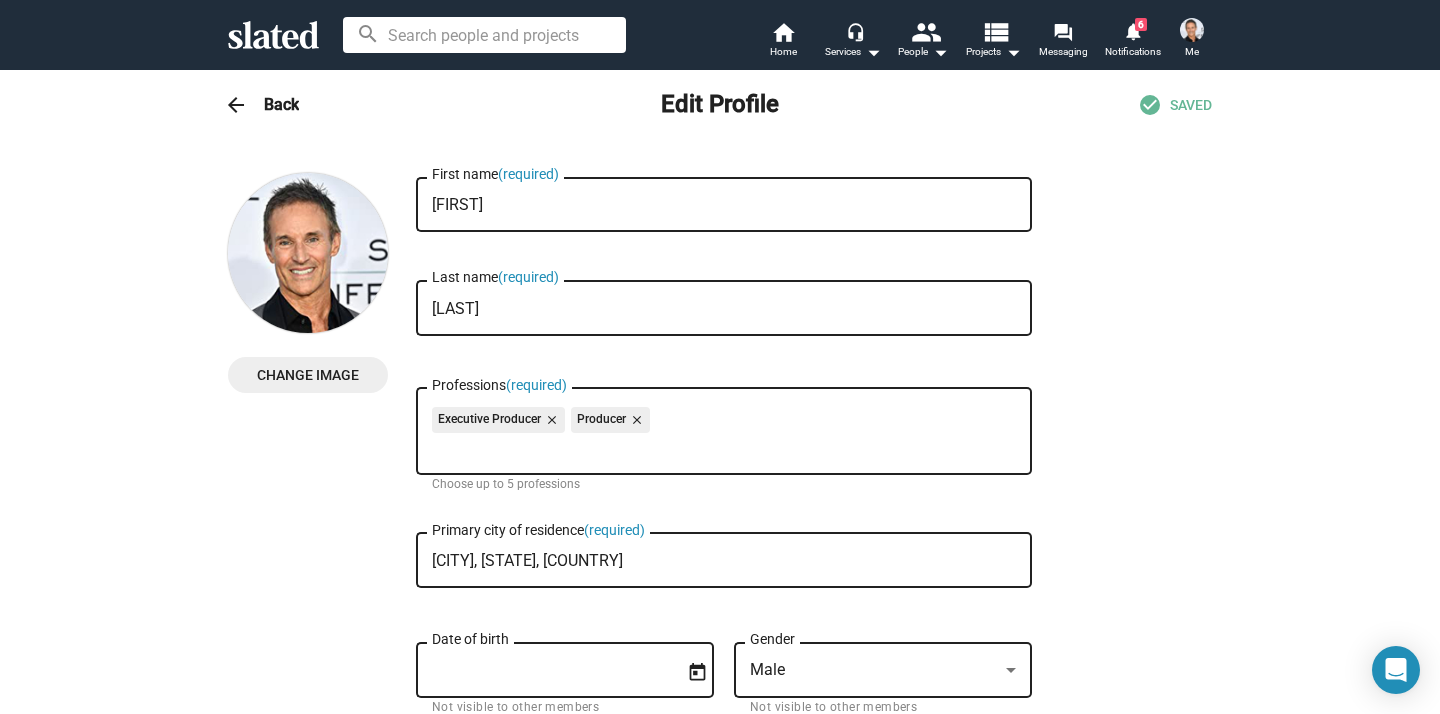 click on "arrow_back Back Edit Profile check_circle SAVED" at bounding box center [720, 105] 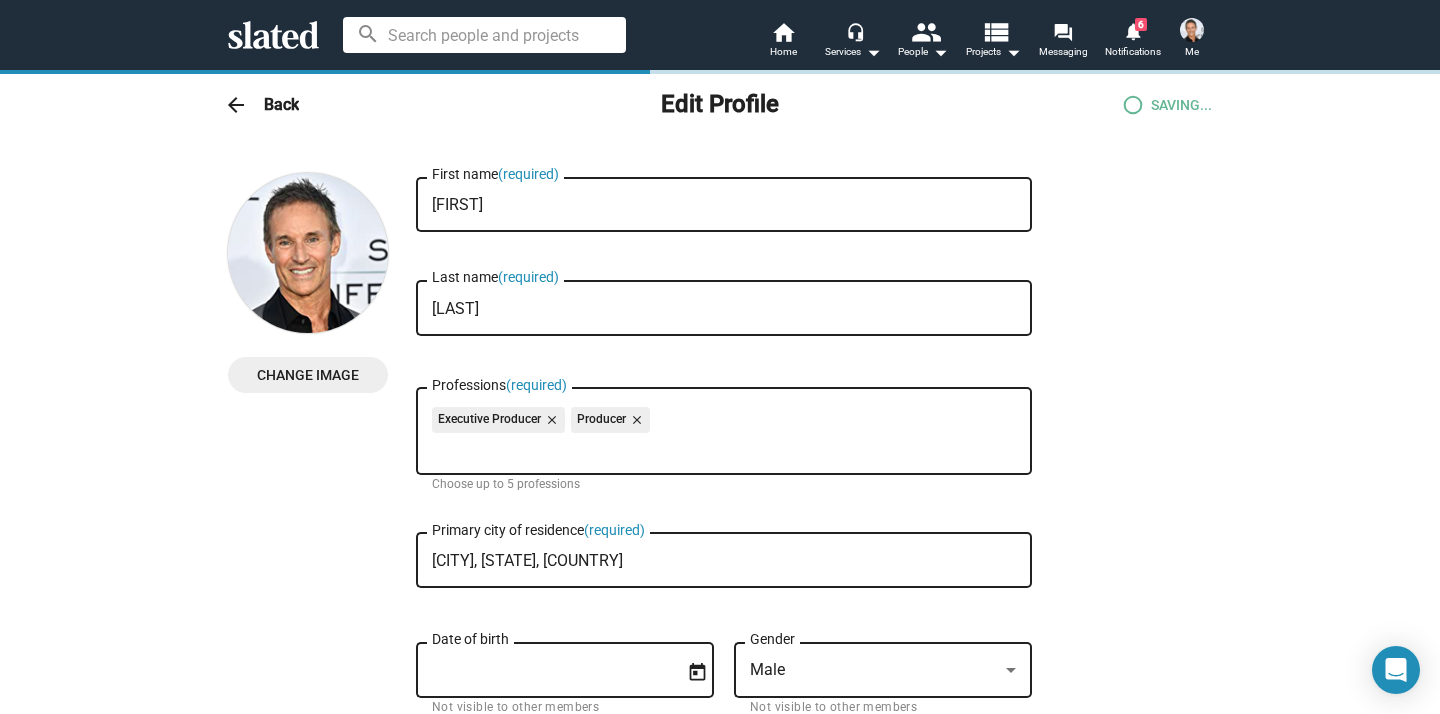 type on "Same Kind Of Different As Me with [ACTOR].
Blue Miracle, which stars [ACTOR].
THE HILL starring [ACTOR].
SIGHT starring [ACTOR].
MONSTER SUMMER starring [ACTOR]" 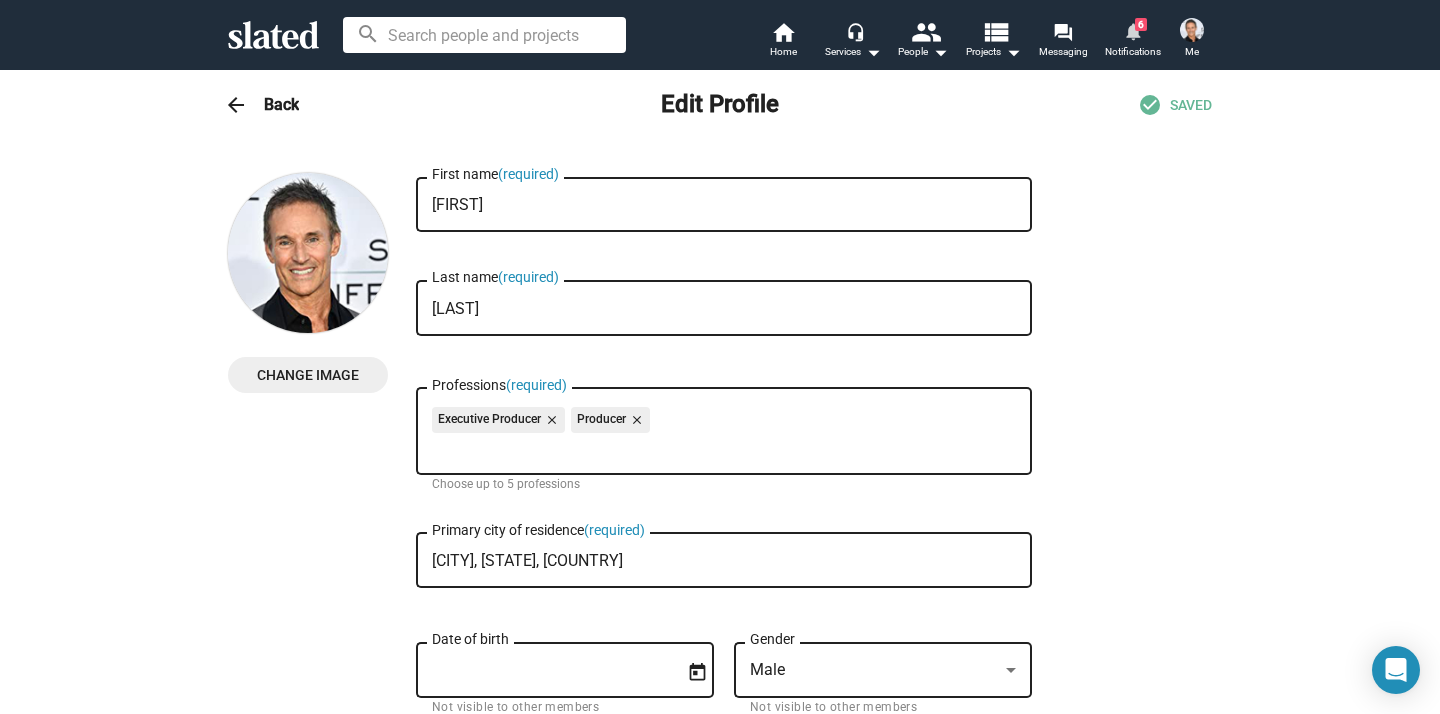 click on "notifications" at bounding box center (1132, 30) 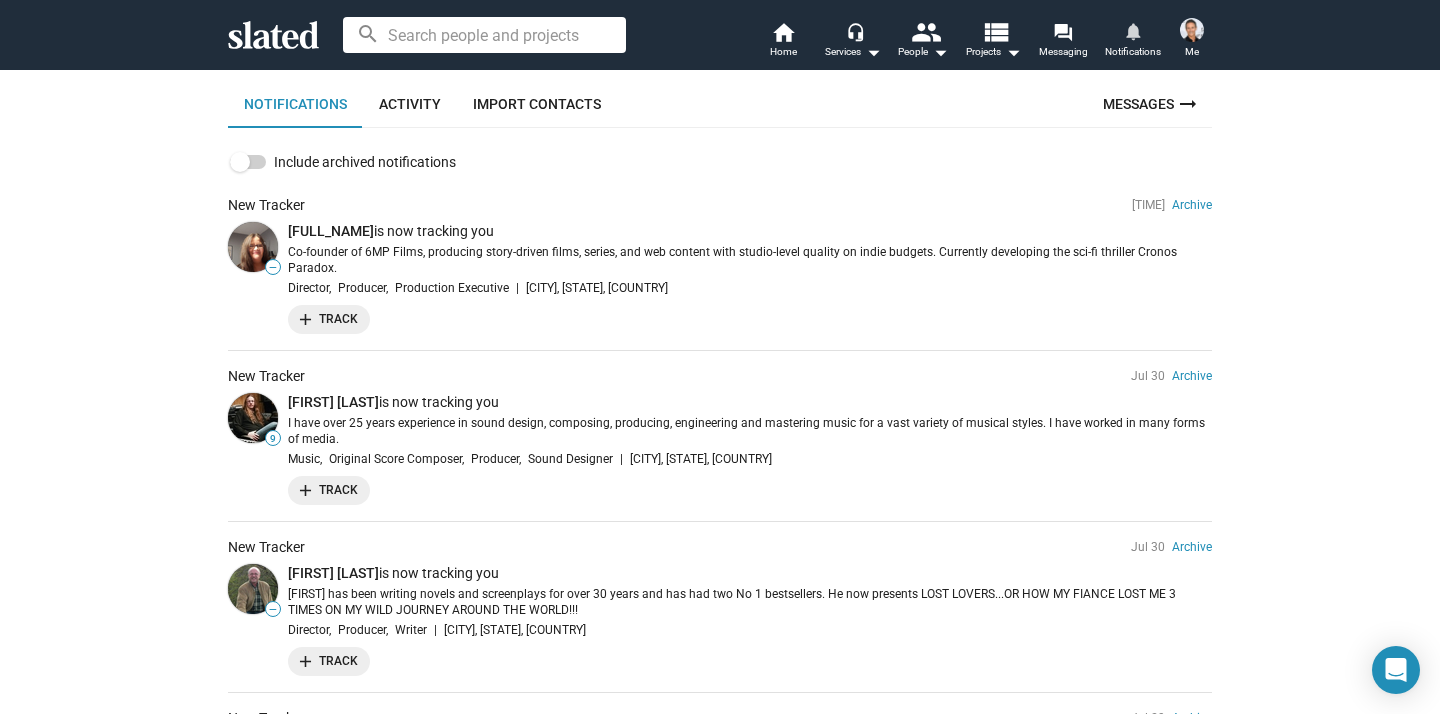 scroll, scrollTop: 0, scrollLeft: 0, axis: both 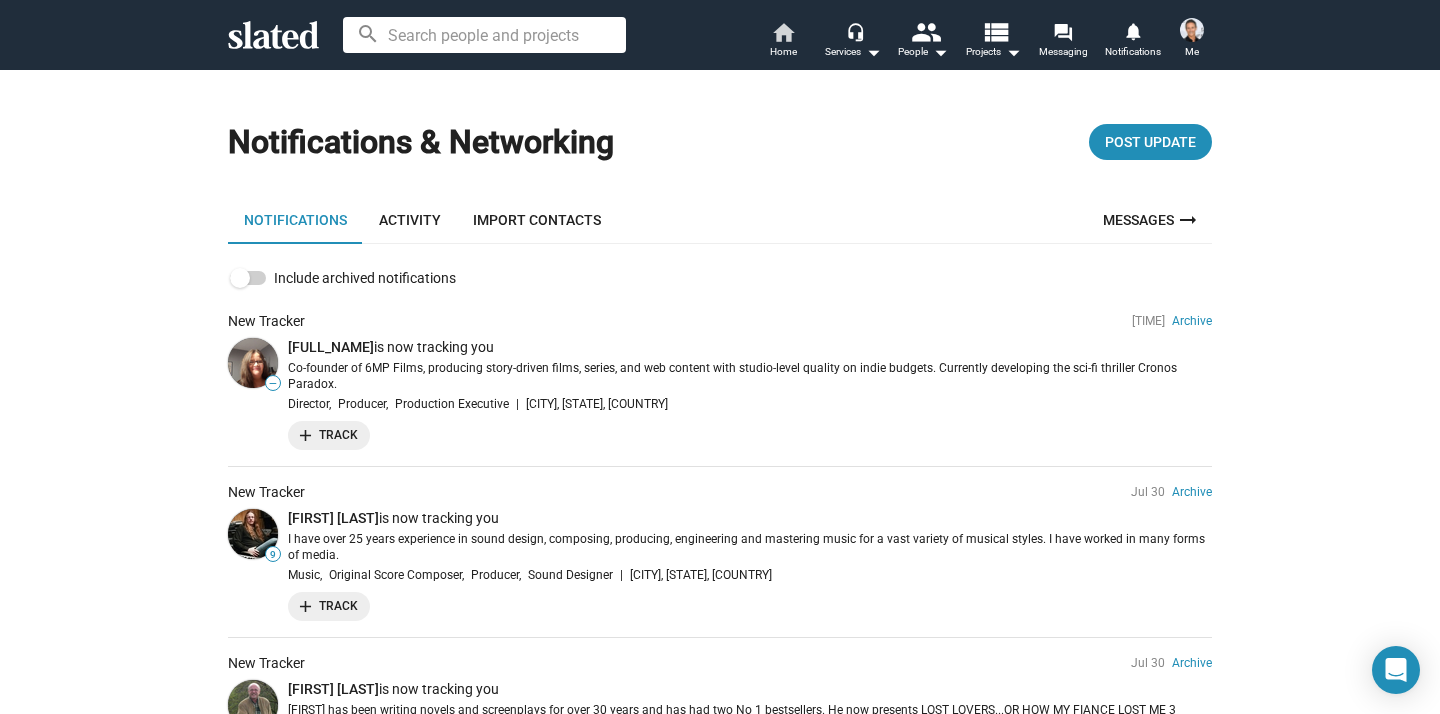 click on "home" at bounding box center [783, 32] 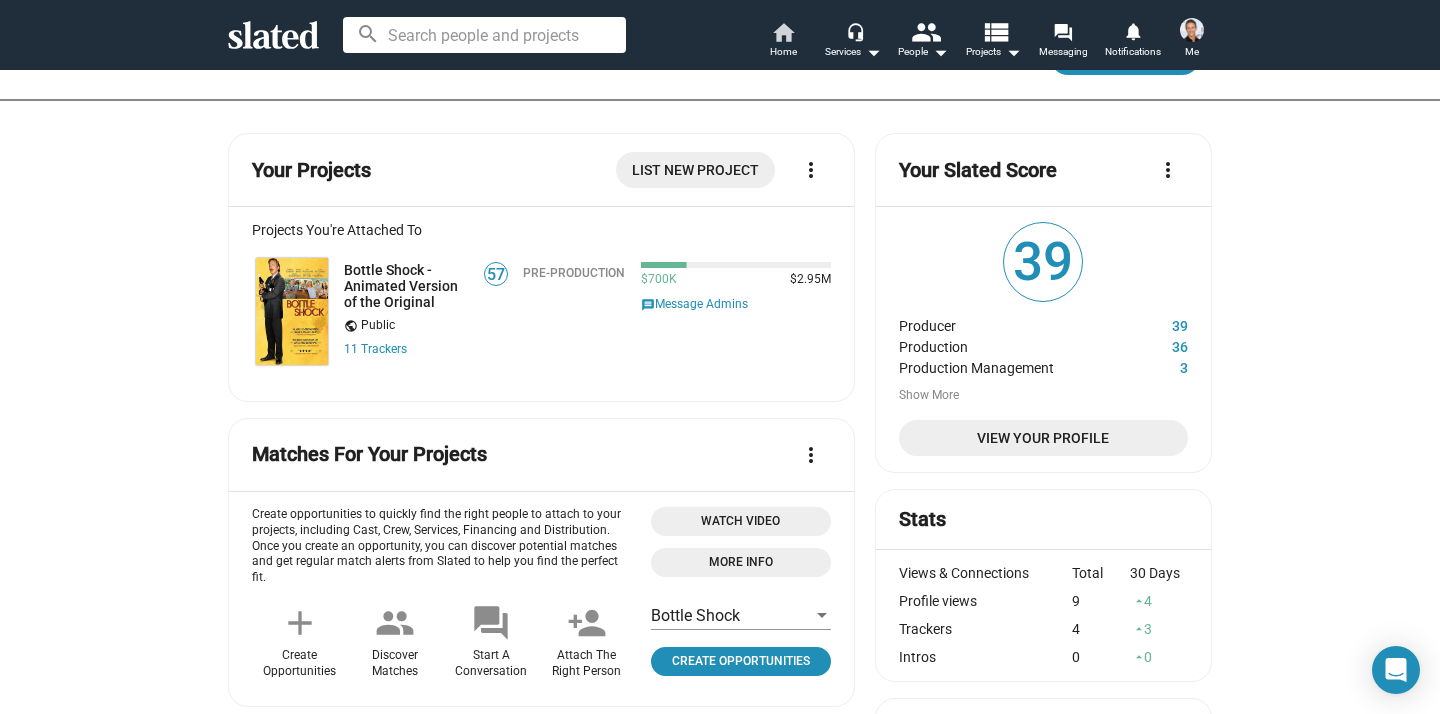 scroll, scrollTop: 0, scrollLeft: 0, axis: both 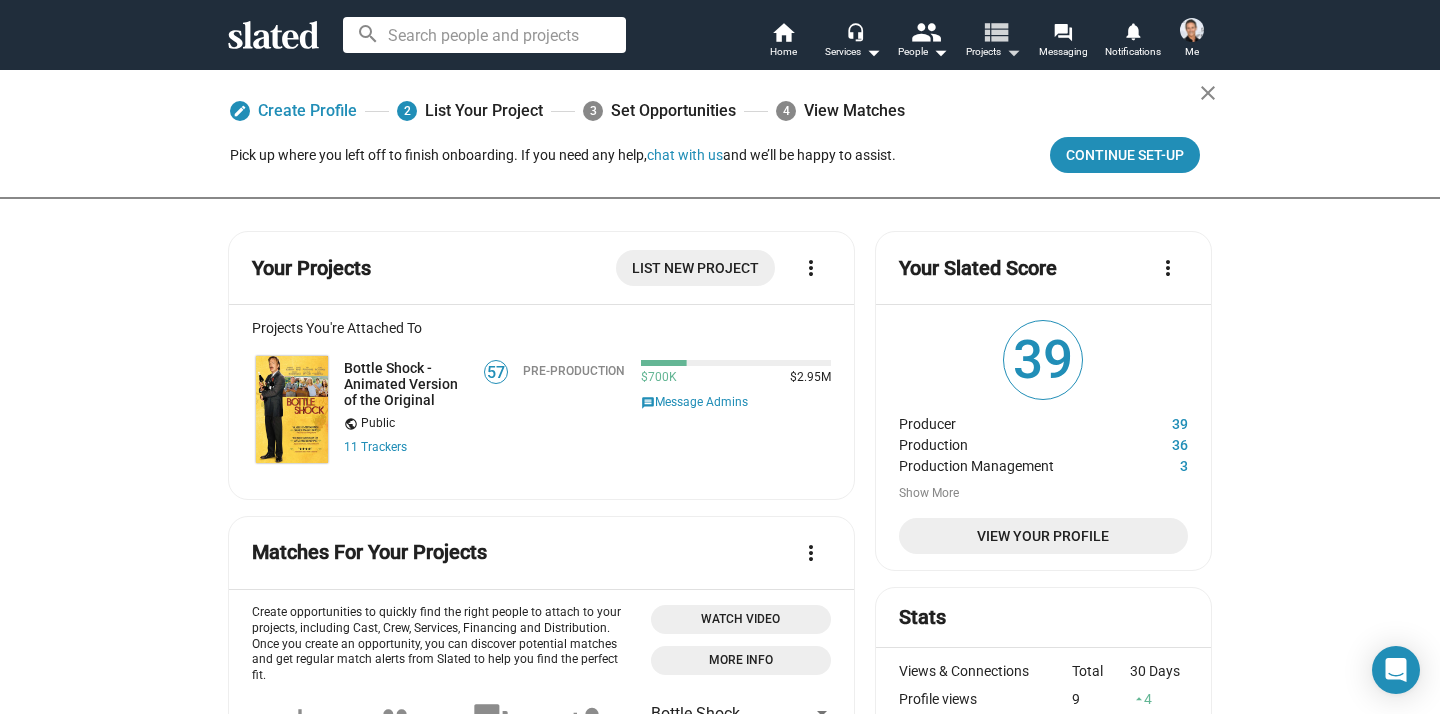 click on "view_list" at bounding box center [995, 31] 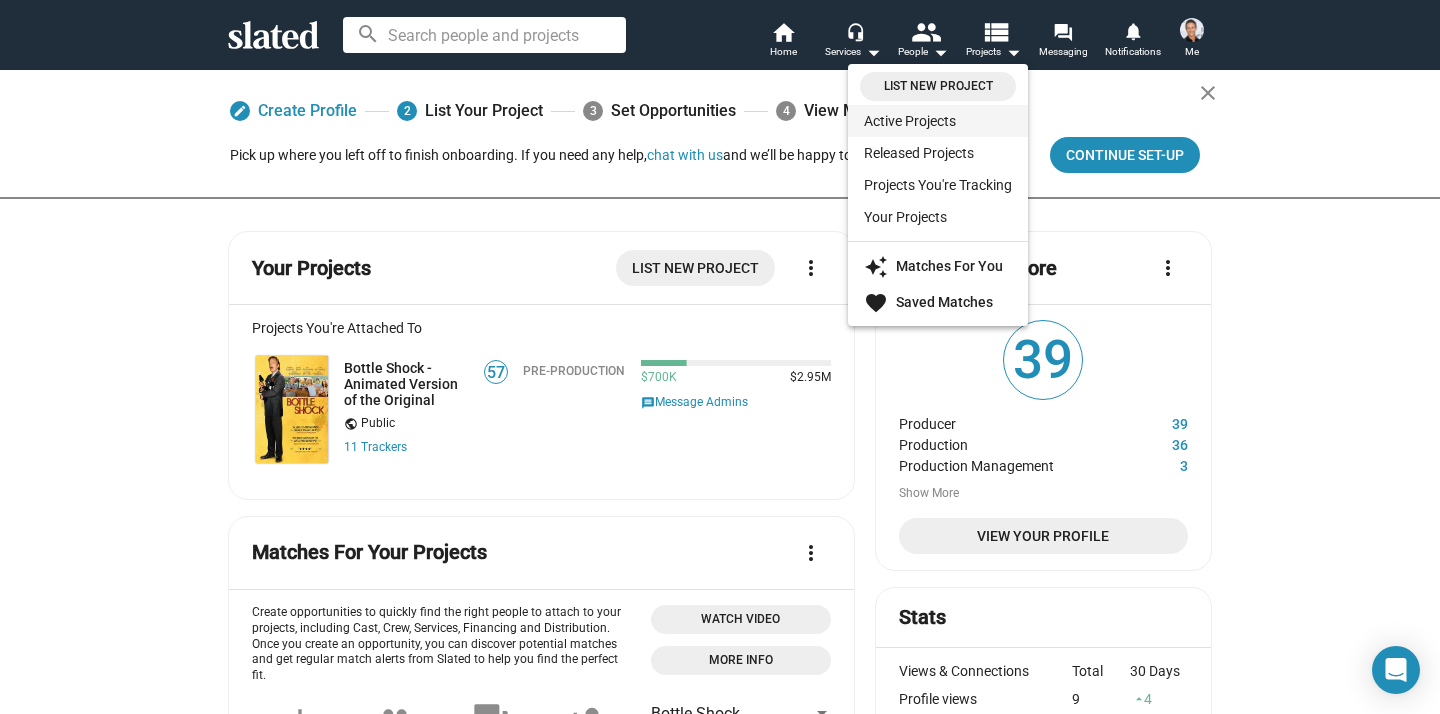click on "Active Projects" at bounding box center (938, 121) 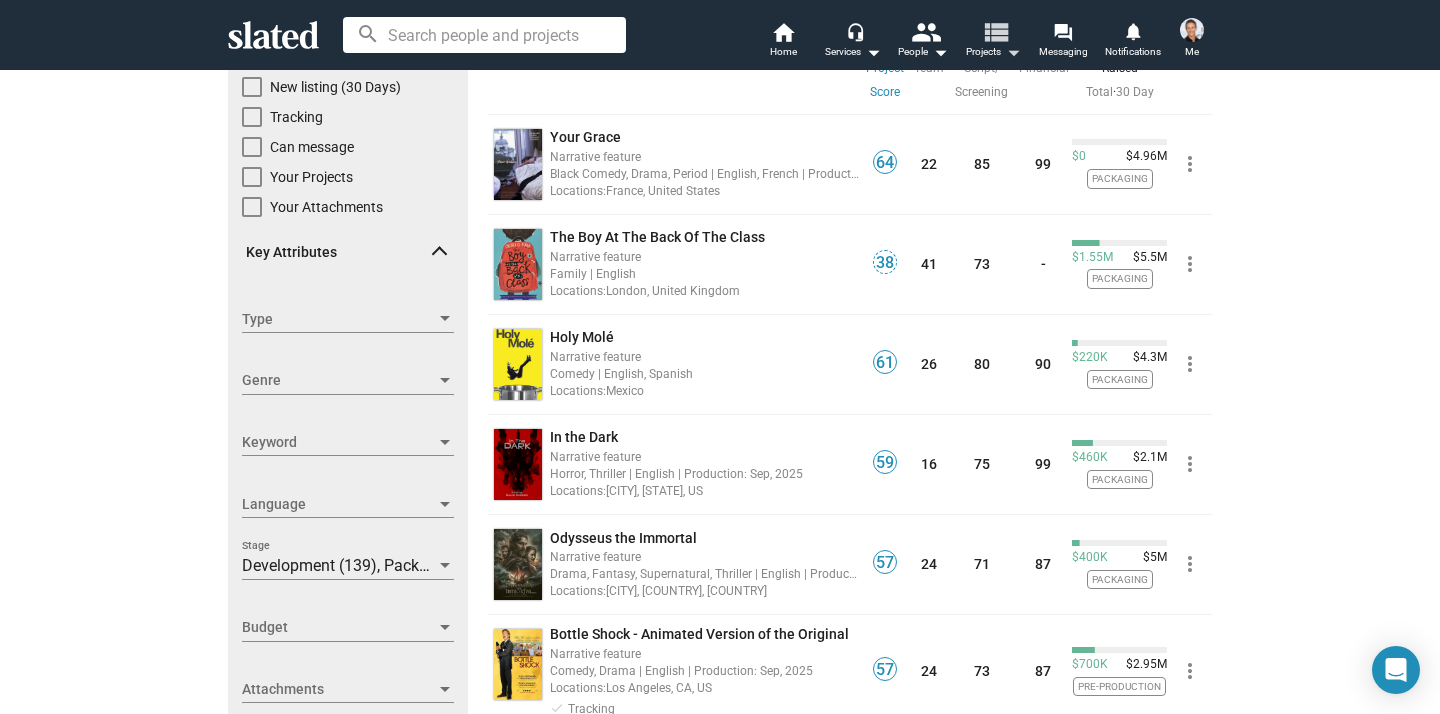 scroll, scrollTop: 160, scrollLeft: 0, axis: vertical 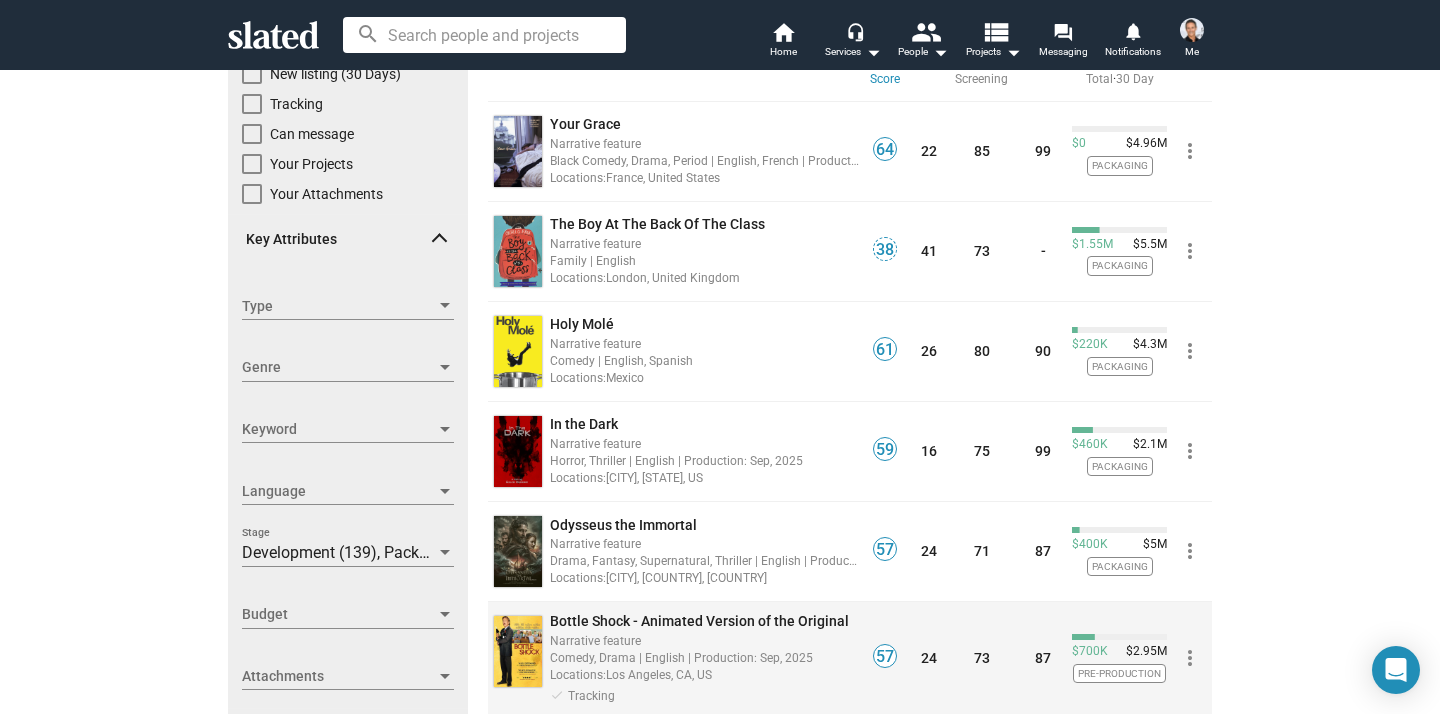 click on "Bottle Shock - Animated Version of the Original" 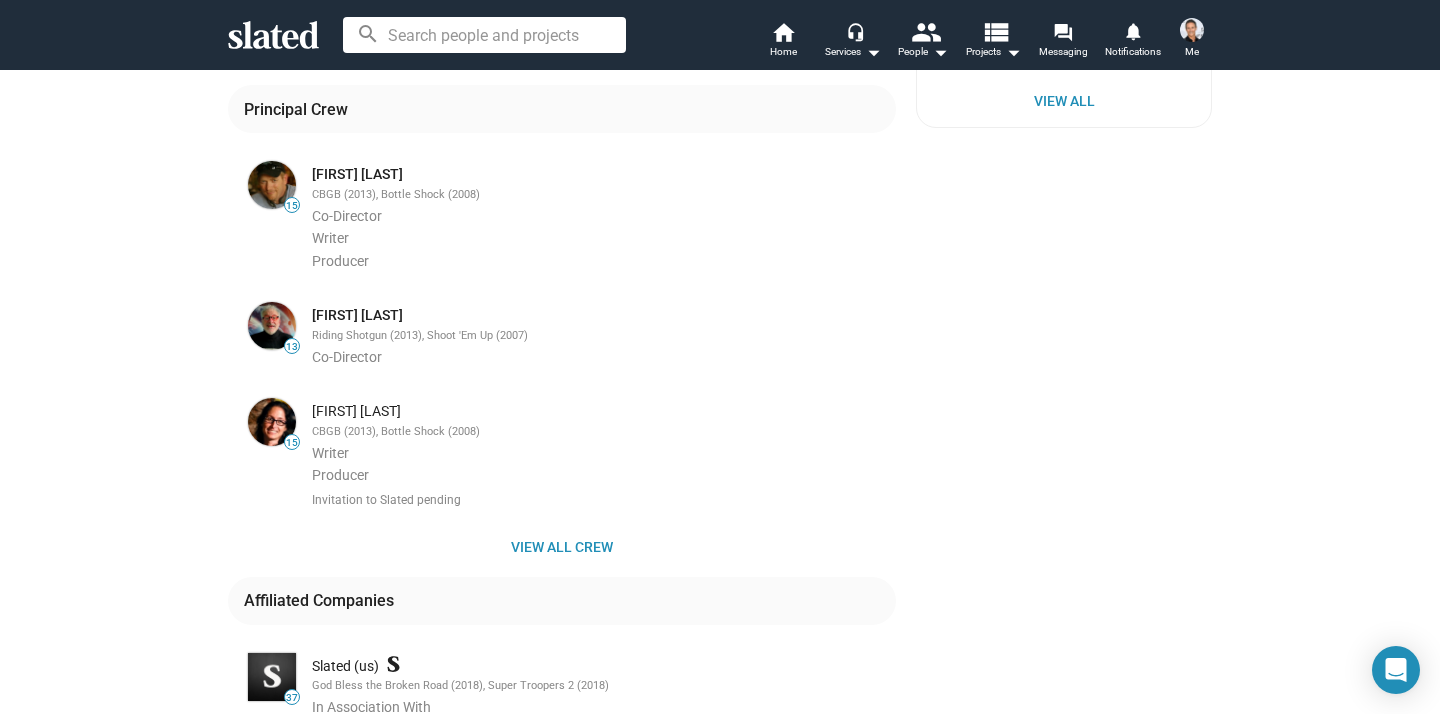 scroll, scrollTop: 1036, scrollLeft: 0, axis: vertical 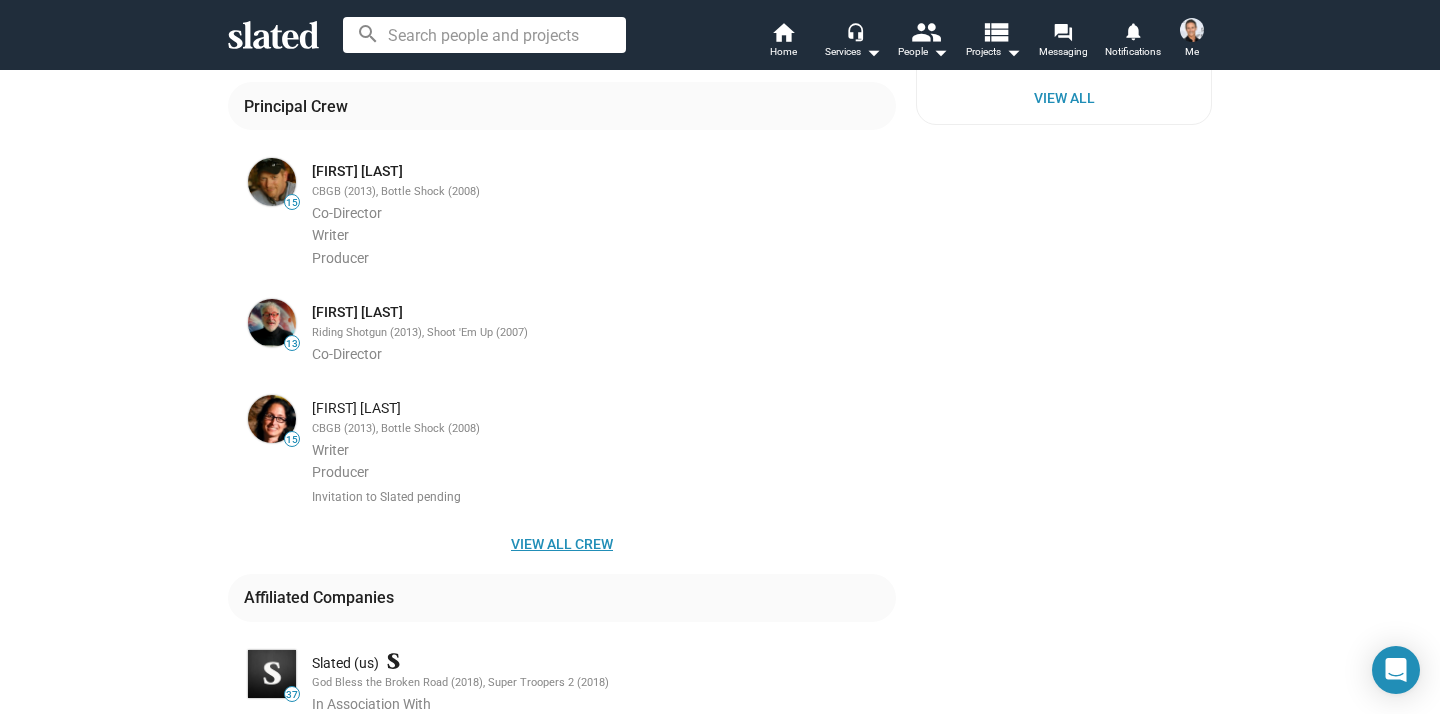 click on "View all crew" 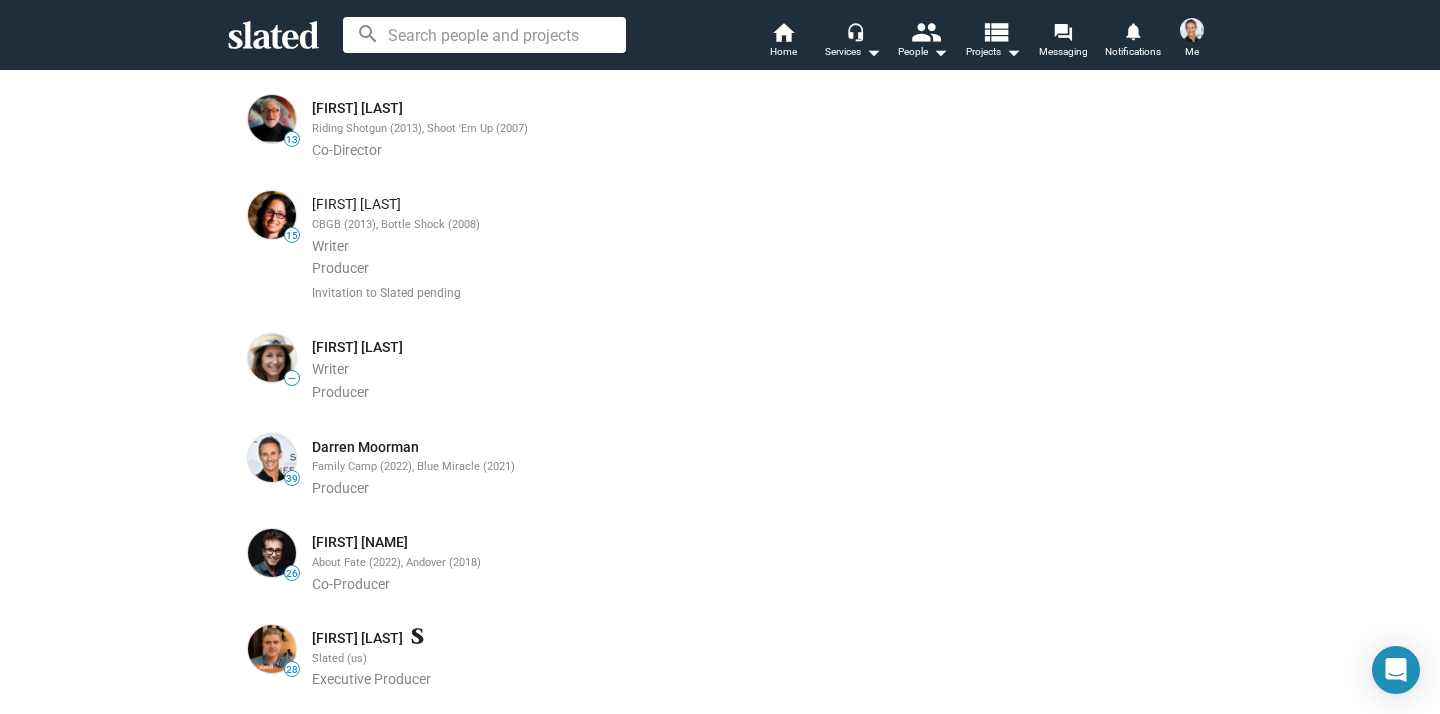 scroll, scrollTop: 1260, scrollLeft: 0, axis: vertical 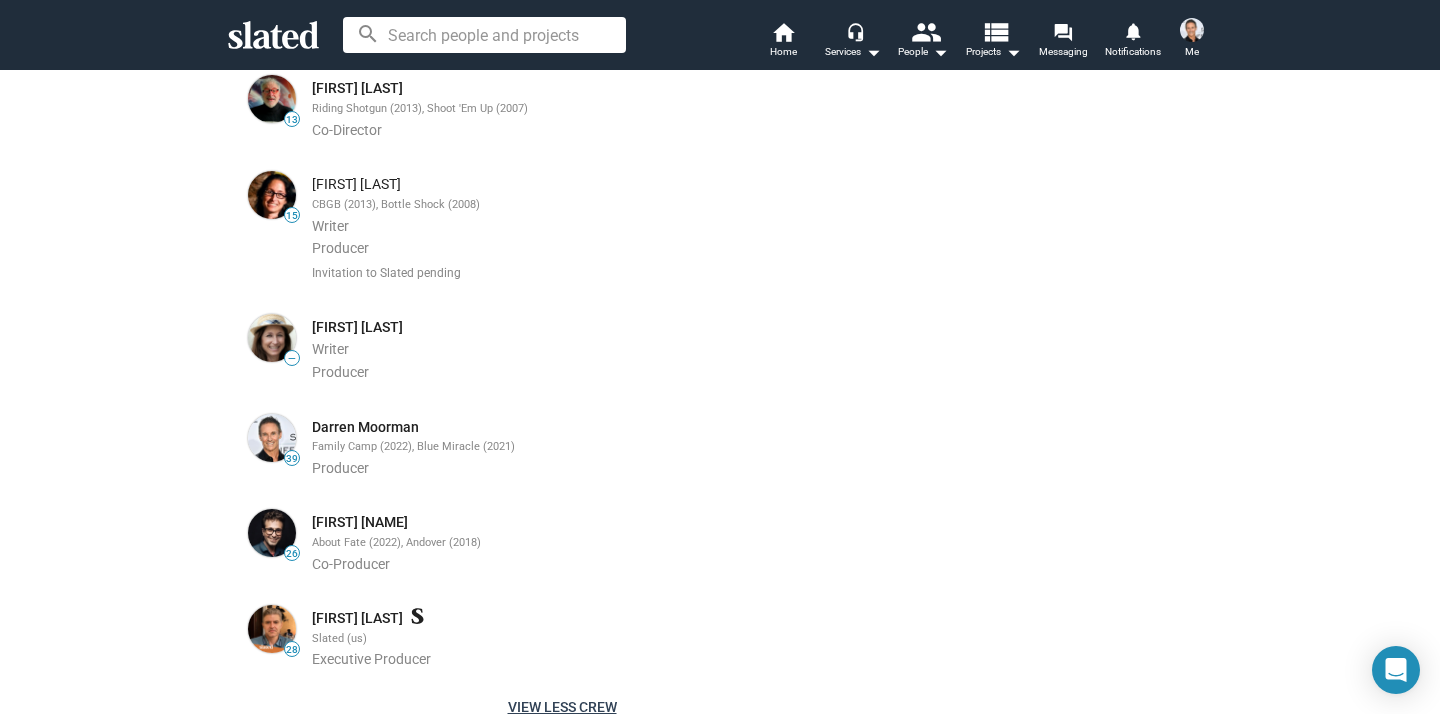 click on "Family Camp (2022), Blue Miracle (2021)" 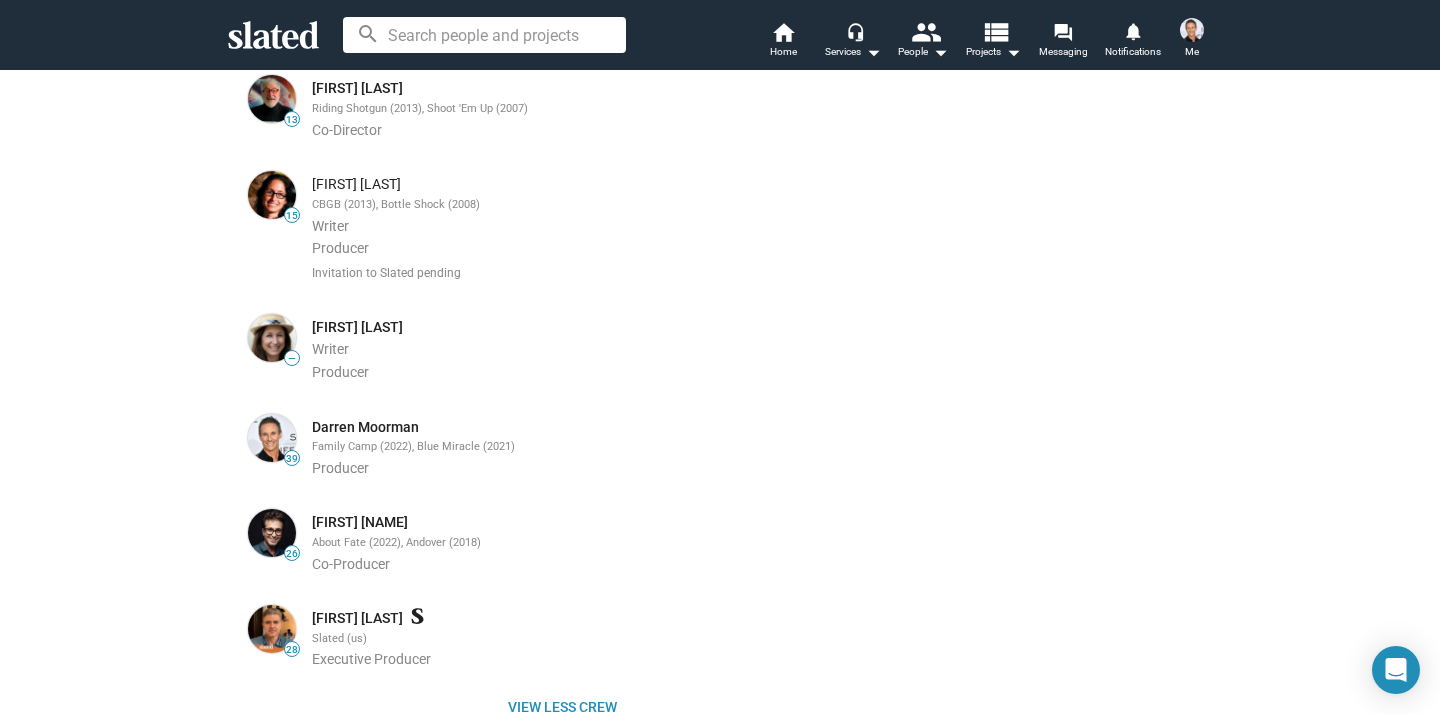 click on "Family Camp (2022), Blue Miracle (2021)" 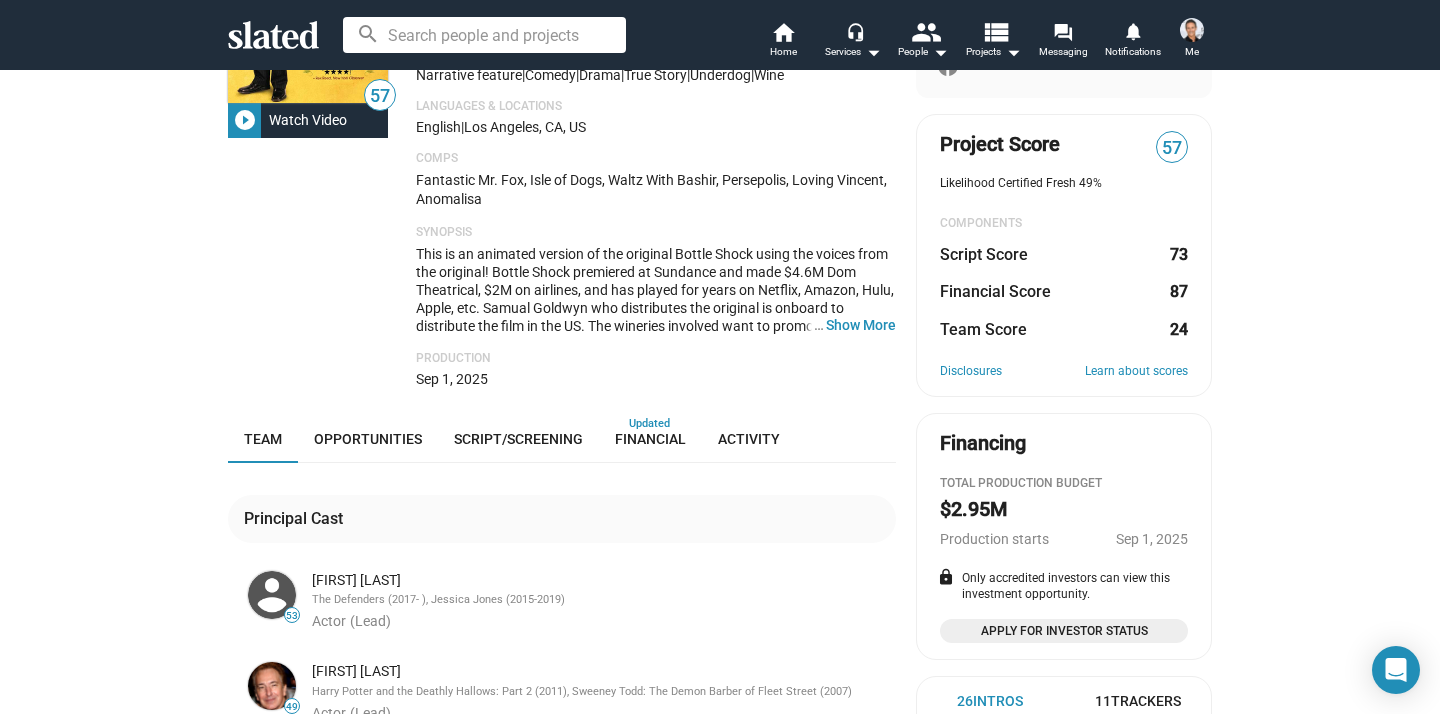 scroll, scrollTop: 233, scrollLeft: 0, axis: vertical 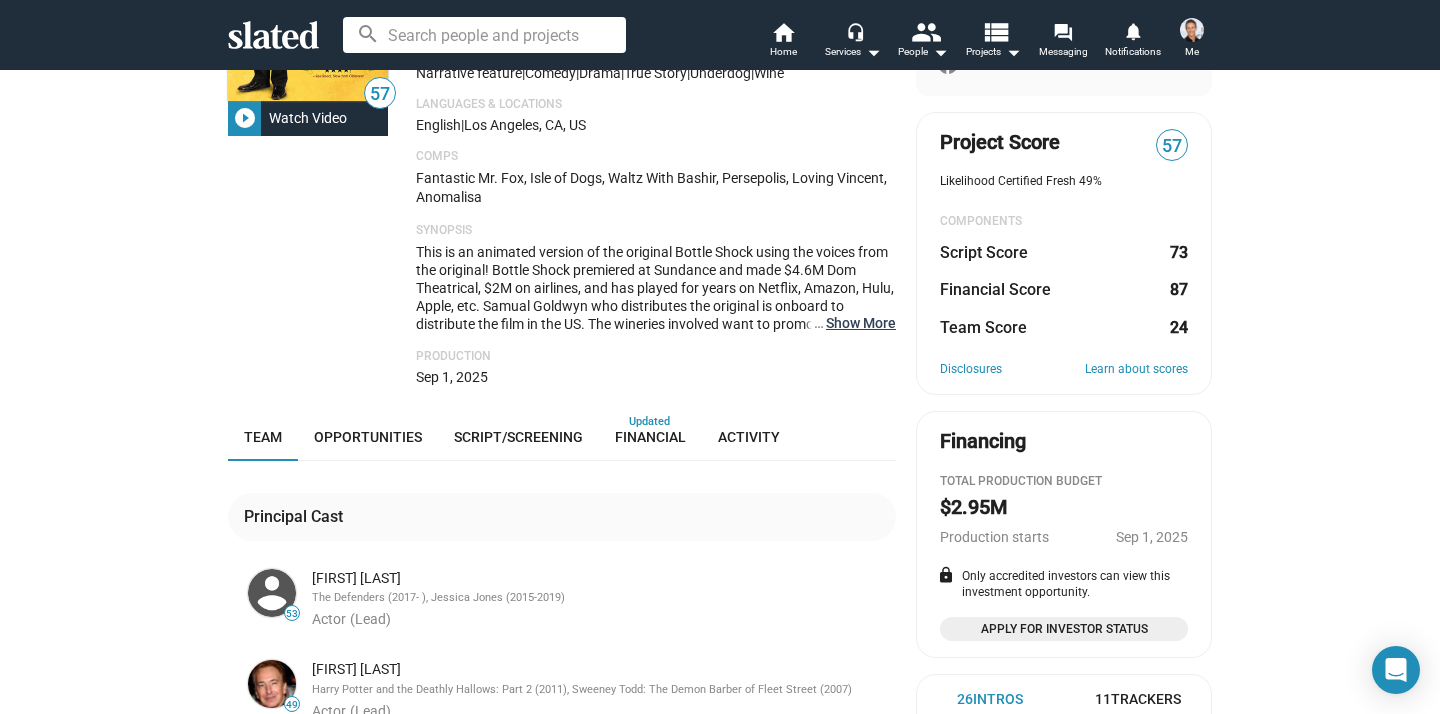 click on "… Show More" 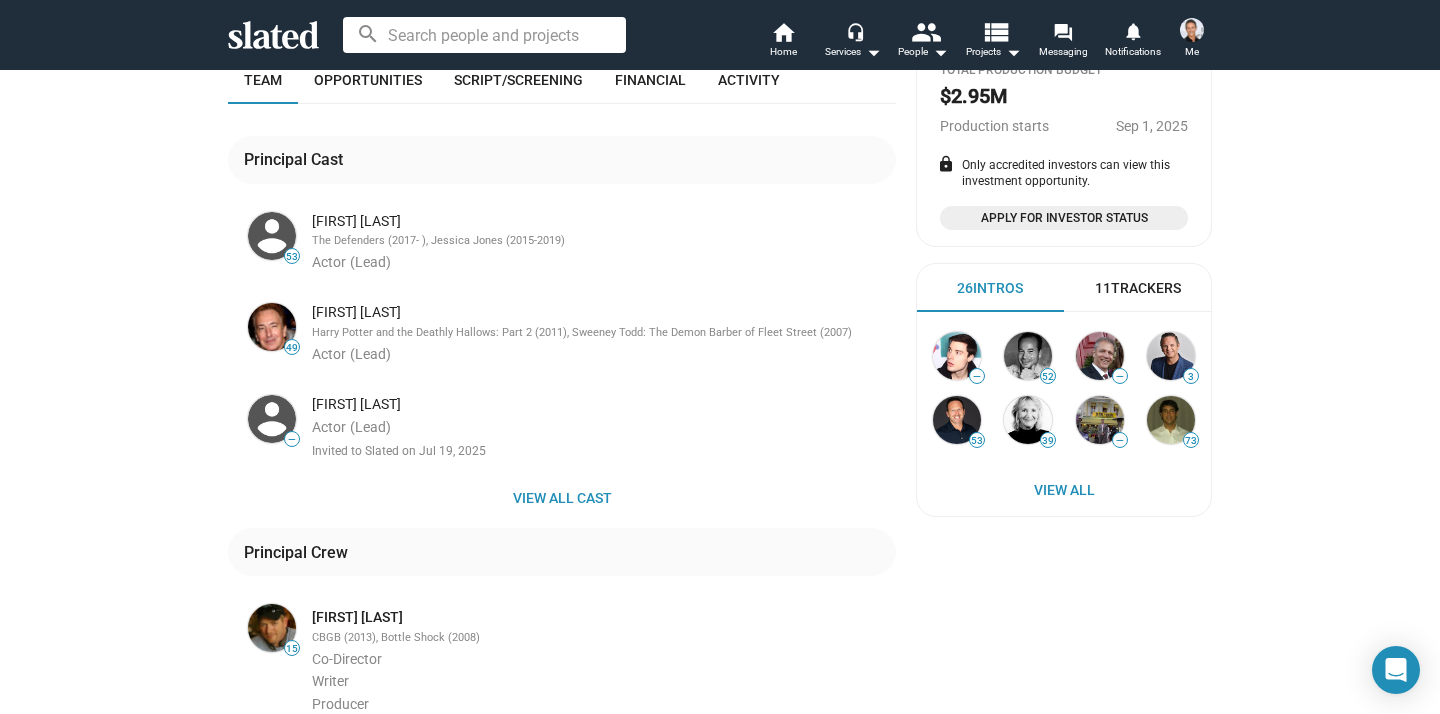 scroll, scrollTop: 0, scrollLeft: 0, axis: both 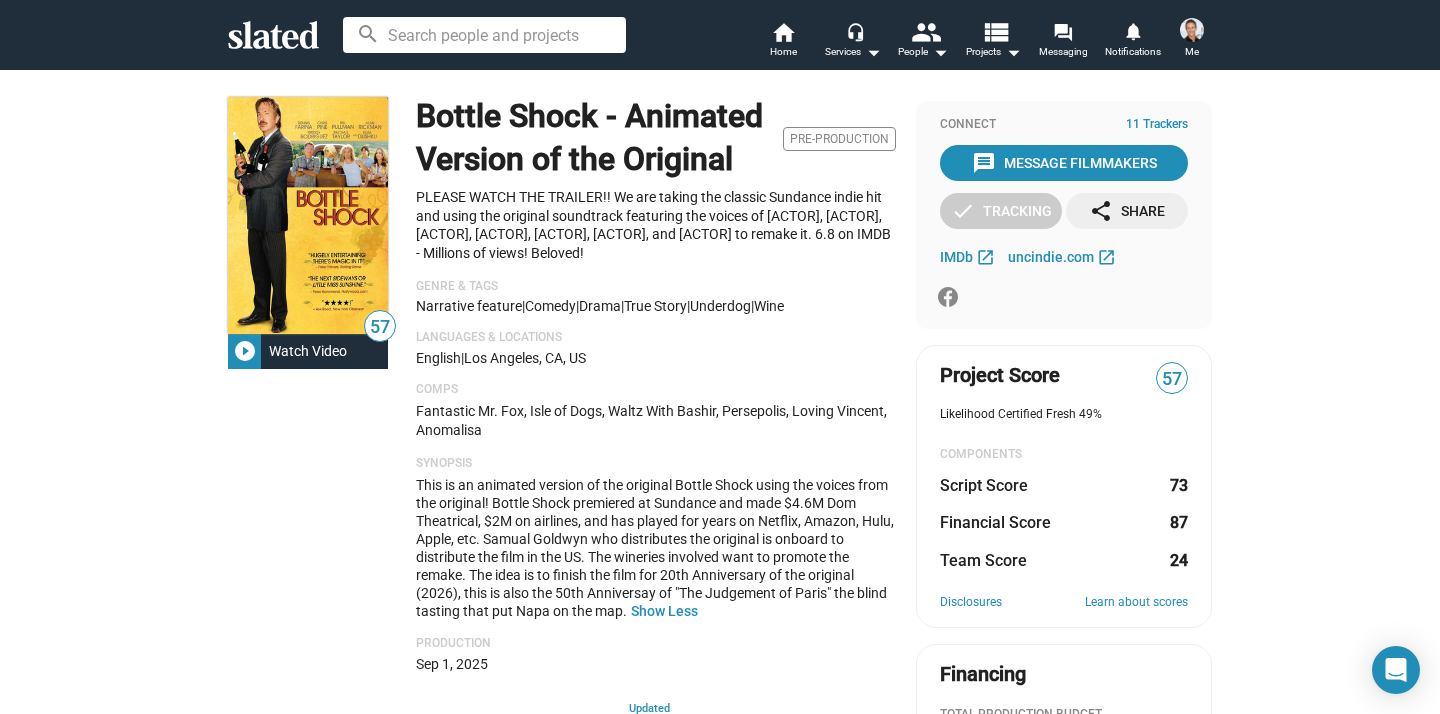 click on "play_circle_filled" 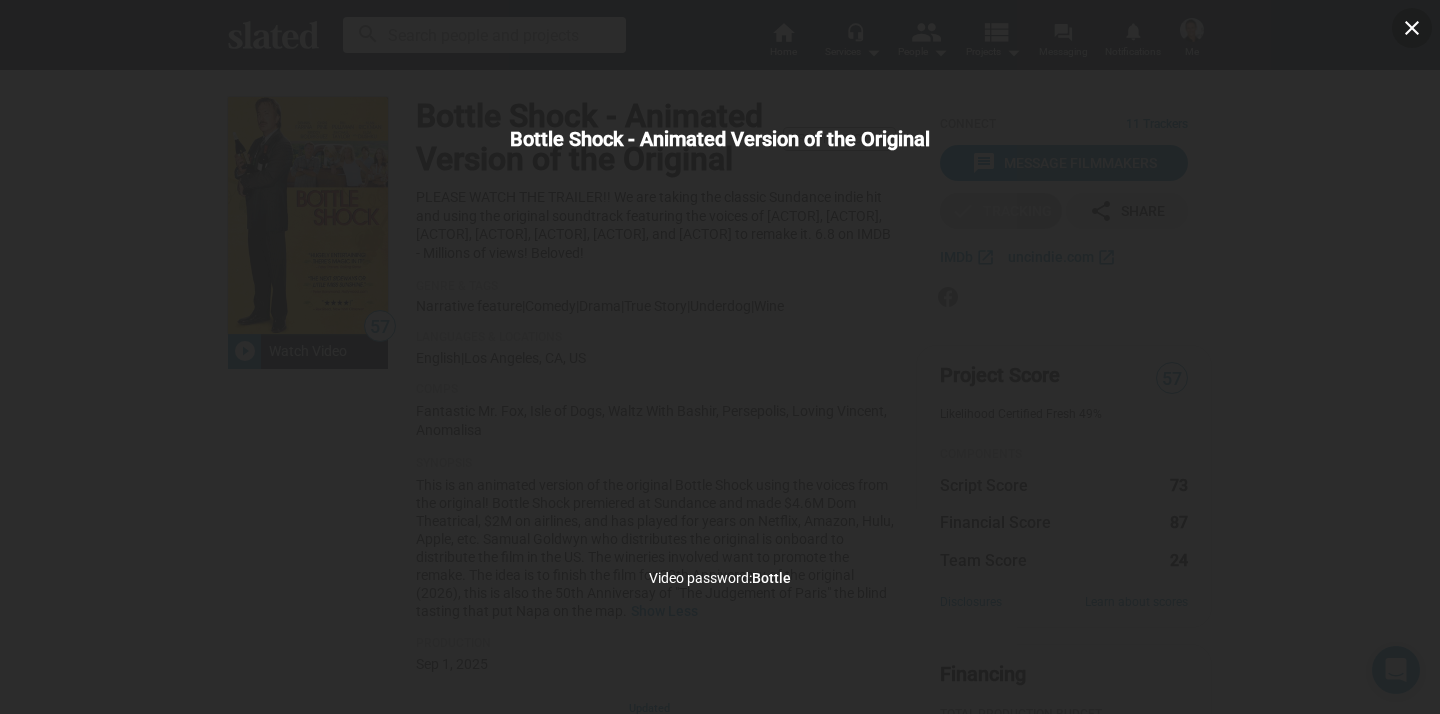 click on "close Bottle Shock - Animated Version of the Original Video password:  Bottle" at bounding box center (720, 357) 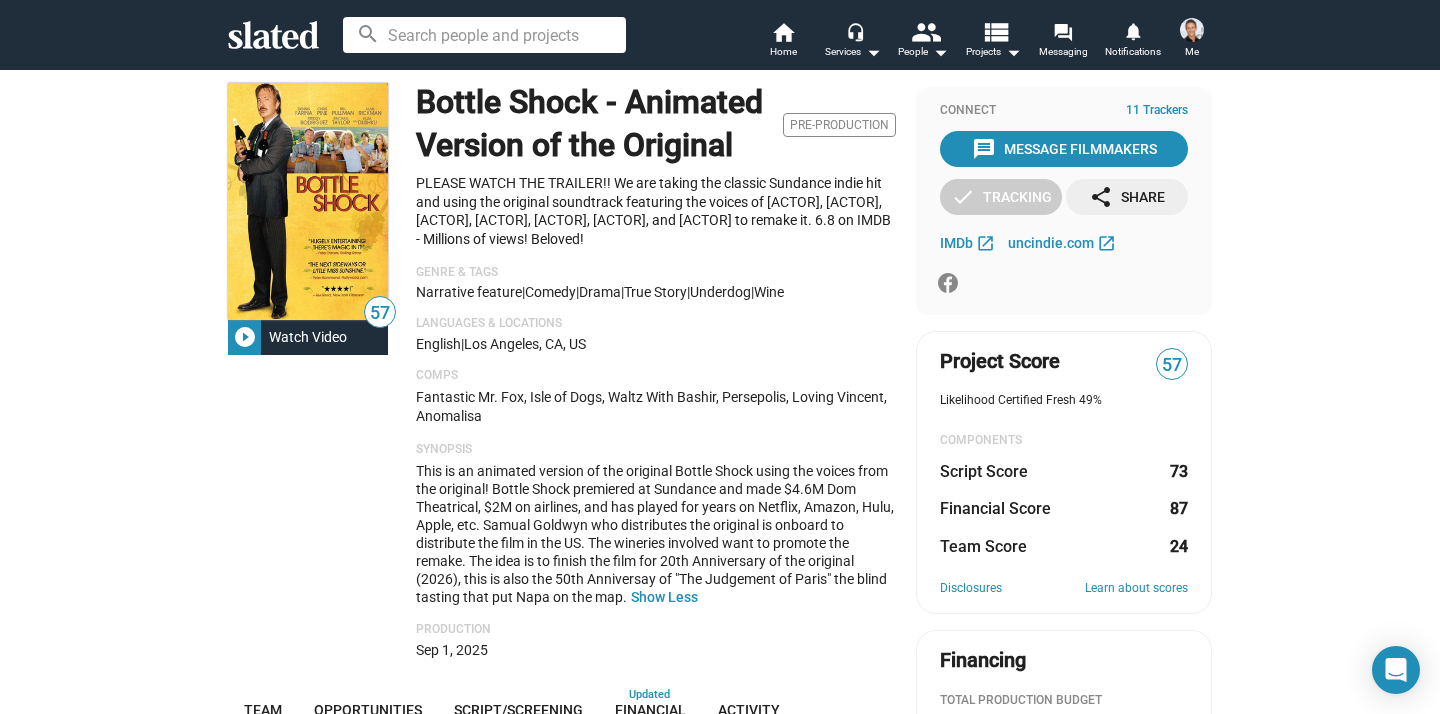 scroll, scrollTop: 22, scrollLeft: 0, axis: vertical 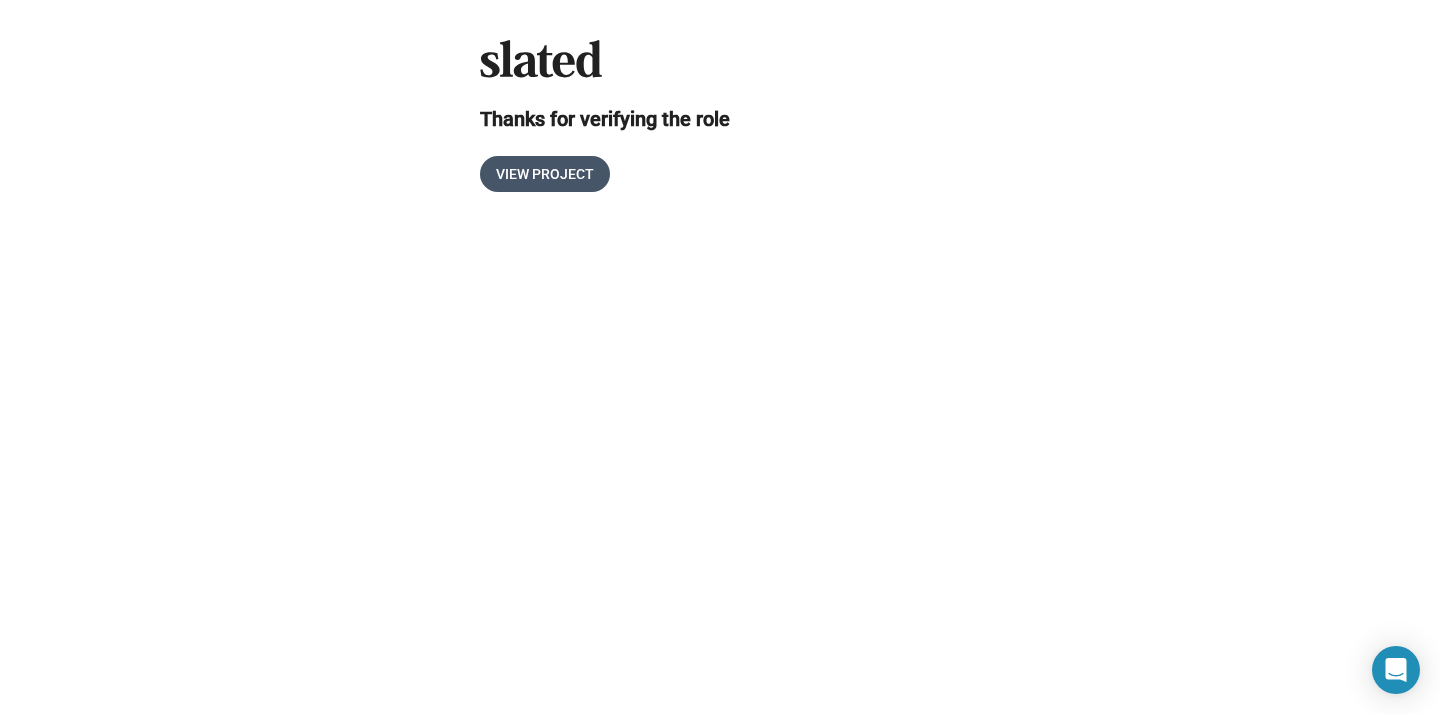 click on "View Project" 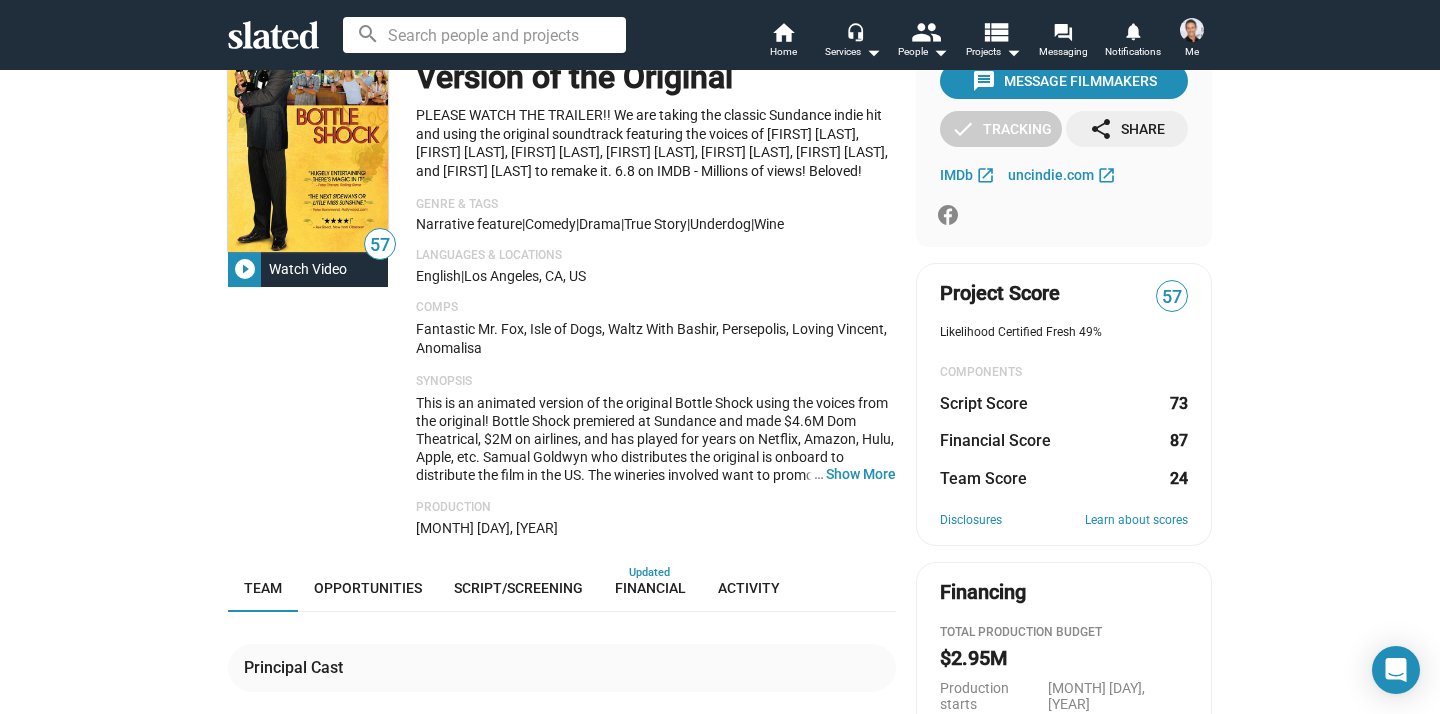 scroll, scrollTop: 60, scrollLeft: 0, axis: vertical 